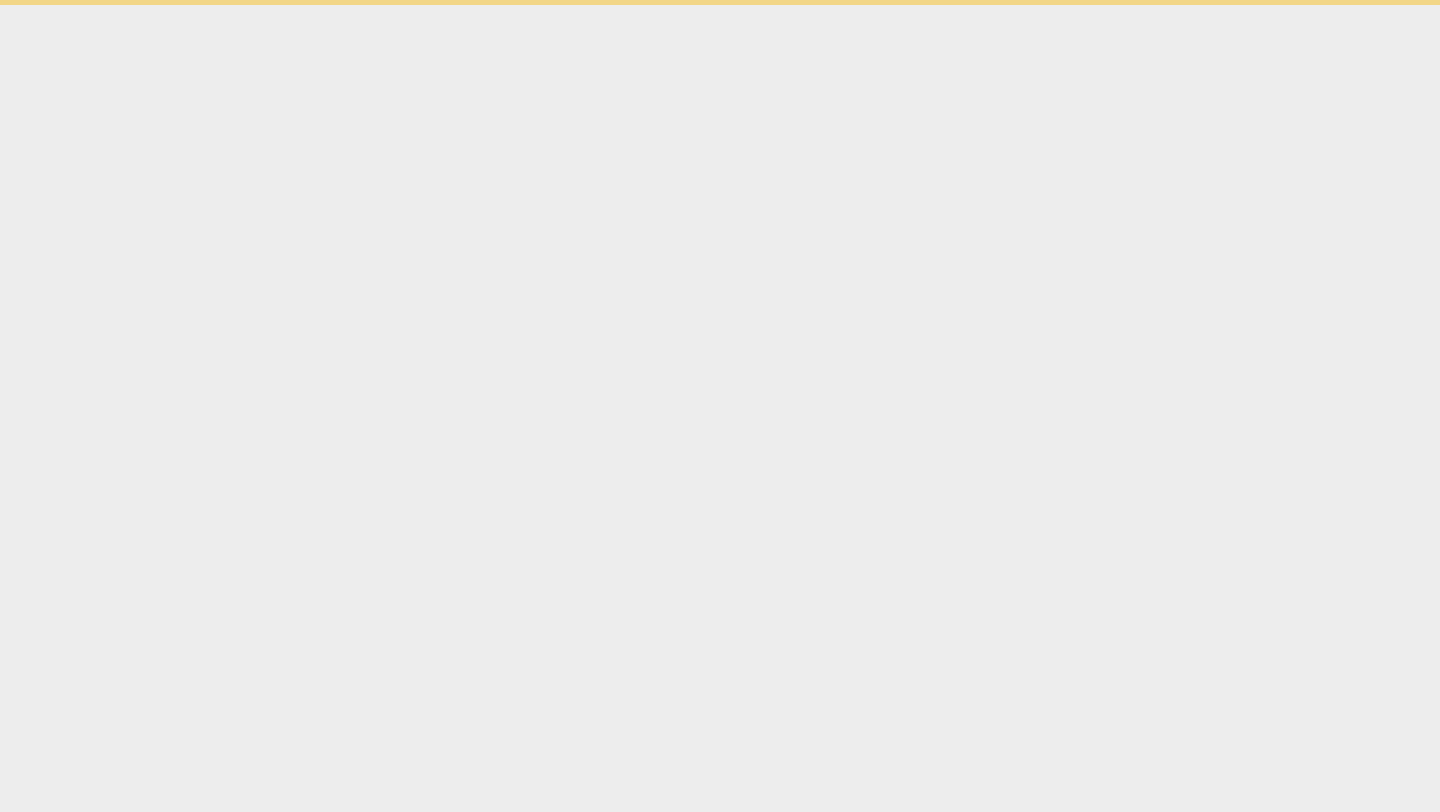 scroll, scrollTop: 0, scrollLeft: 0, axis: both 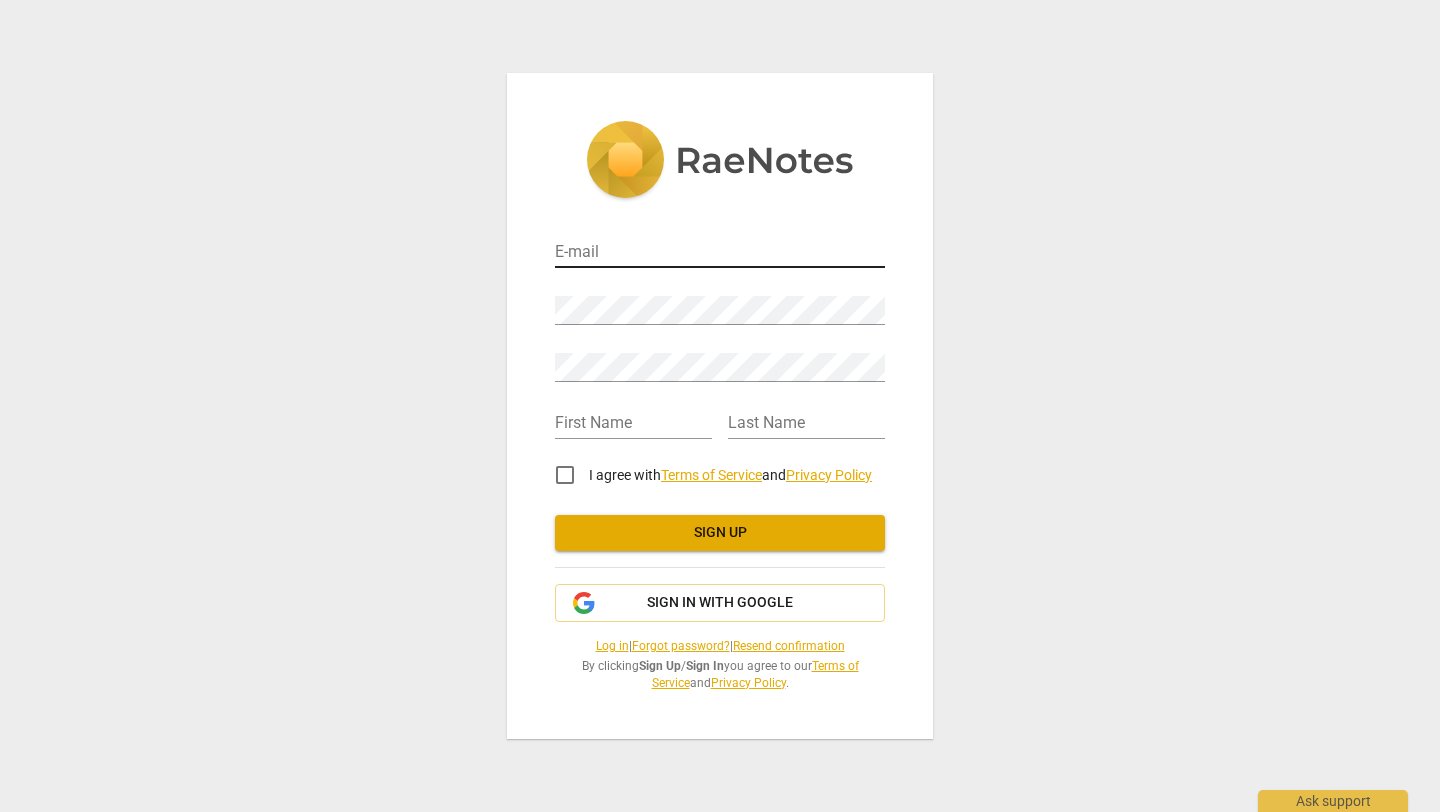 click at bounding box center [720, 253] 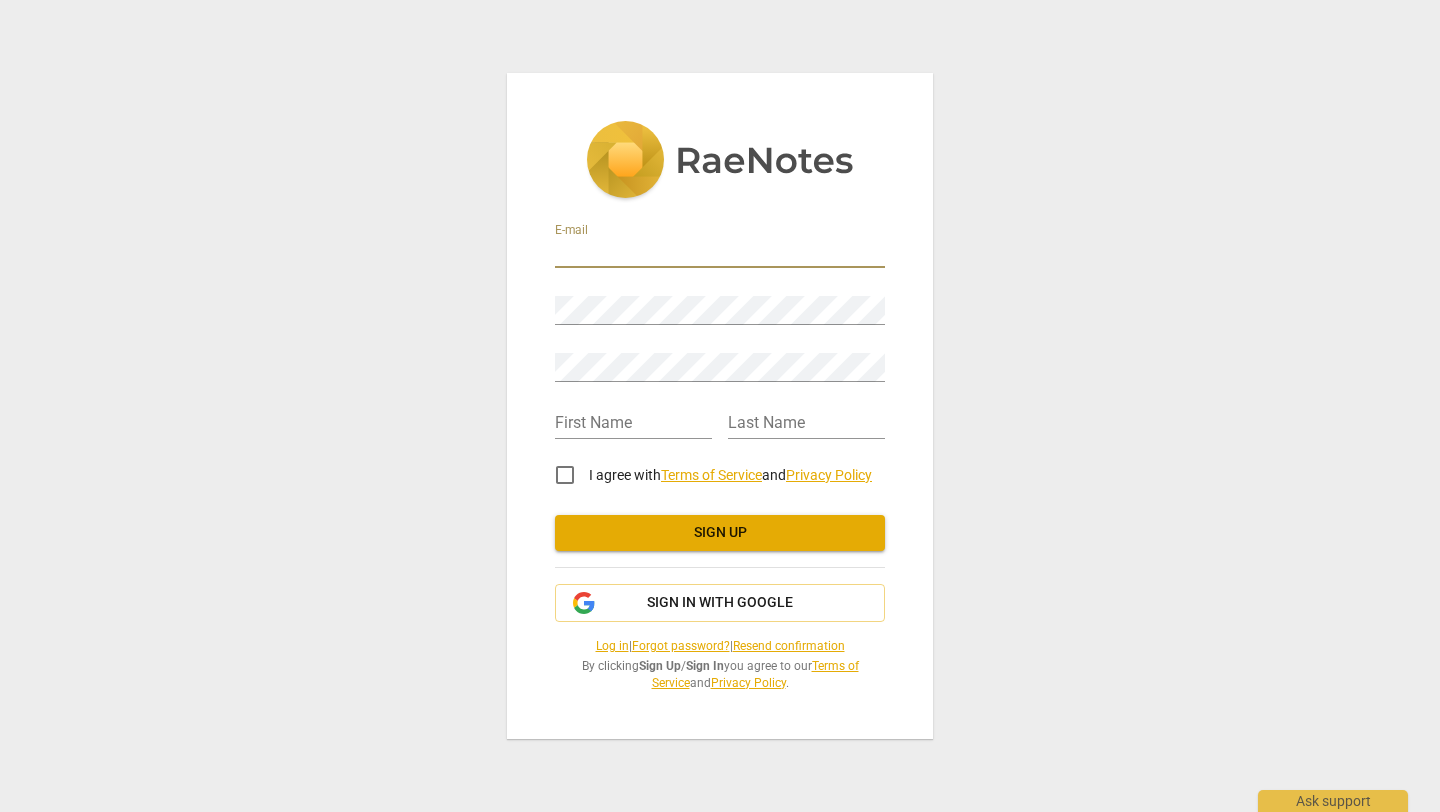 type on "[EMAIL_ADDRESS][DOMAIN_NAME]" 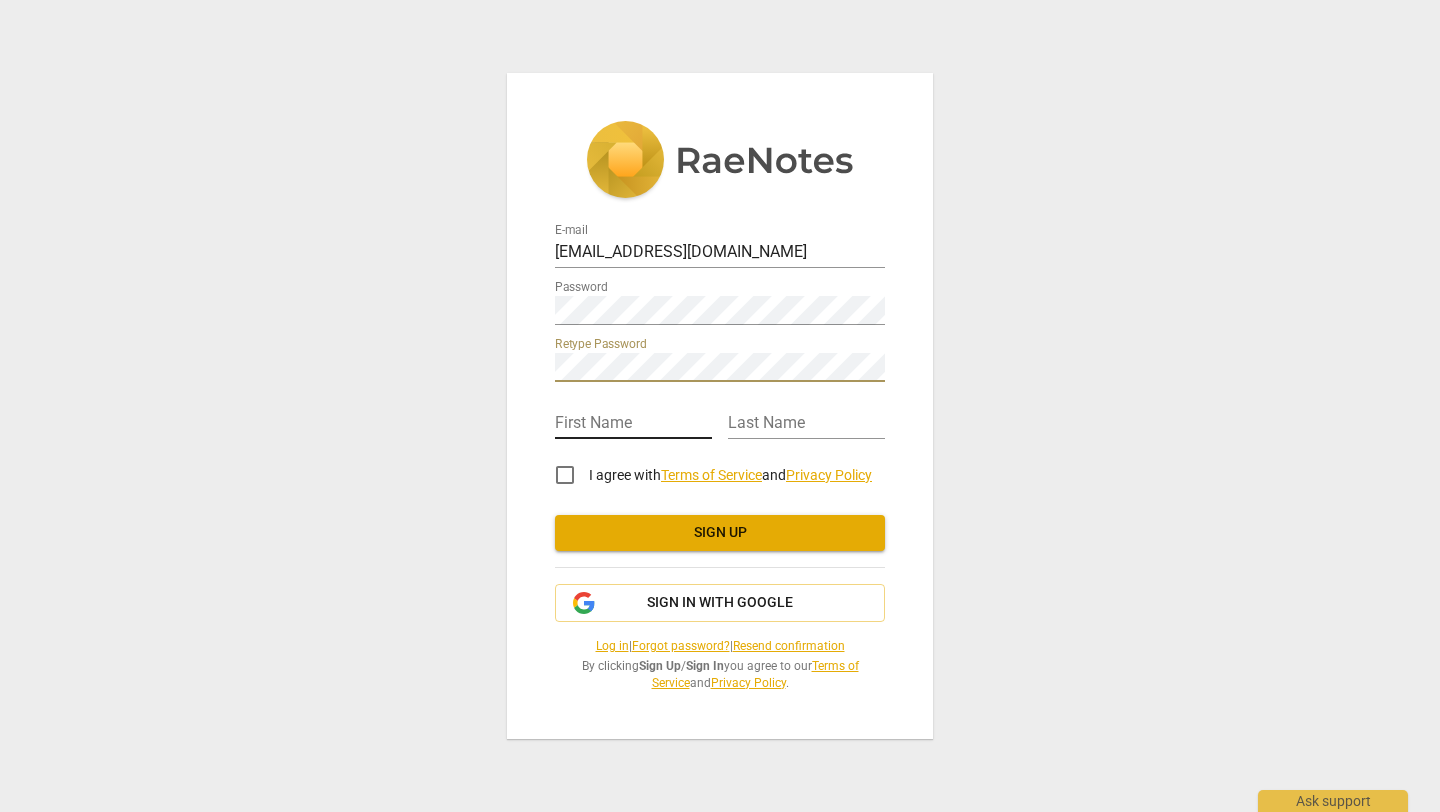 click at bounding box center (633, 424) 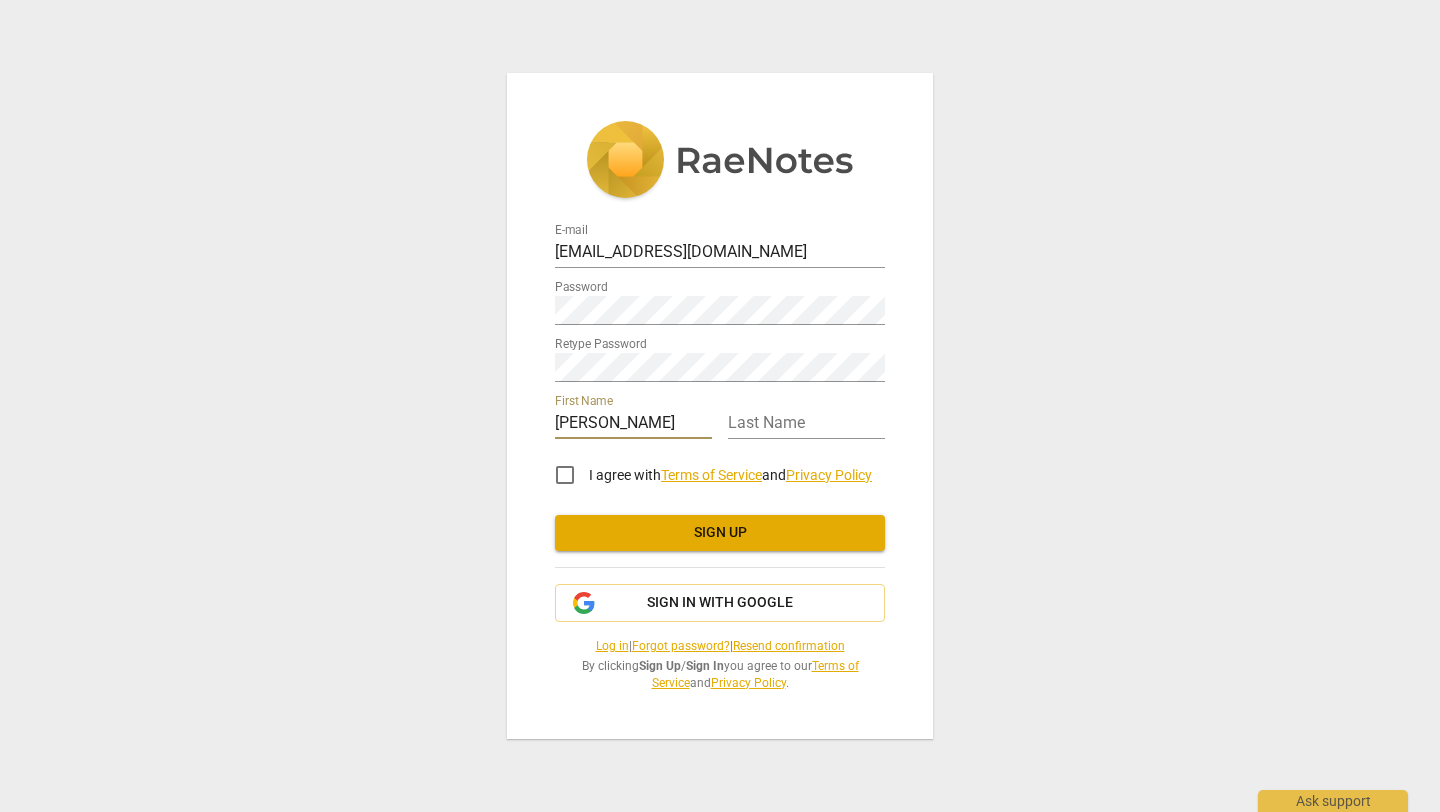 type on "[PERSON_NAME]" 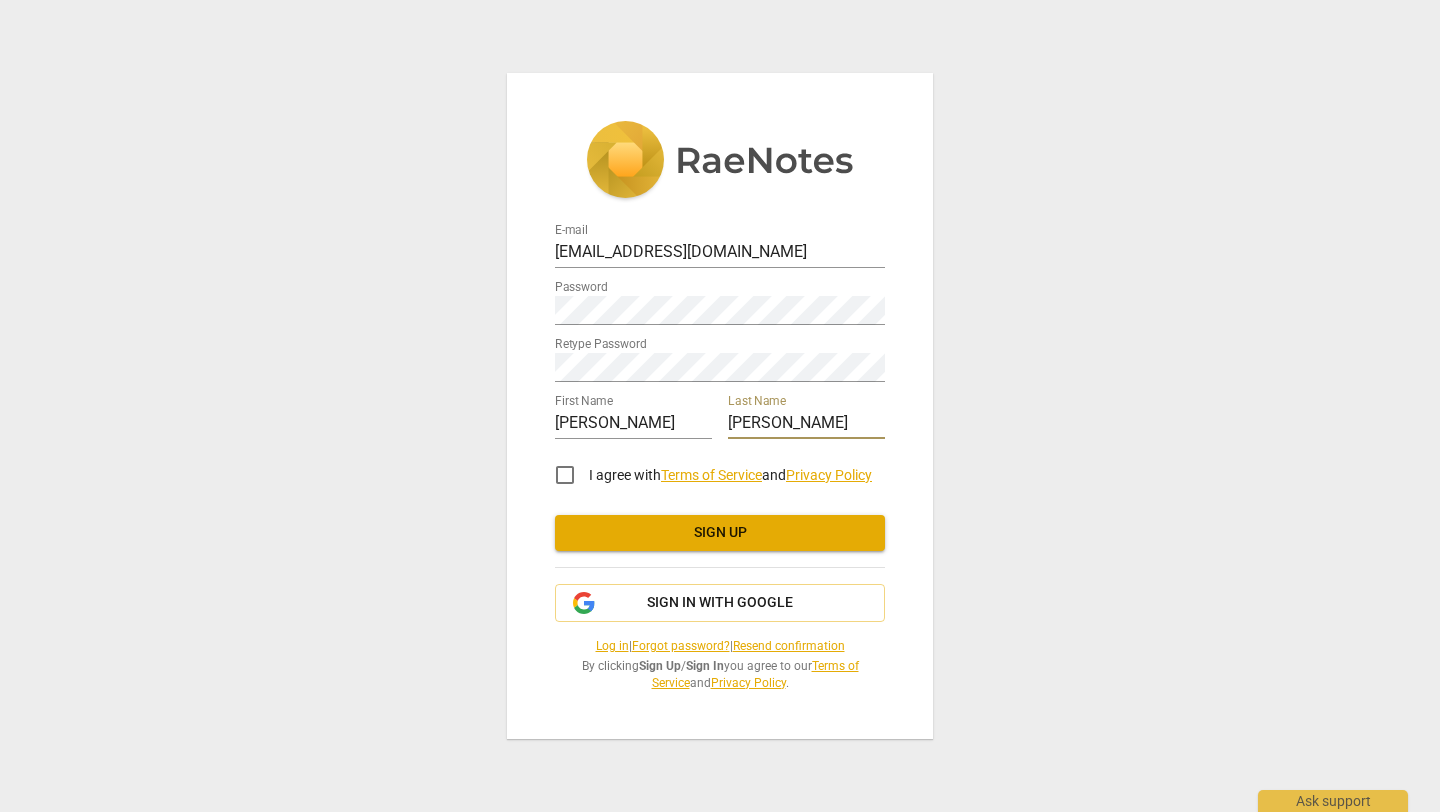 type on "[PERSON_NAME]" 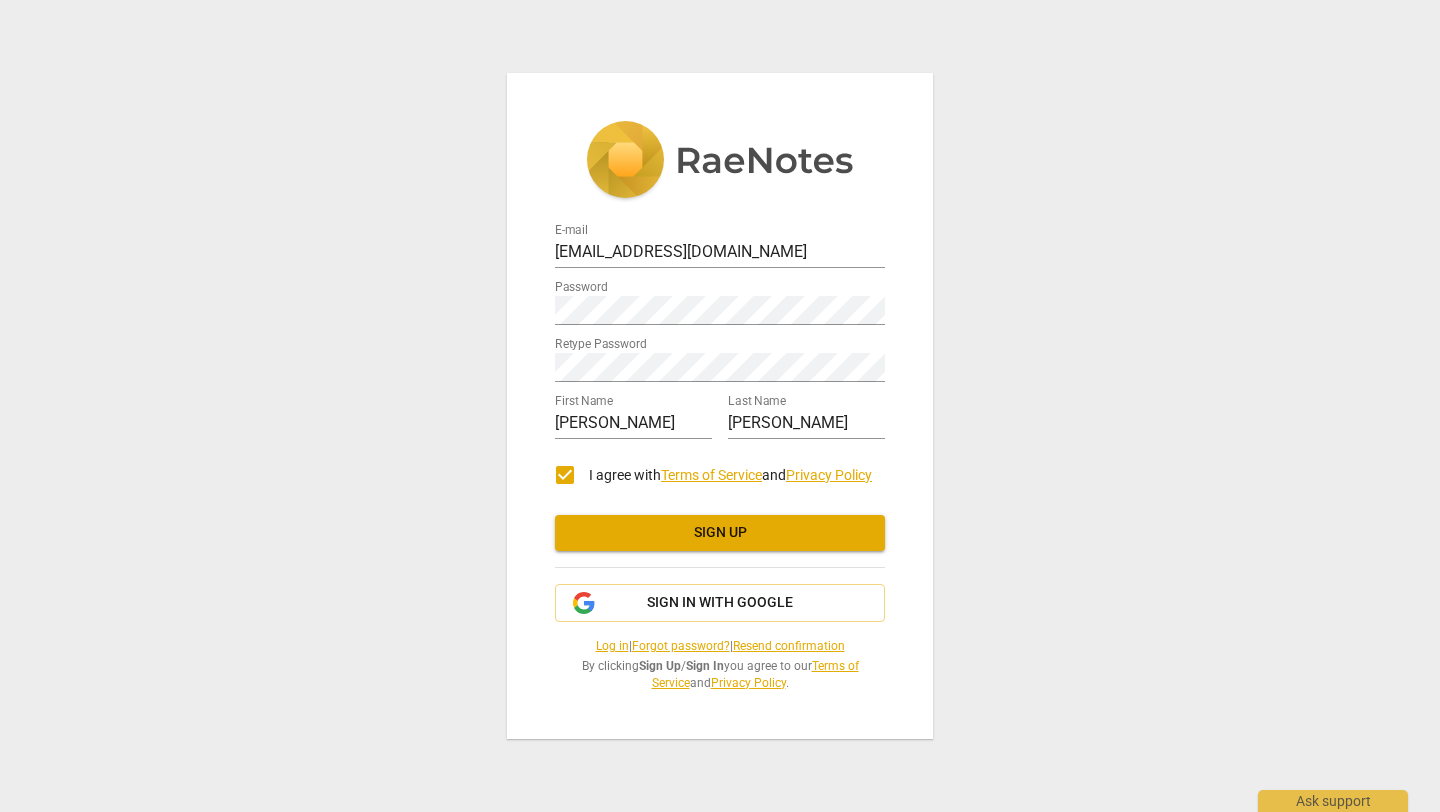 click on "Sign up" at bounding box center (720, 533) 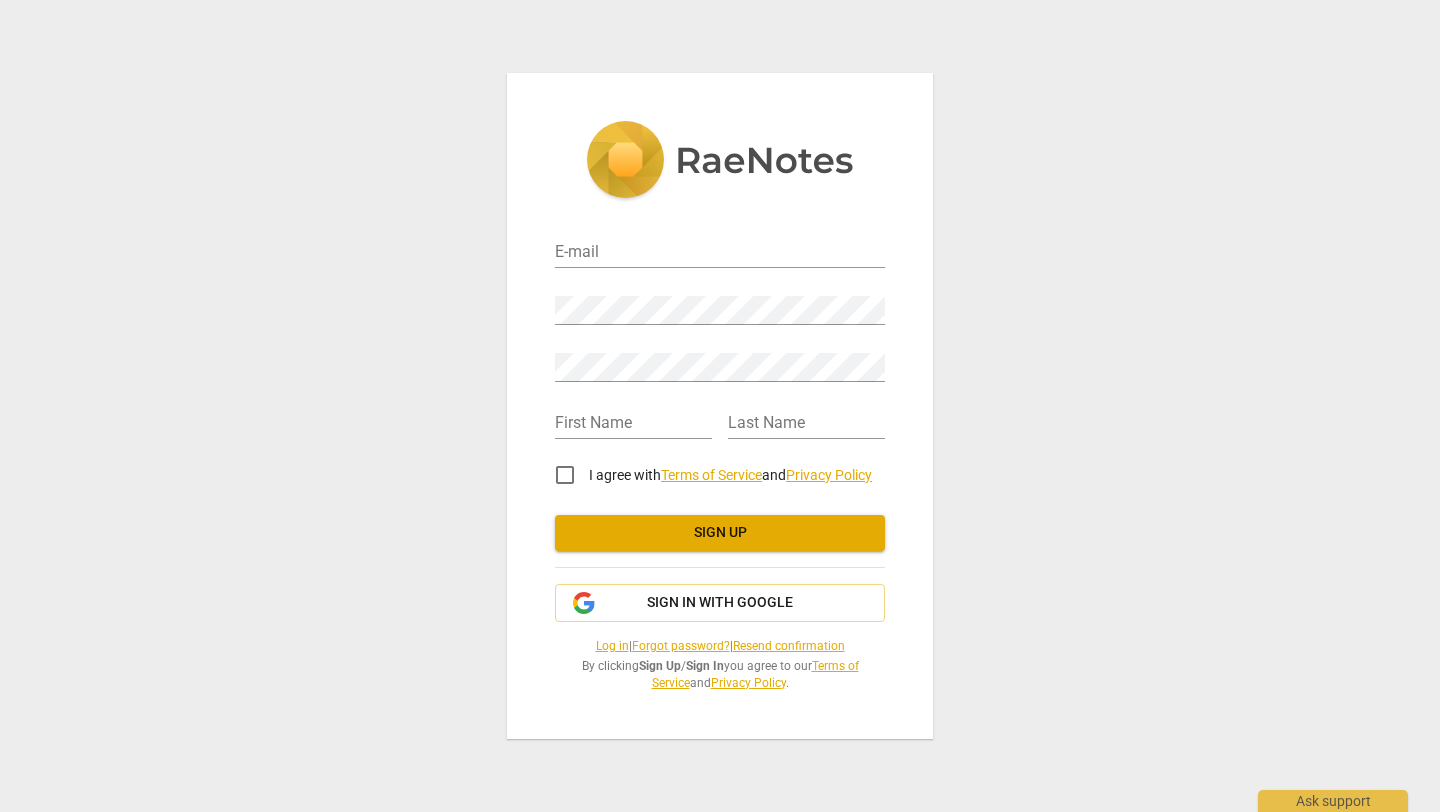 scroll, scrollTop: 0, scrollLeft: 0, axis: both 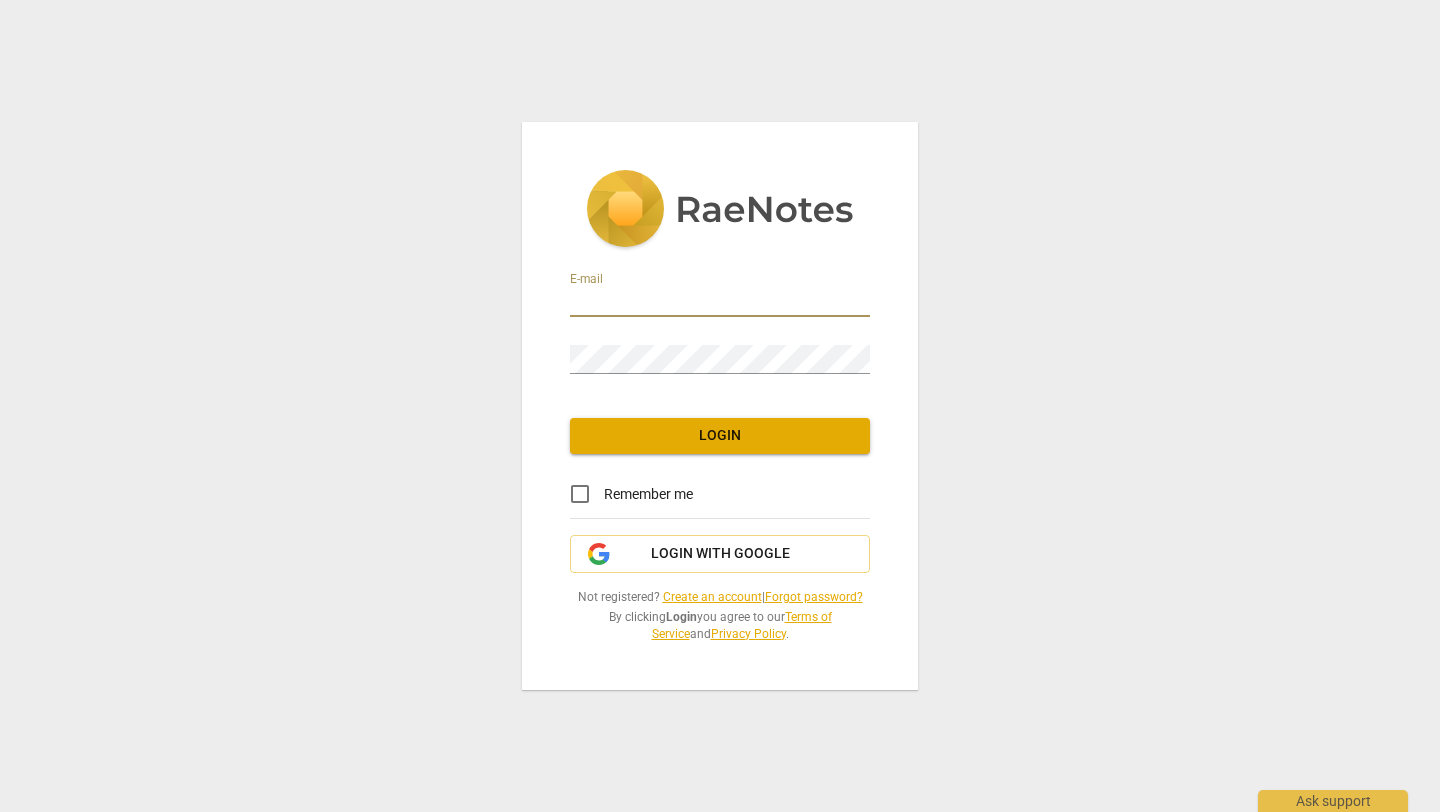 click at bounding box center [720, 302] 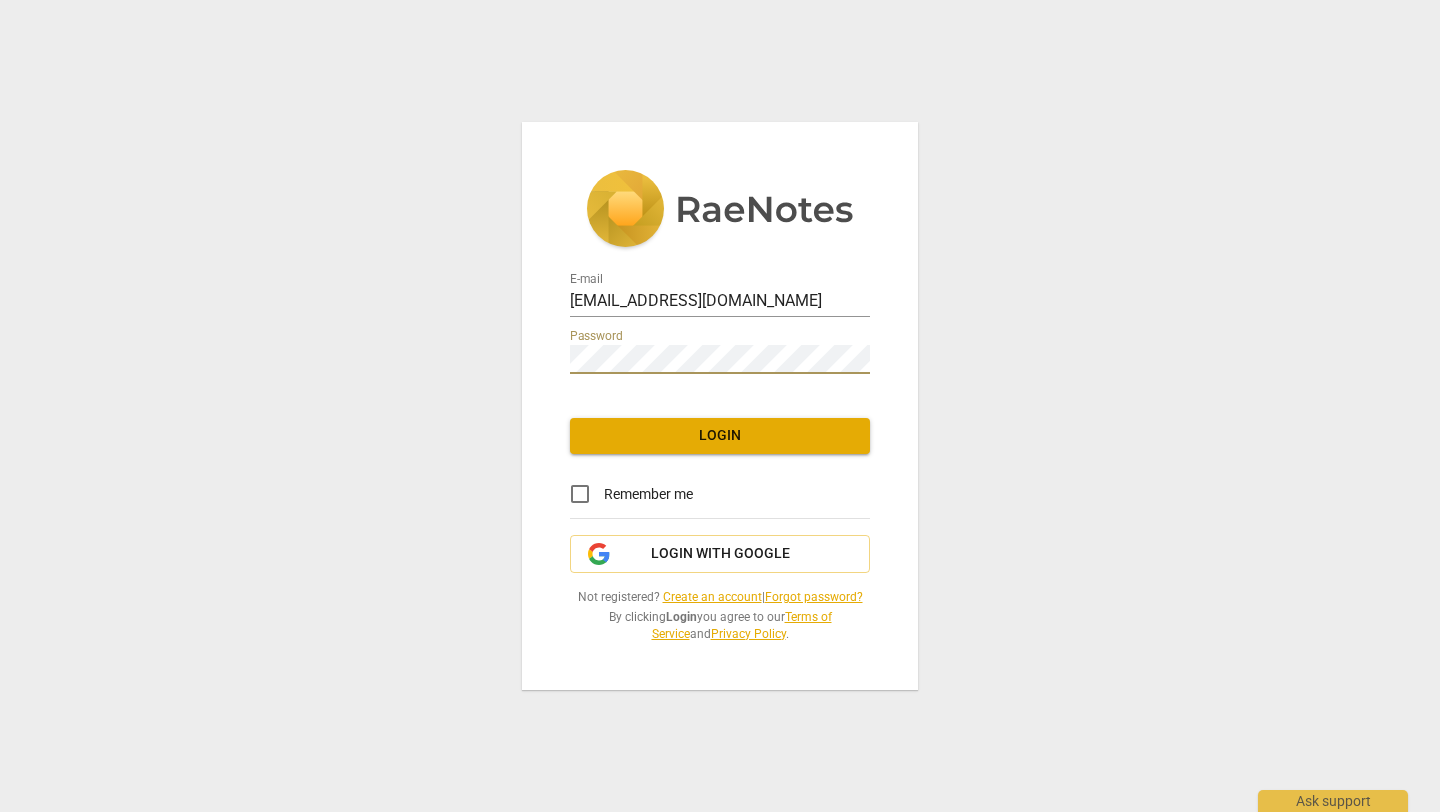 click on "Remember me" at bounding box center (580, 494) 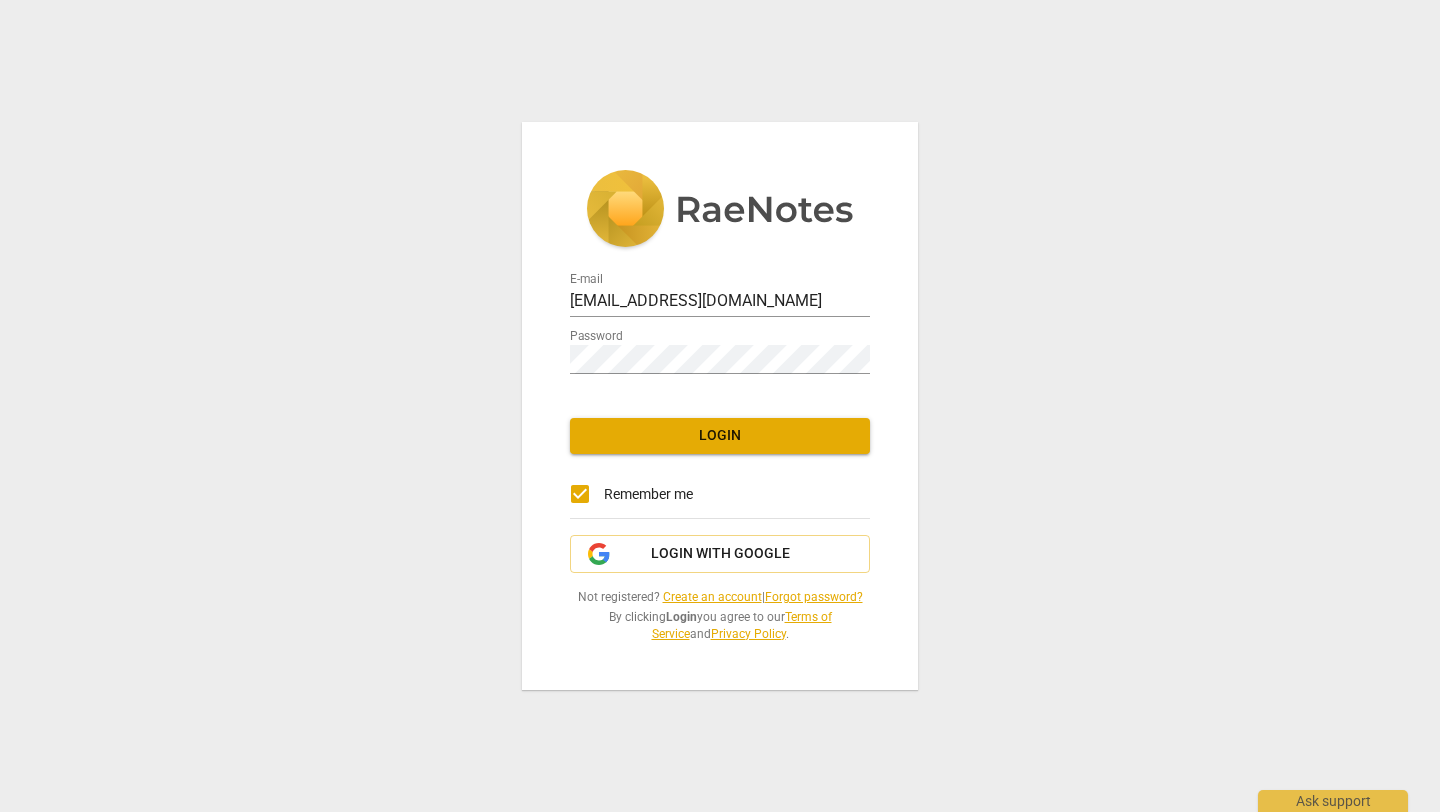 click on "Login" at bounding box center (720, 436) 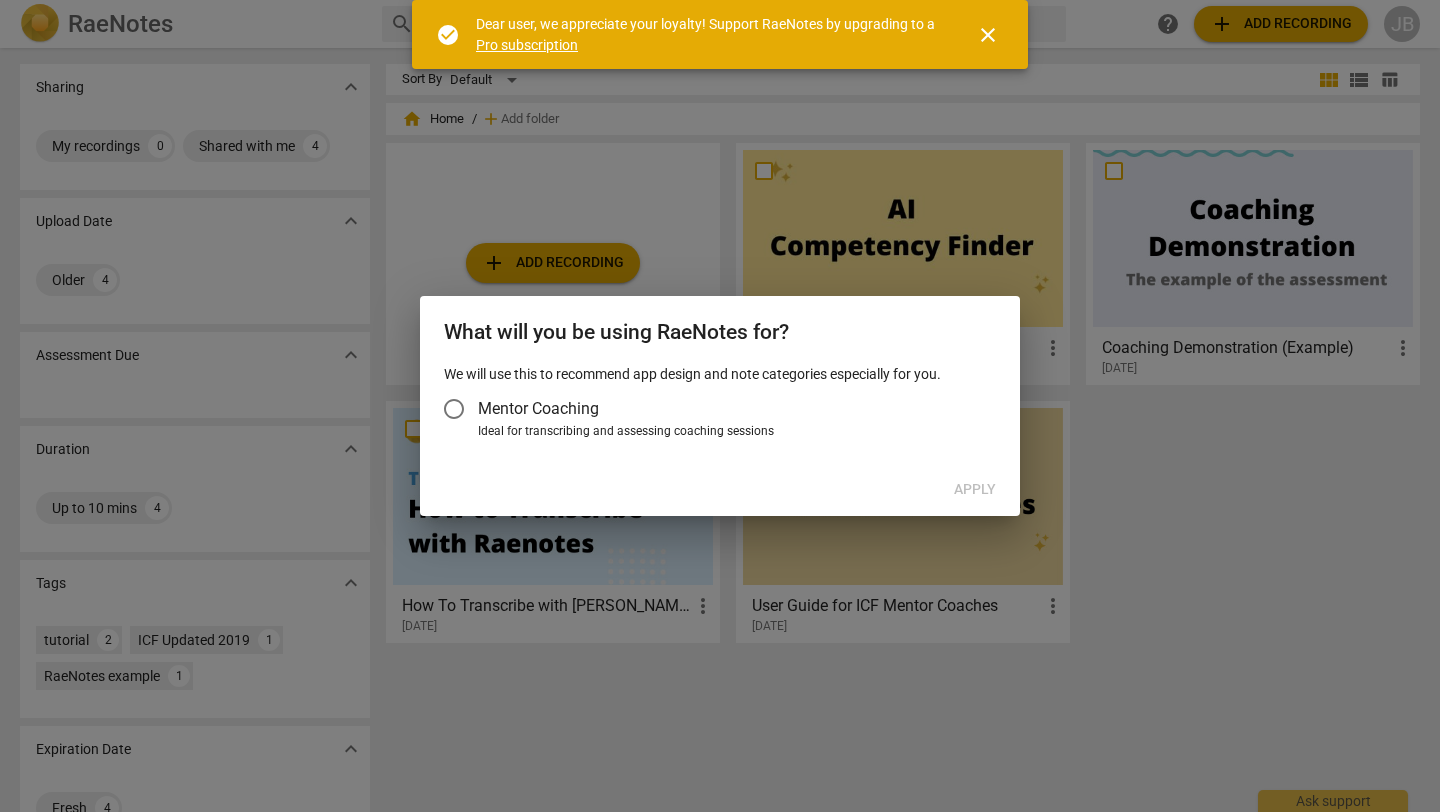 click on "Mentor Coaching" at bounding box center (454, 409) 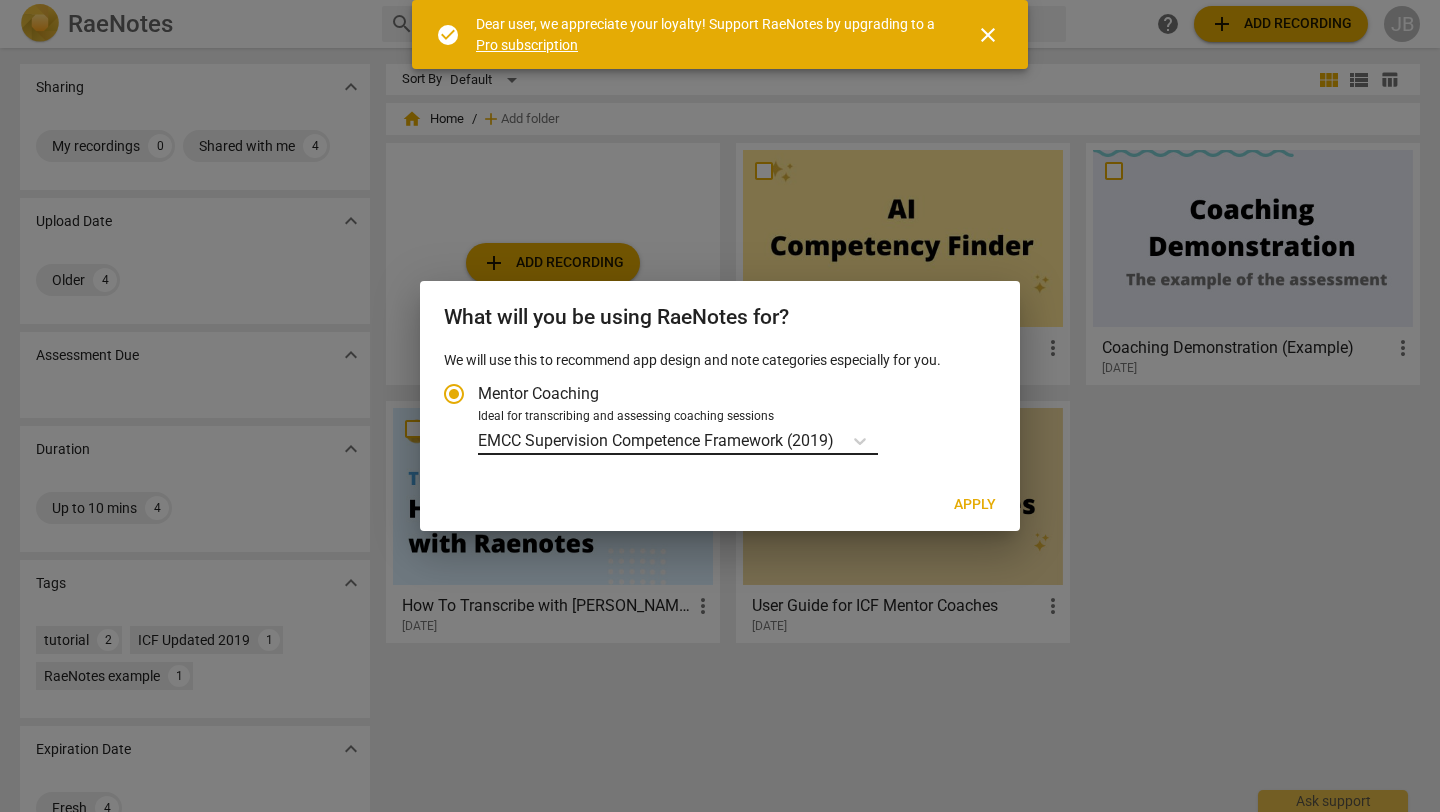 click on "EMCC Supervision Competence Framework (2019)" at bounding box center [656, 440] 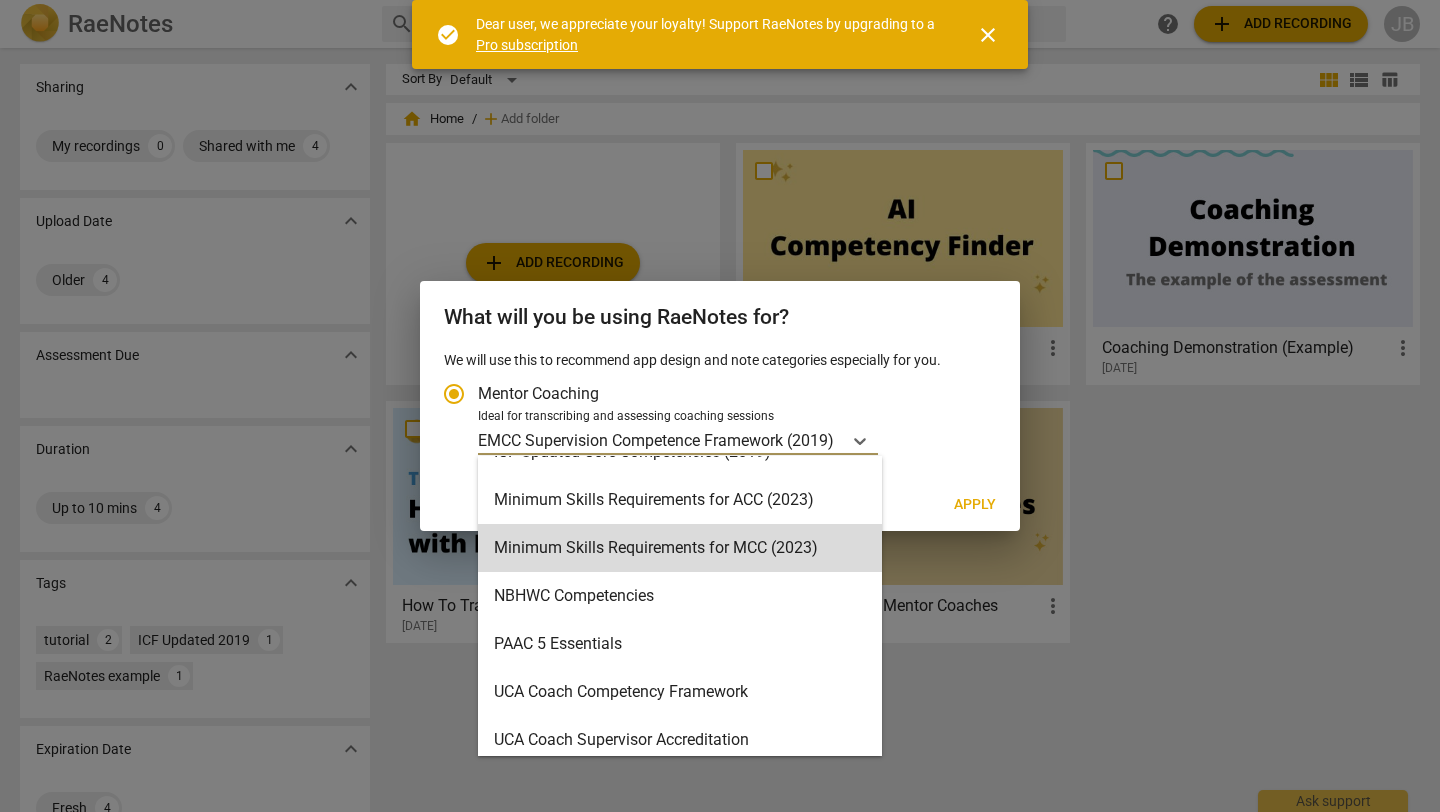 scroll, scrollTop: 428, scrollLeft: 0, axis: vertical 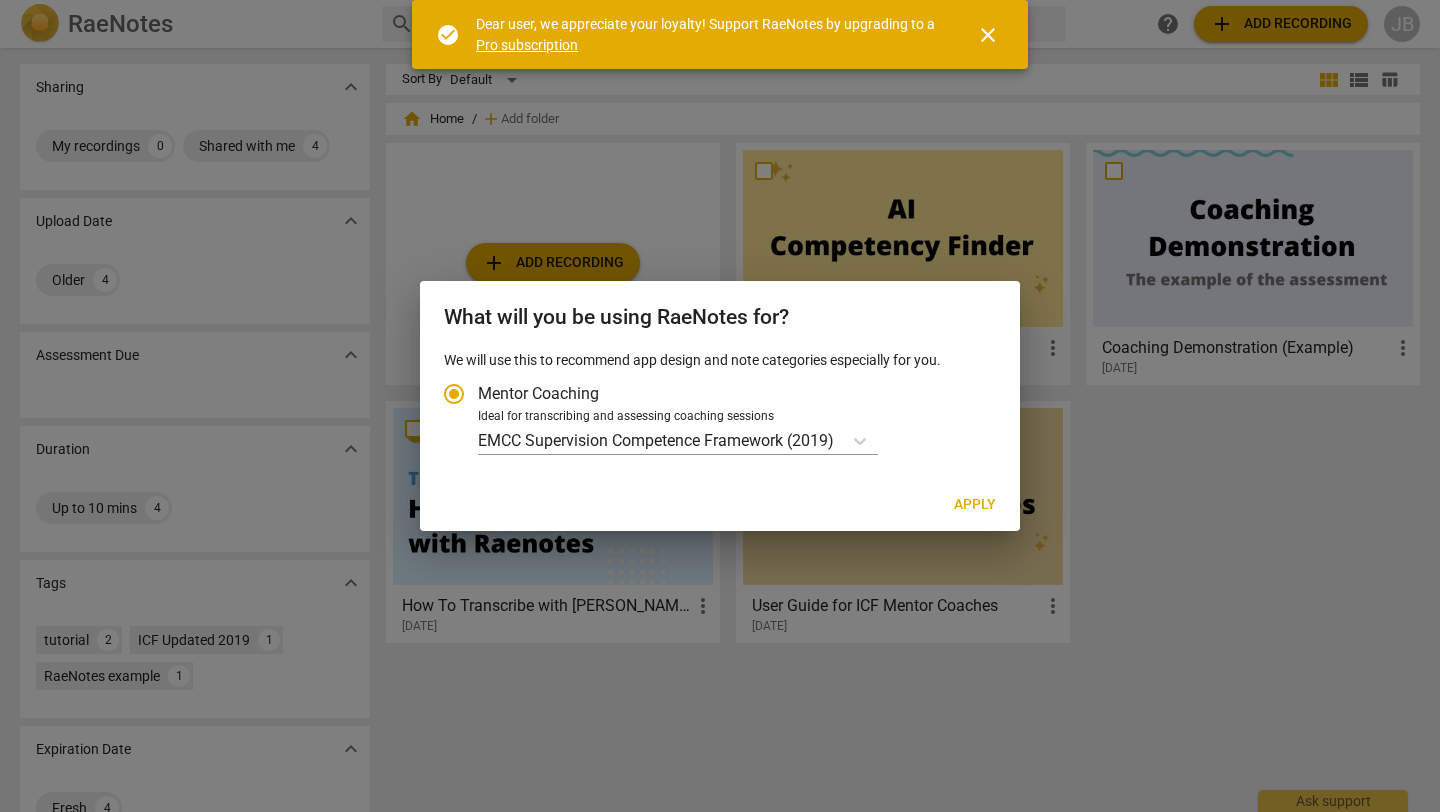 click on "Mentor Coaching" at bounding box center [710, 394] 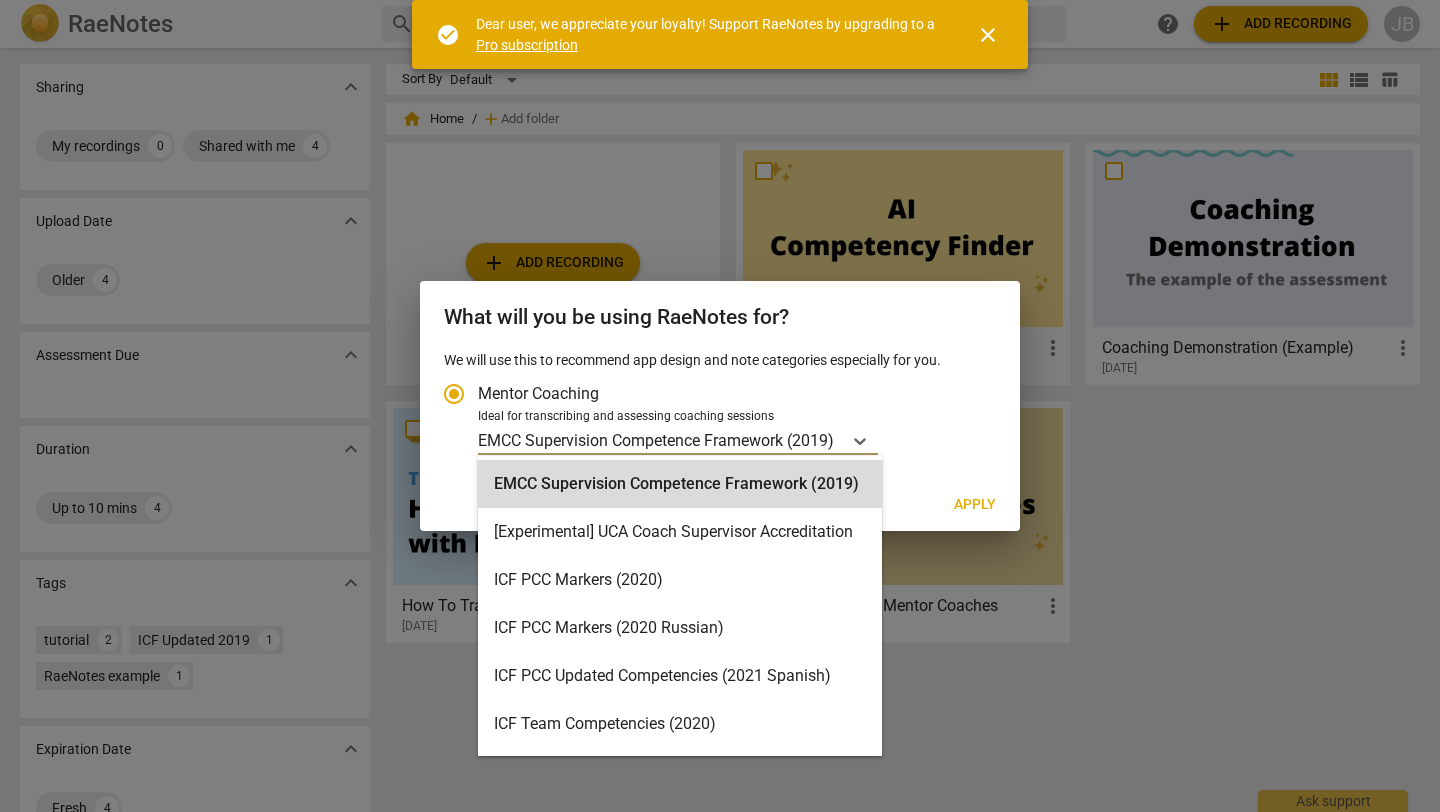 click on "EMCC Supervision Competence Framework (2019)" at bounding box center [656, 440] 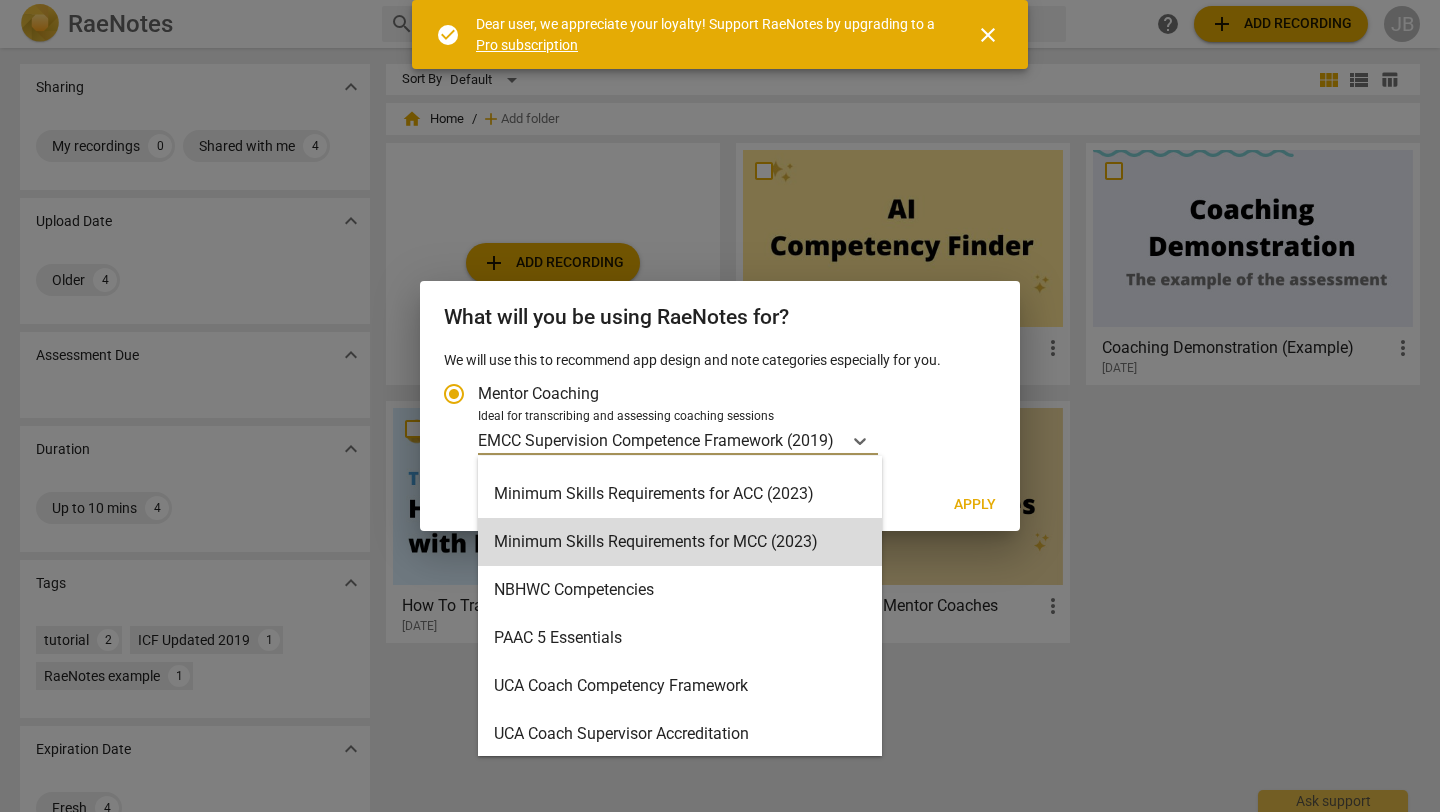 scroll, scrollTop: 428, scrollLeft: 0, axis: vertical 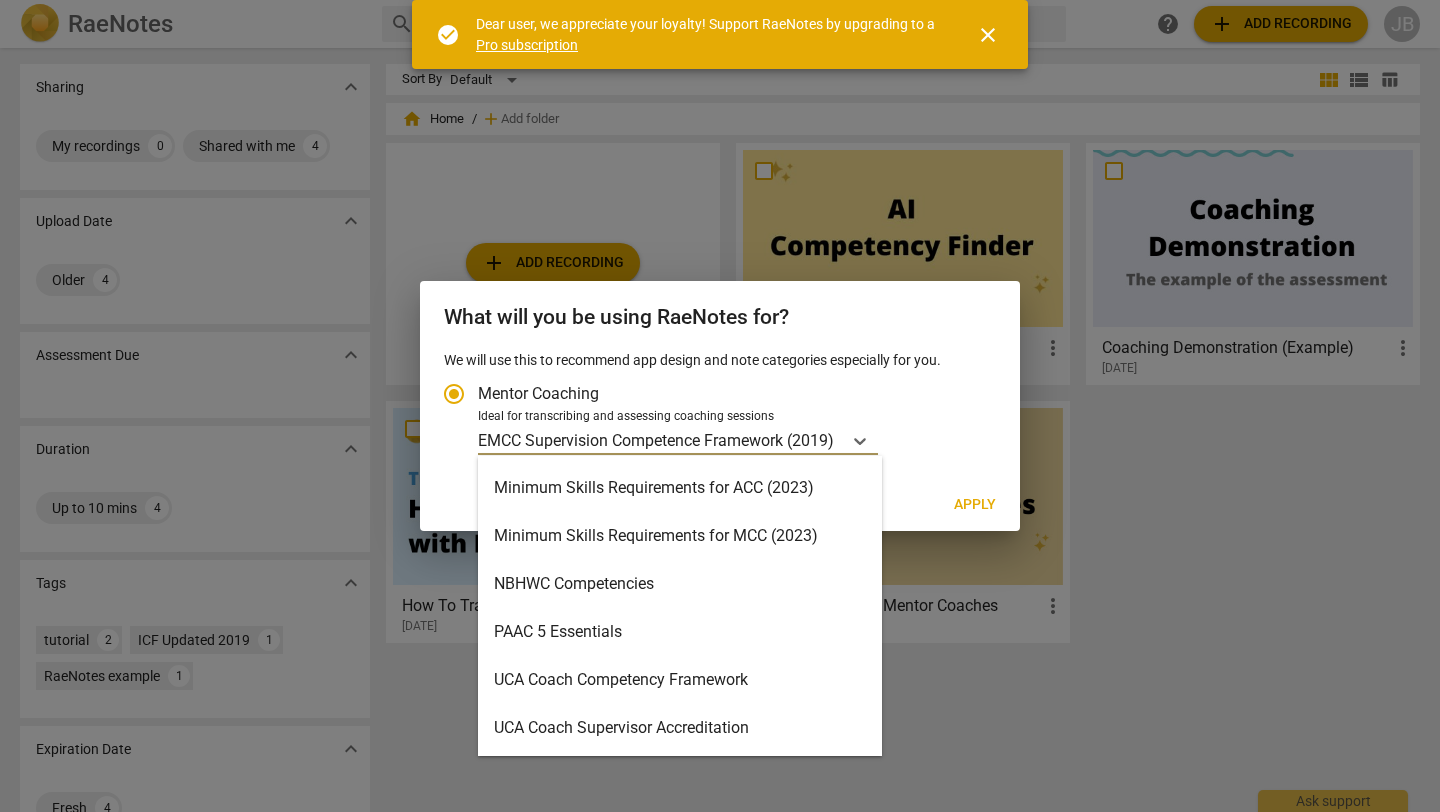 click on "NBHWC Competencies" at bounding box center [680, 584] 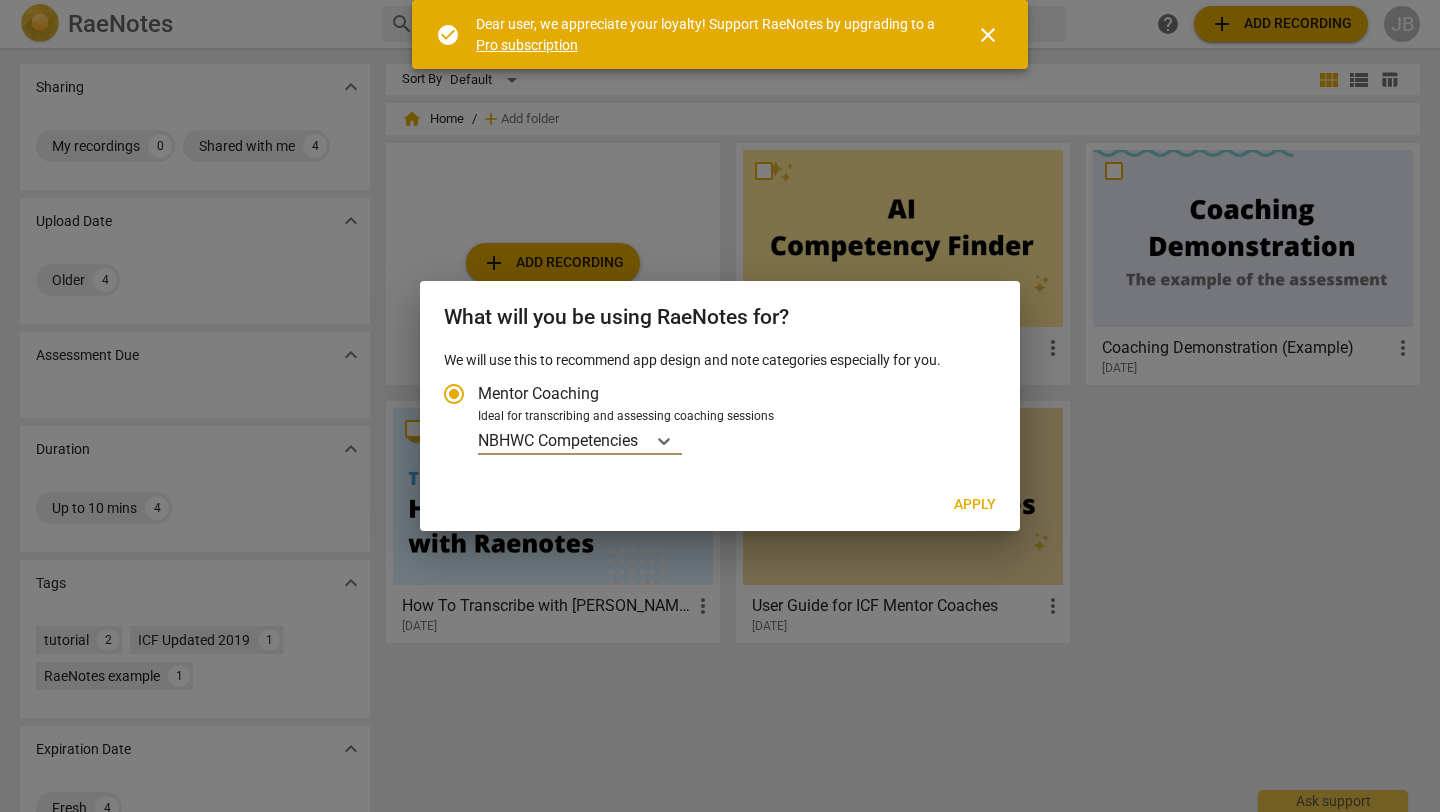 click on "Apply" at bounding box center [975, 505] 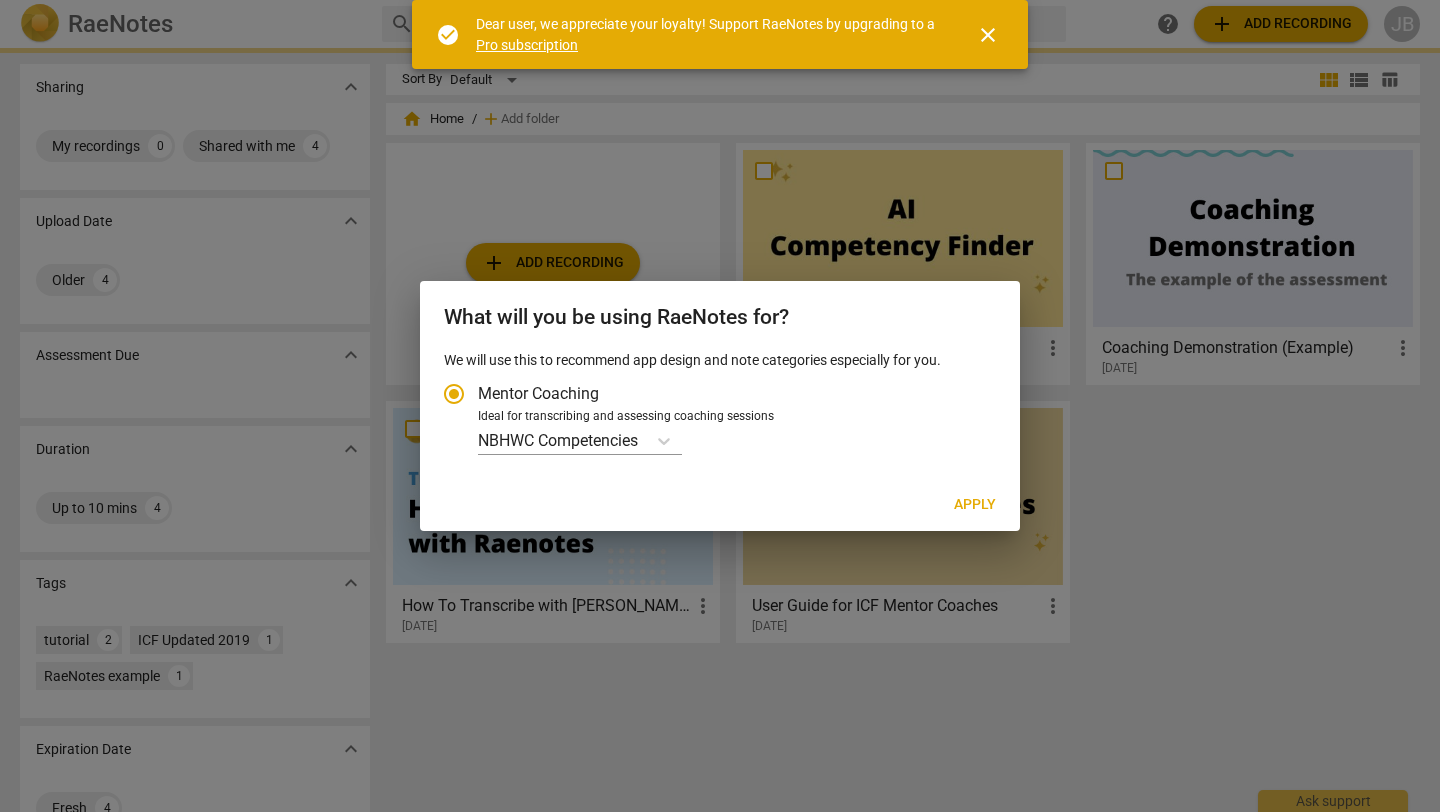 radio on "false" 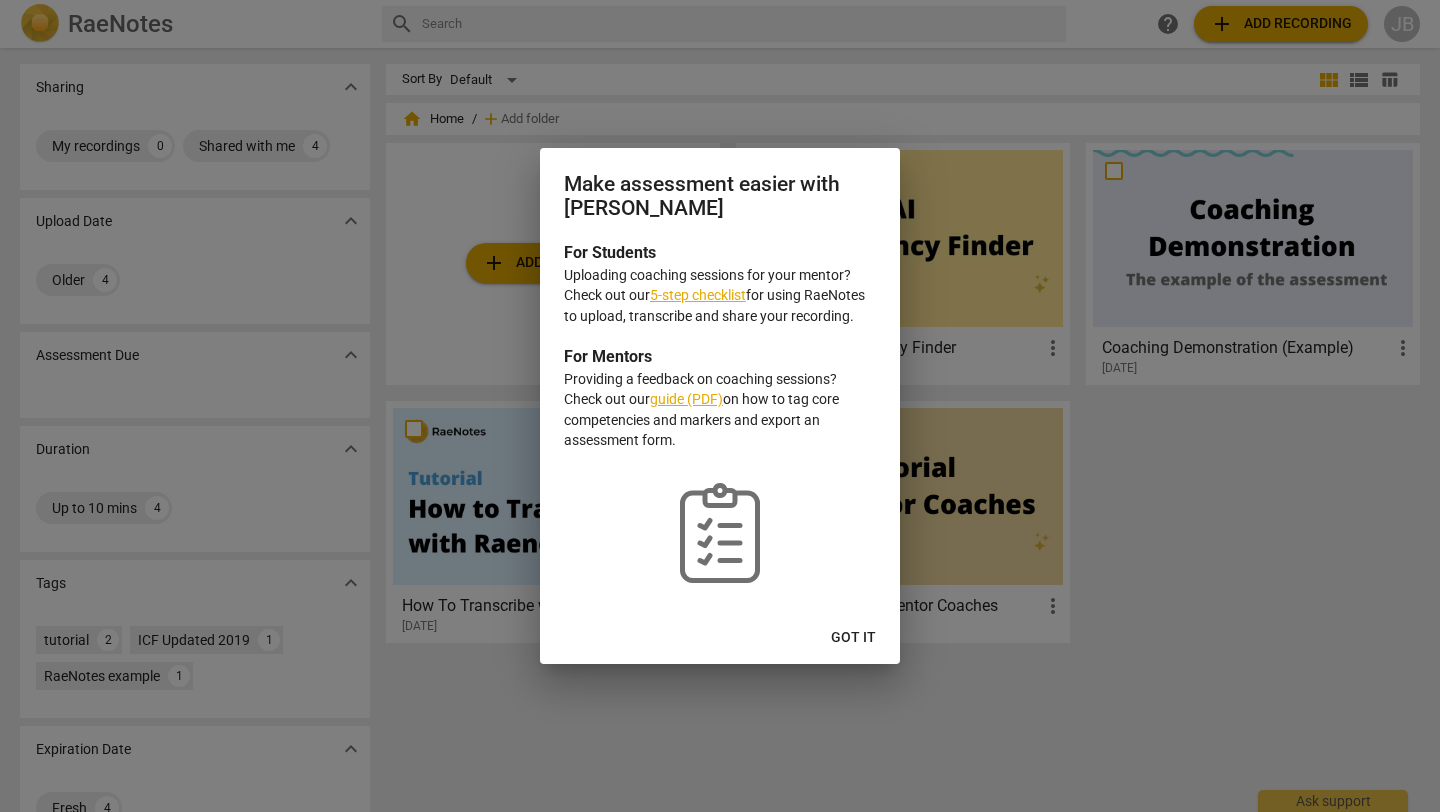 click on "5-step checklist" at bounding box center [698, 295] 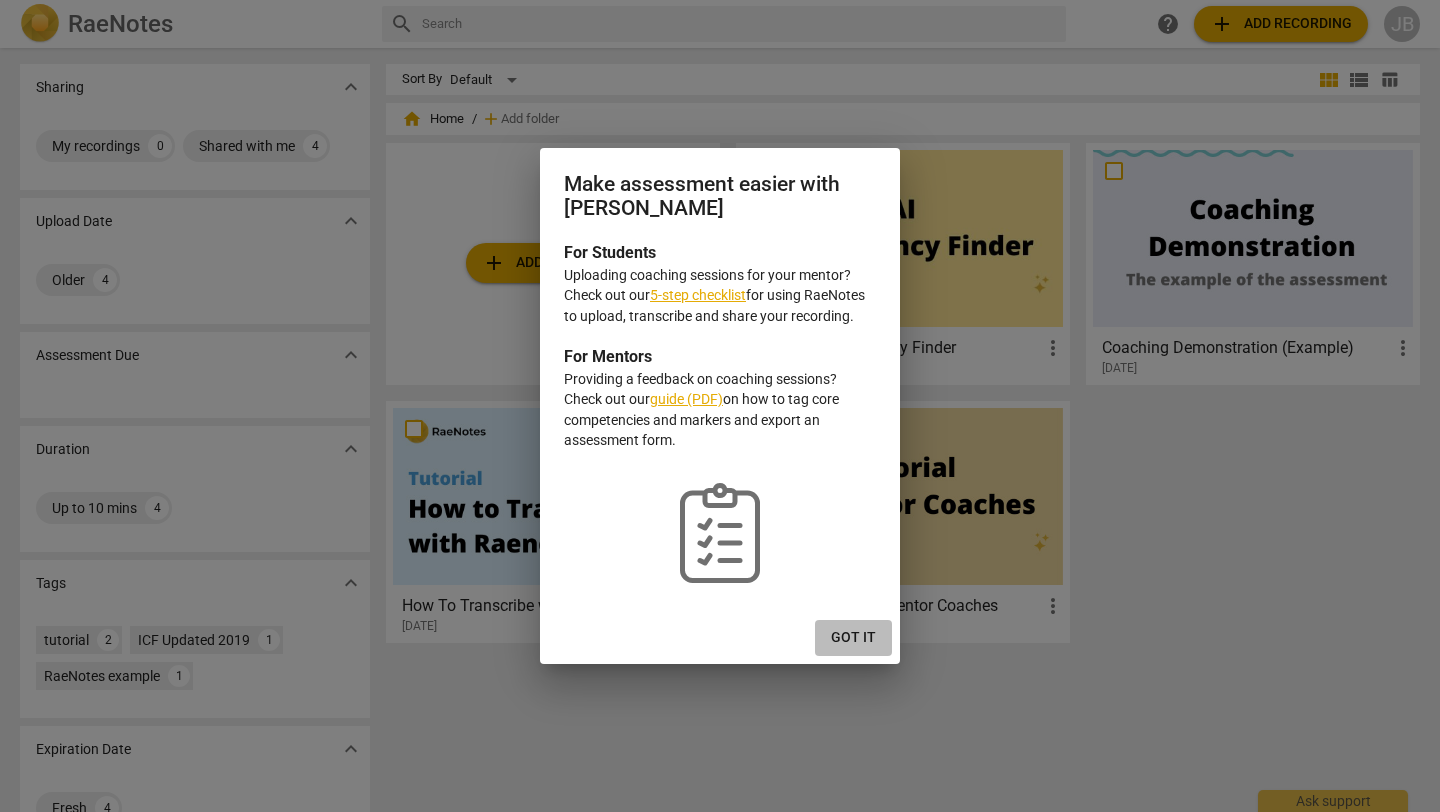 click on "Got it" at bounding box center (853, 638) 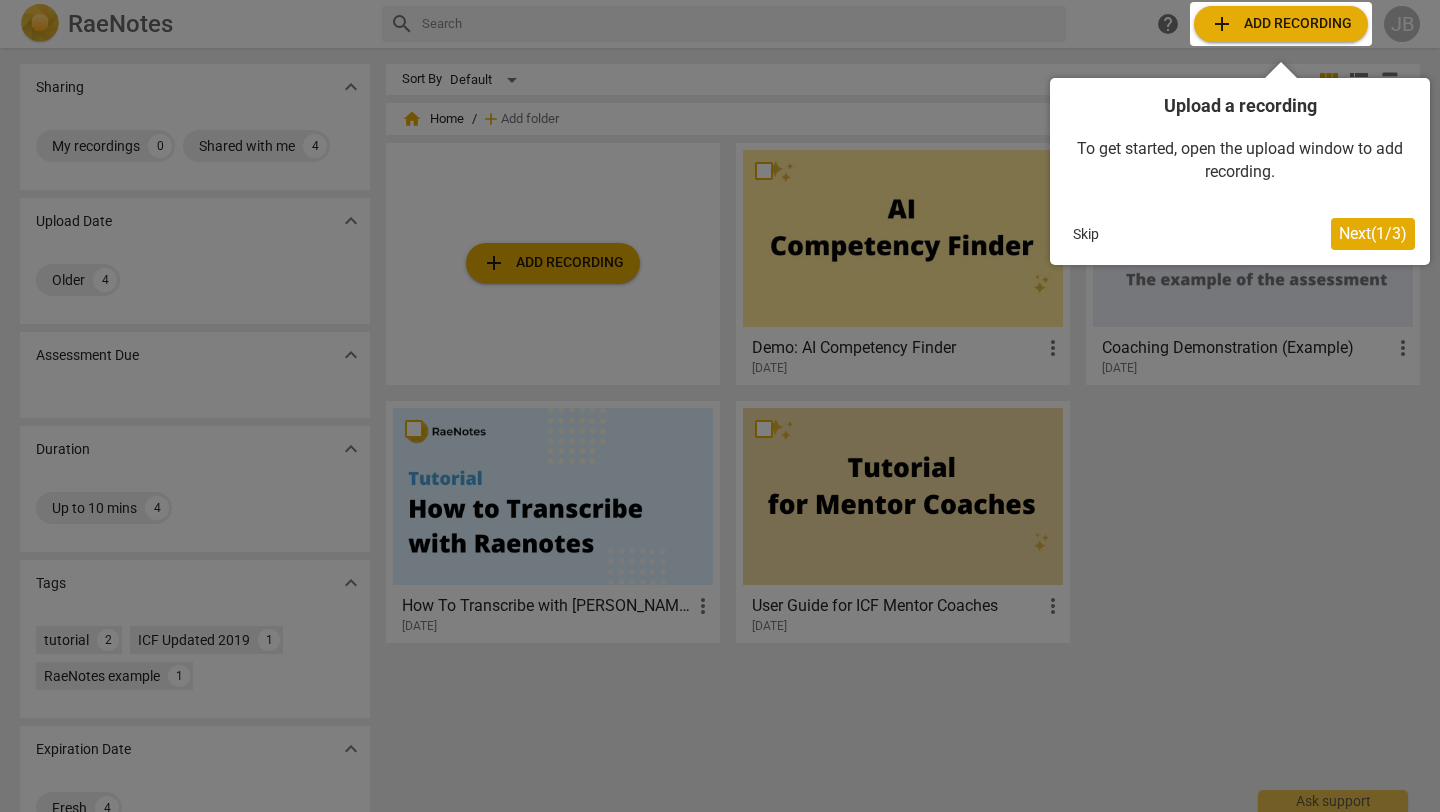 click on "Next  ( 1 / 3 )" at bounding box center [1373, 233] 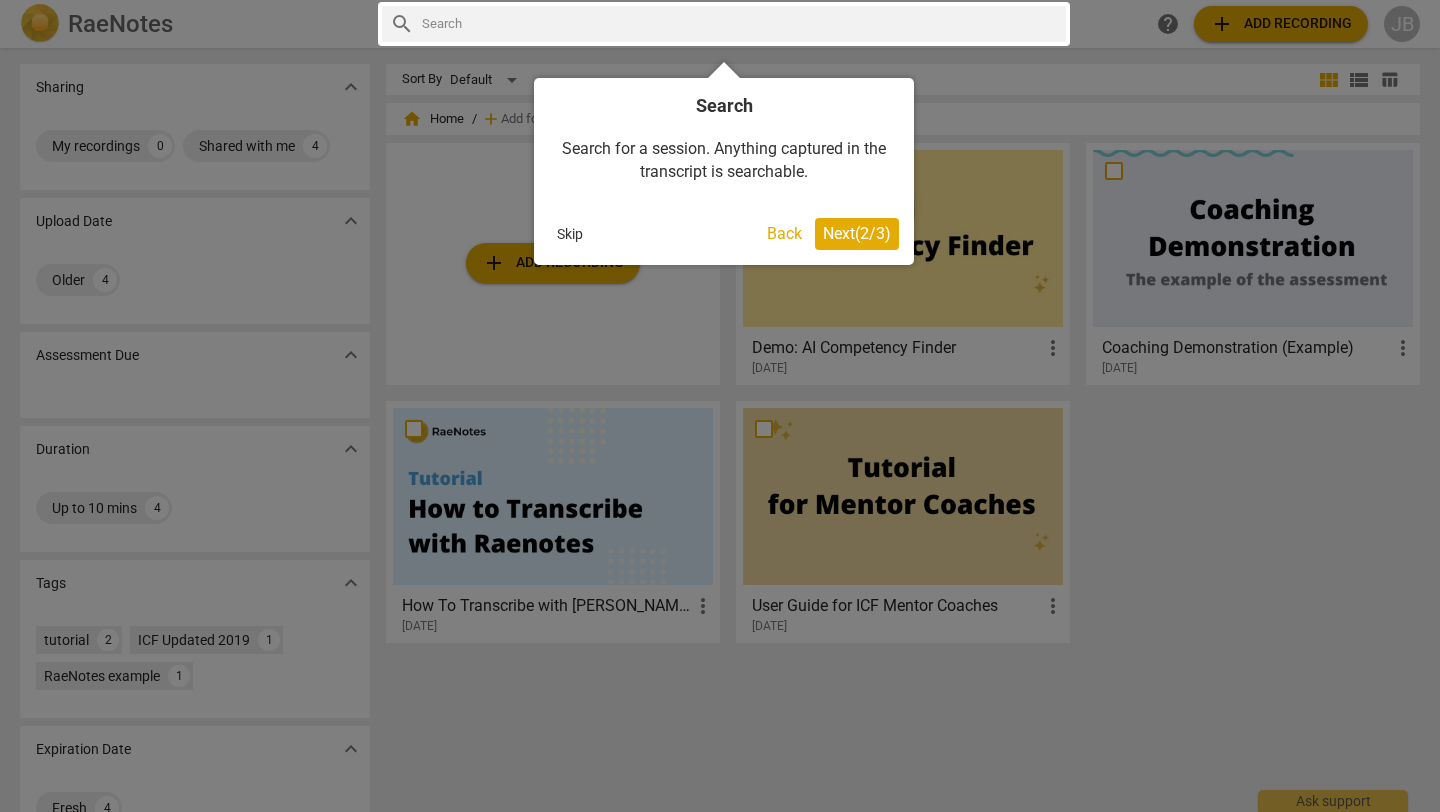 click on "Next  ( 2 / 3 )" at bounding box center [857, 233] 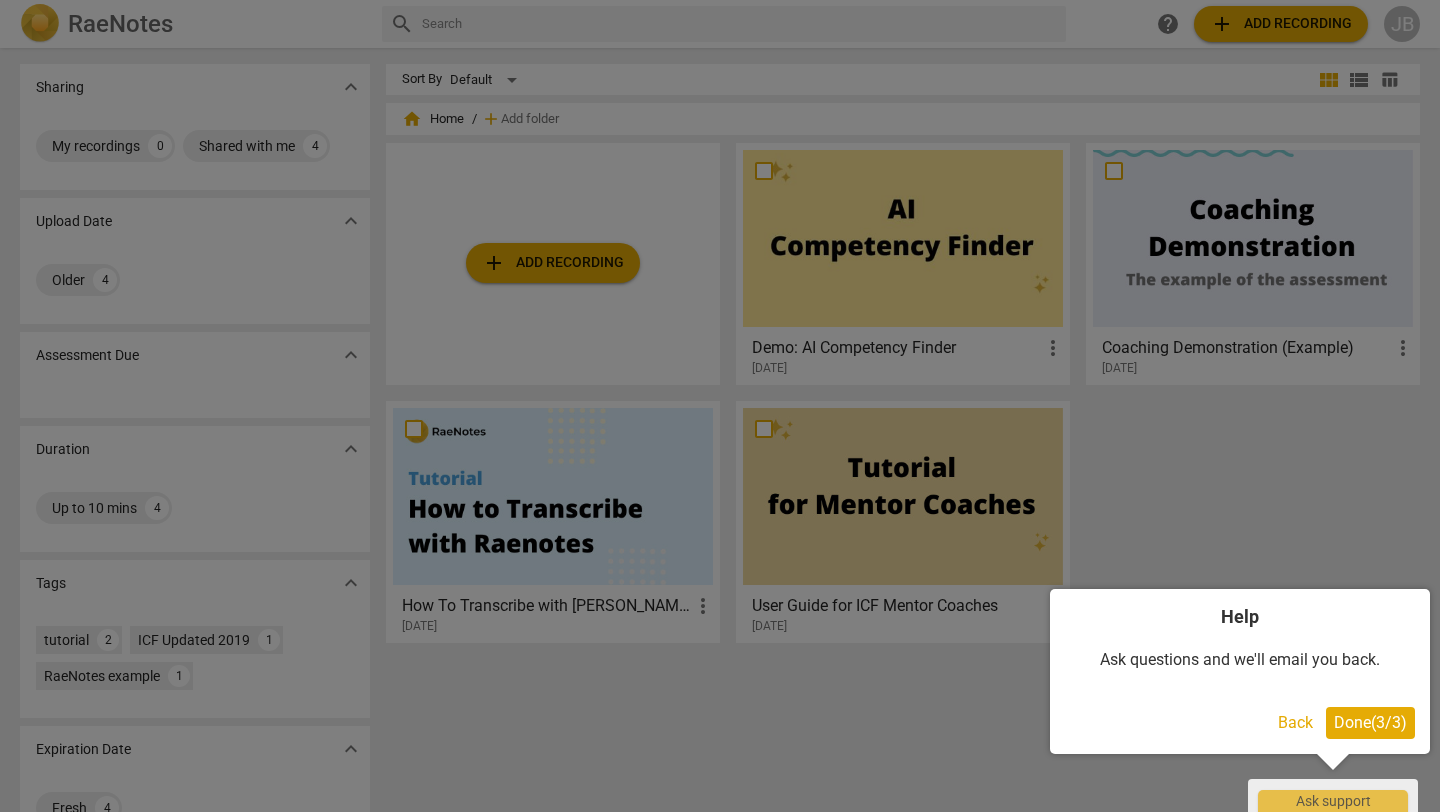 click on "Done  ( 3 / 3 )" at bounding box center (1370, 722) 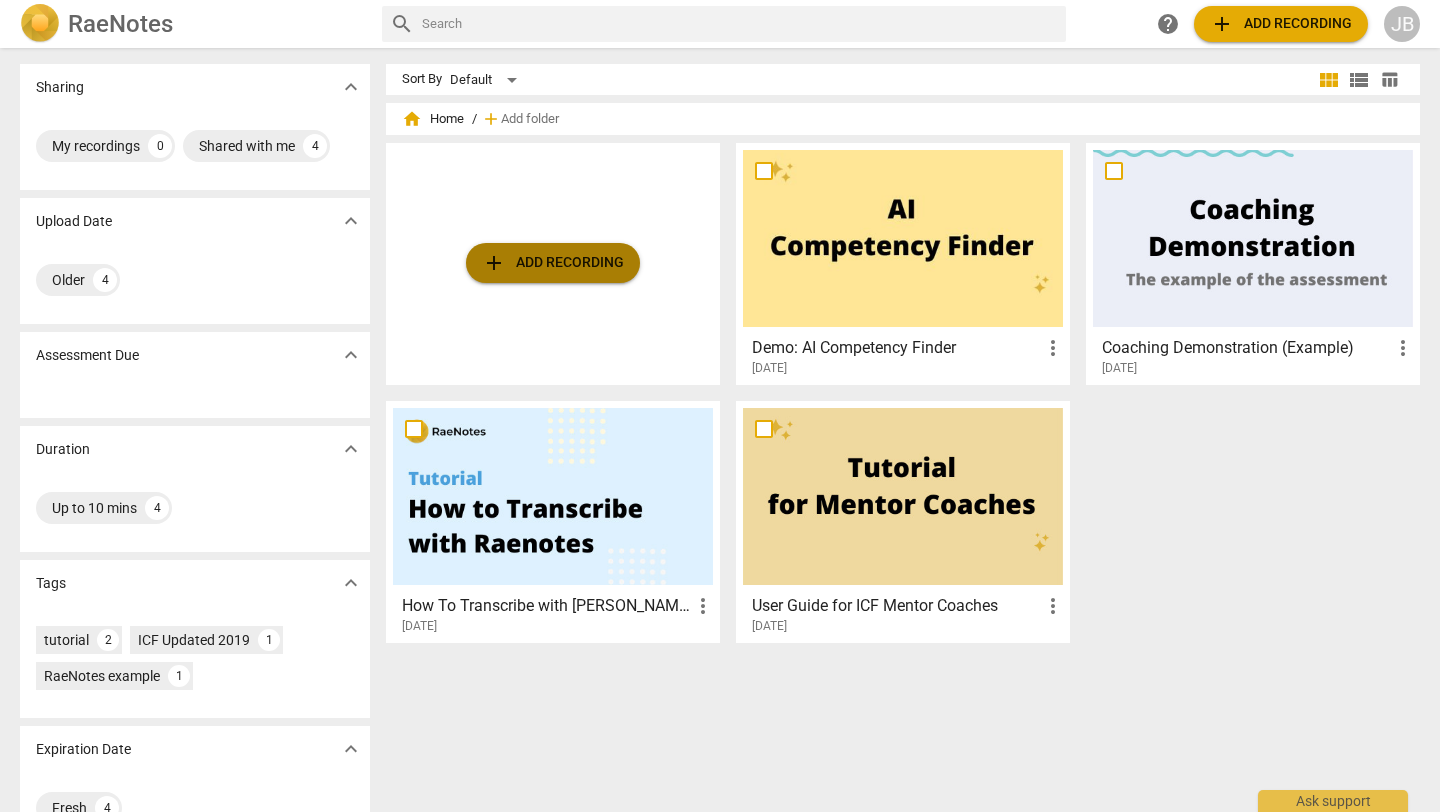 click on "add   Add recording" at bounding box center [553, 263] 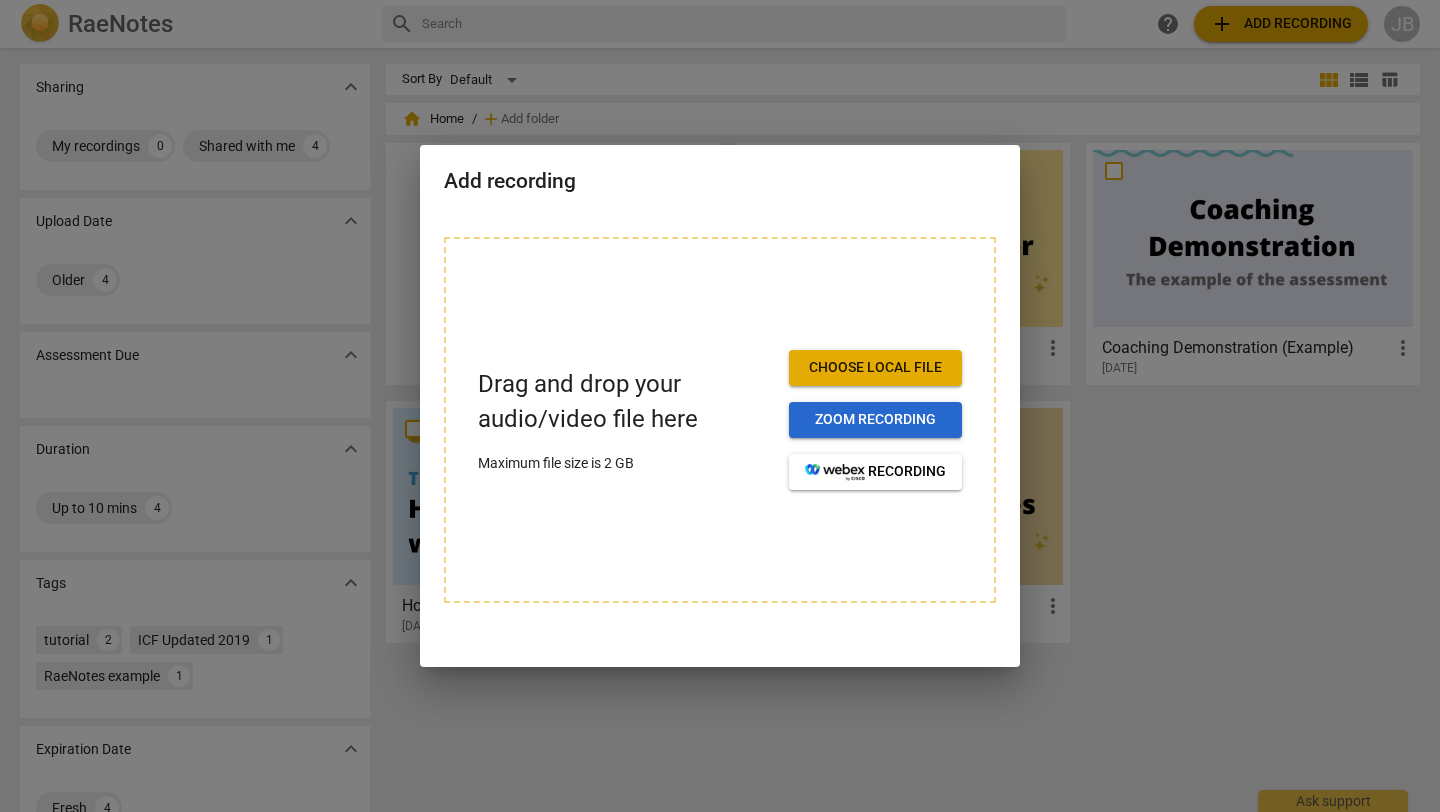 click on "Zoom recording" at bounding box center (875, 420) 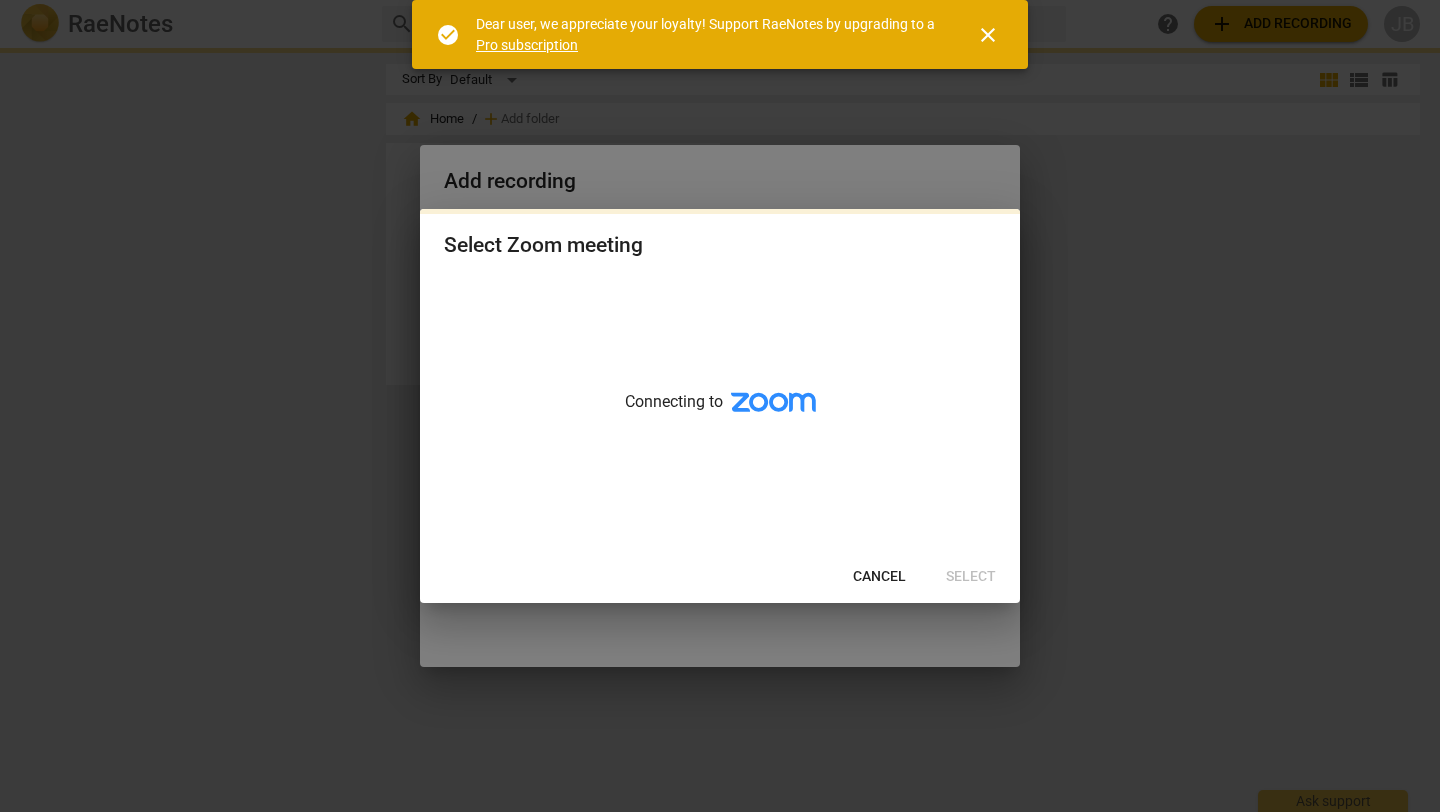 scroll, scrollTop: 0, scrollLeft: 0, axis: both 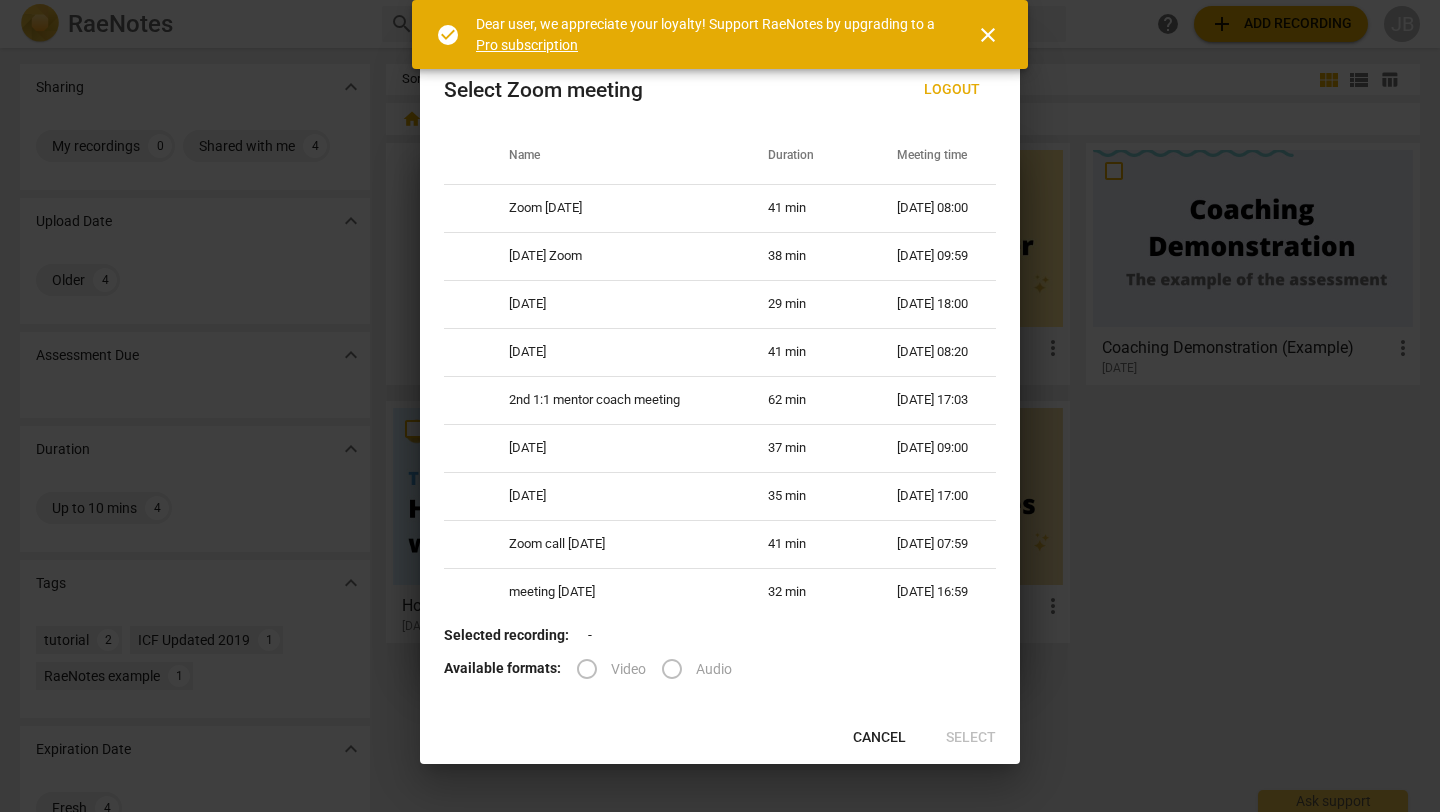 click on "close" at bounding box center (988, 35) 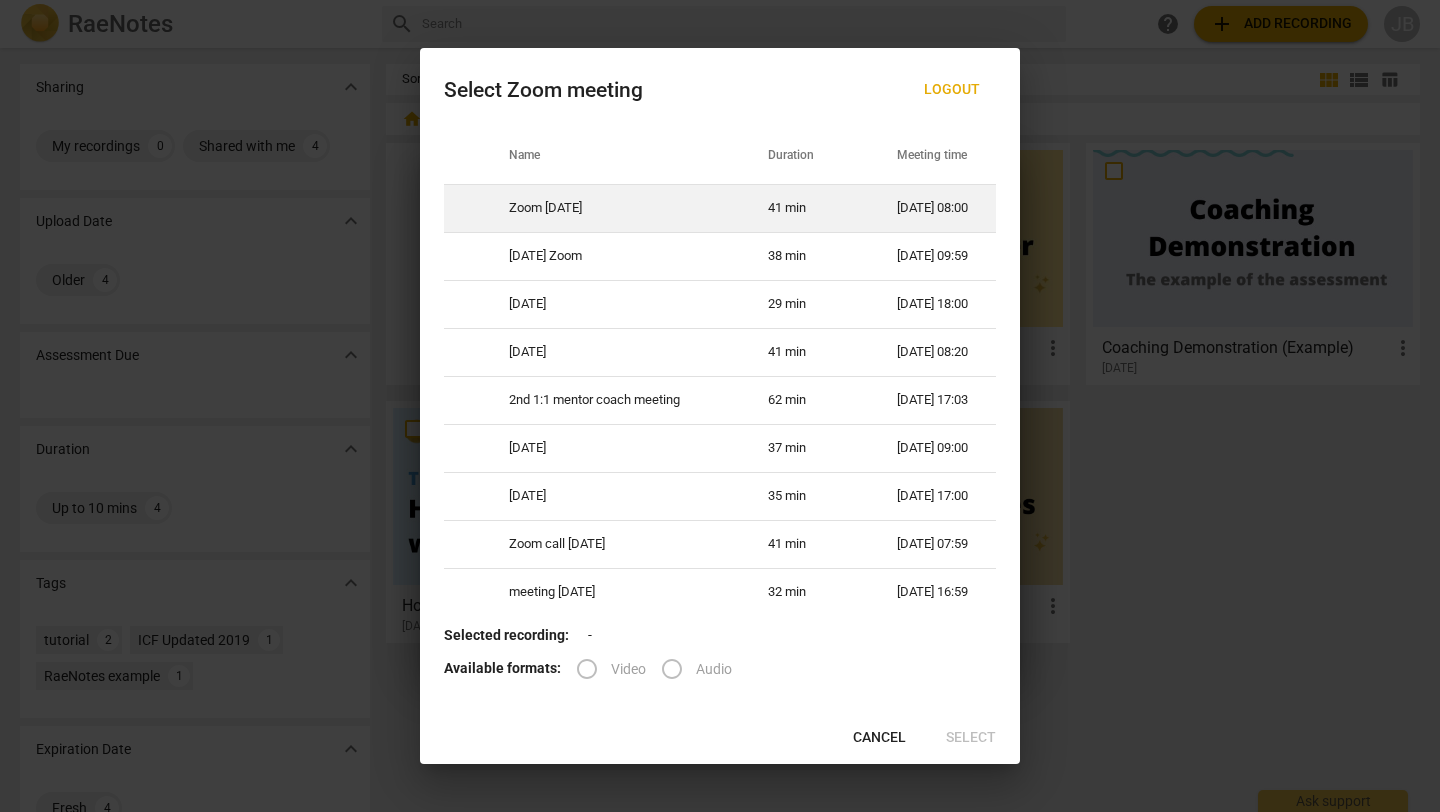 click on "Zoom 7/11/25" at bounding box center (614, 208) 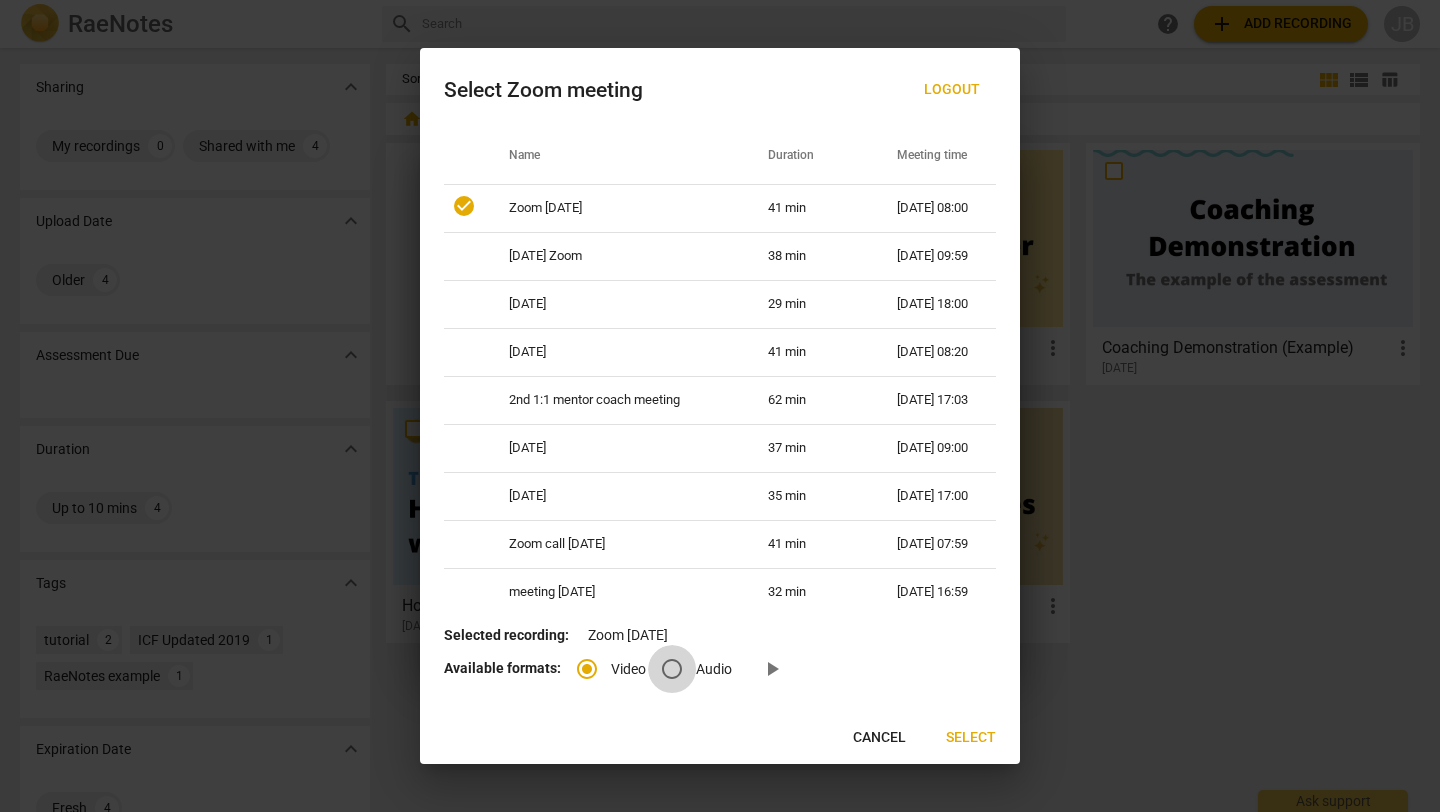 click on "Audio" at bounding box center [672, 669] 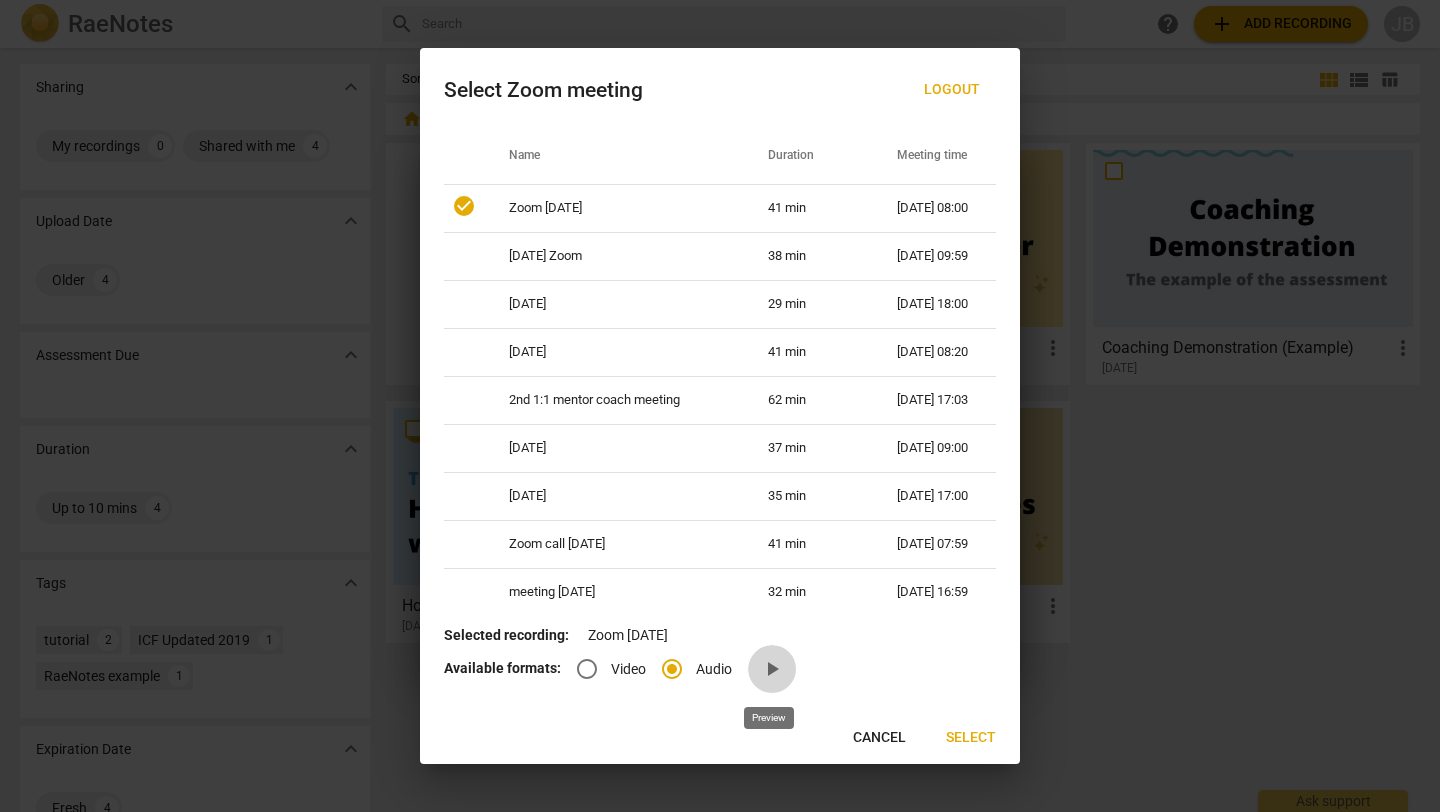 click on "play_arrow" at bounding box center (772, 669) 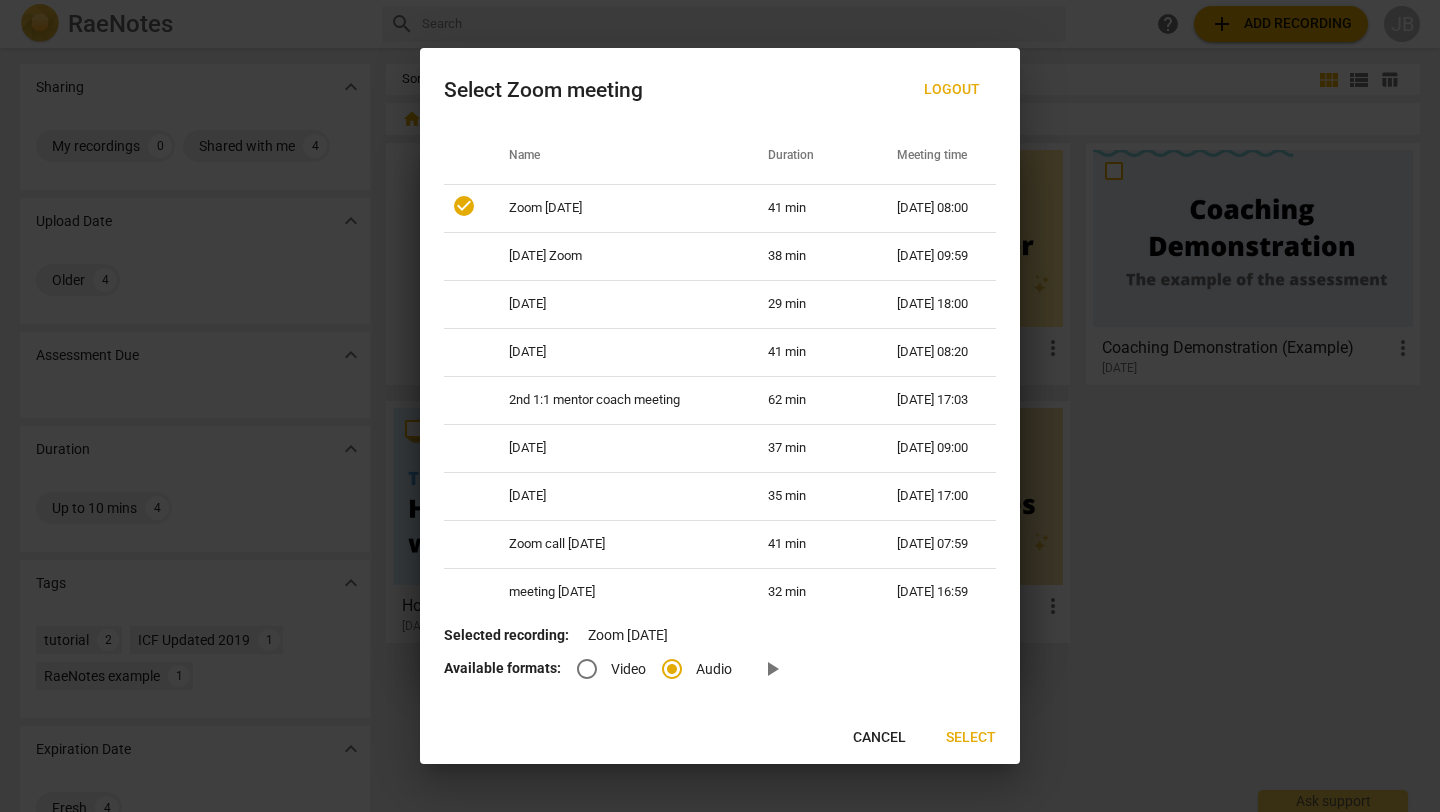 click on "Select" at bounding box center [971, 738] 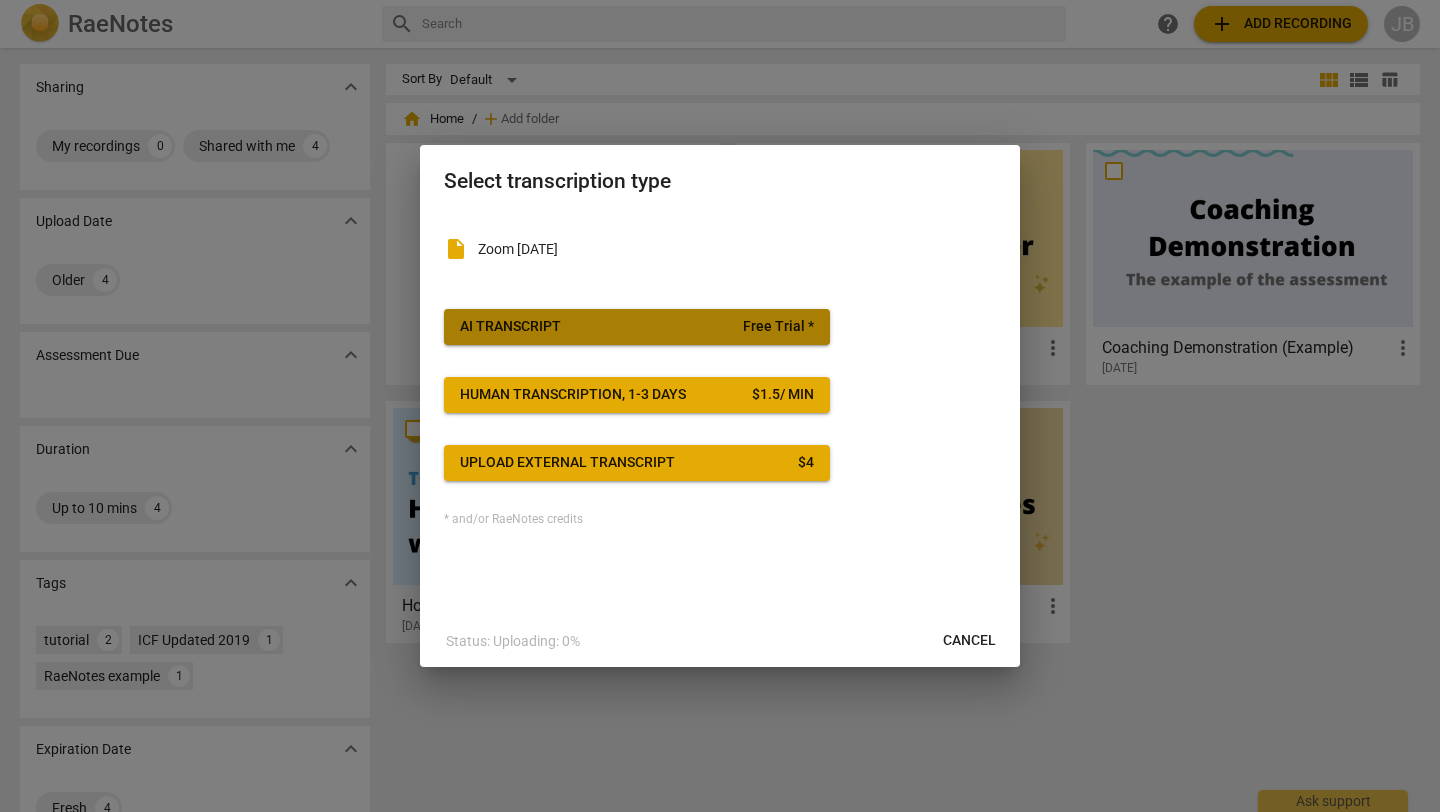 click on "AI Transcript Free Trial *" at bounding box center [637, 327] 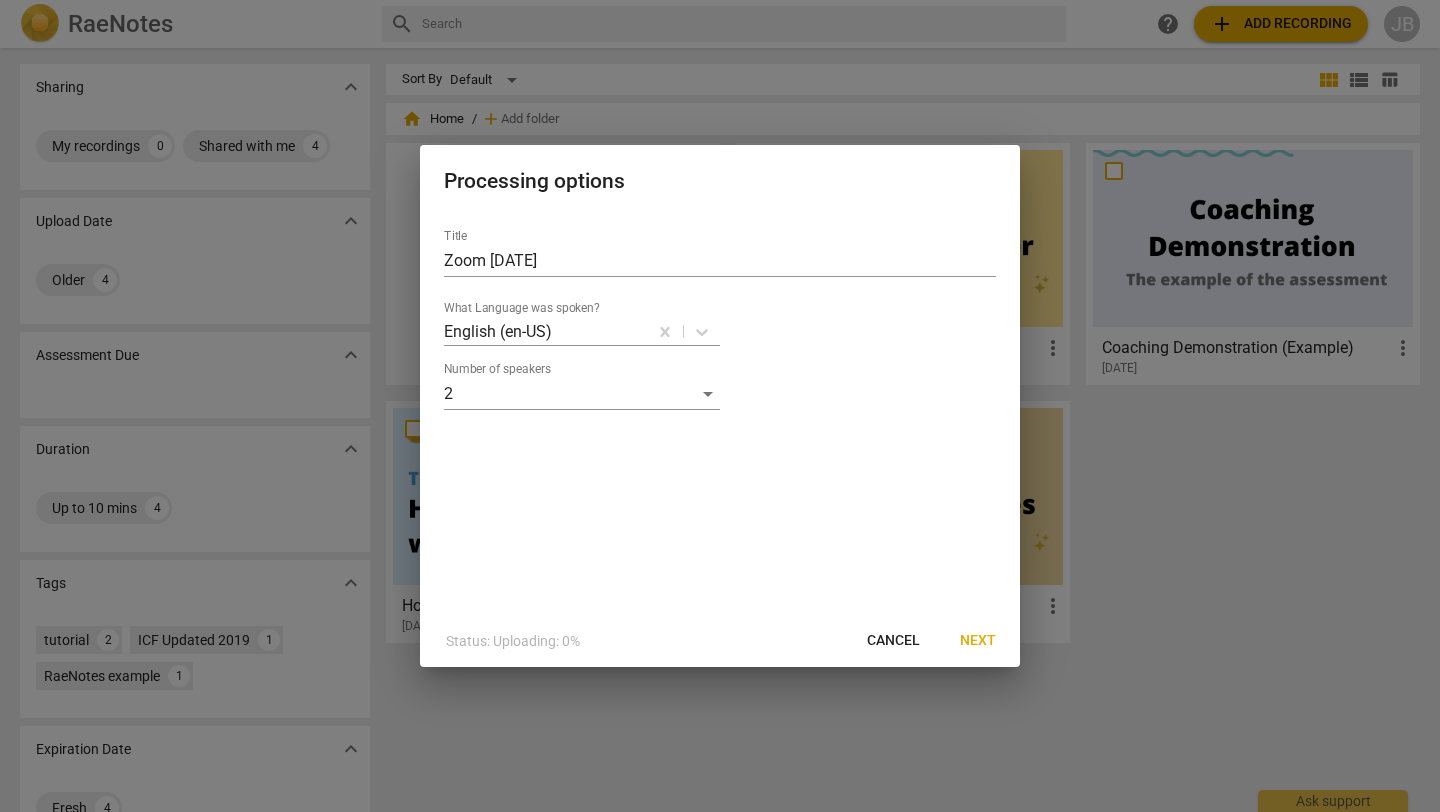 click on "Next" at bounding box center [978, 641] 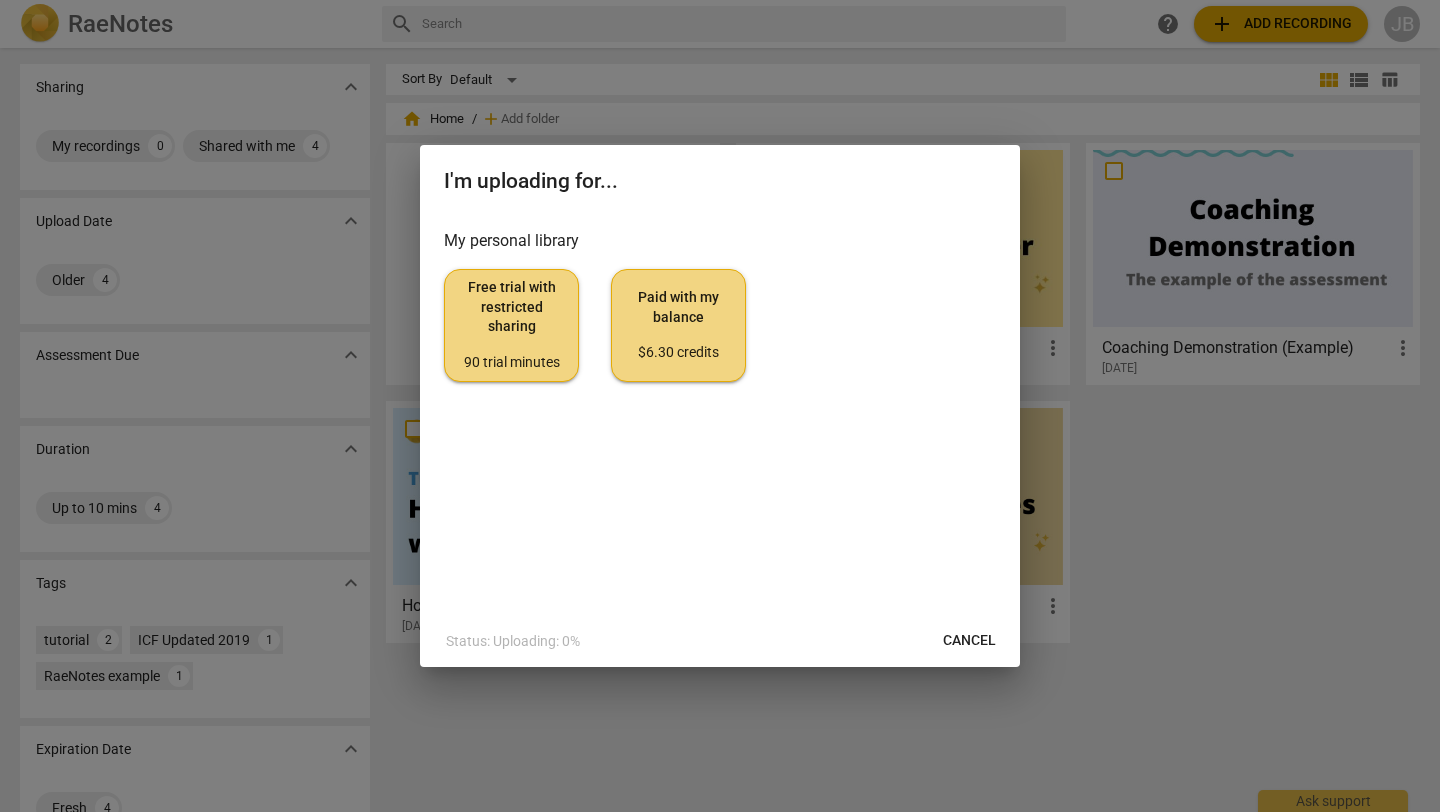 click on "Free trial with restricted sharing 90 trial minutes" at bounding box center [511, 325] 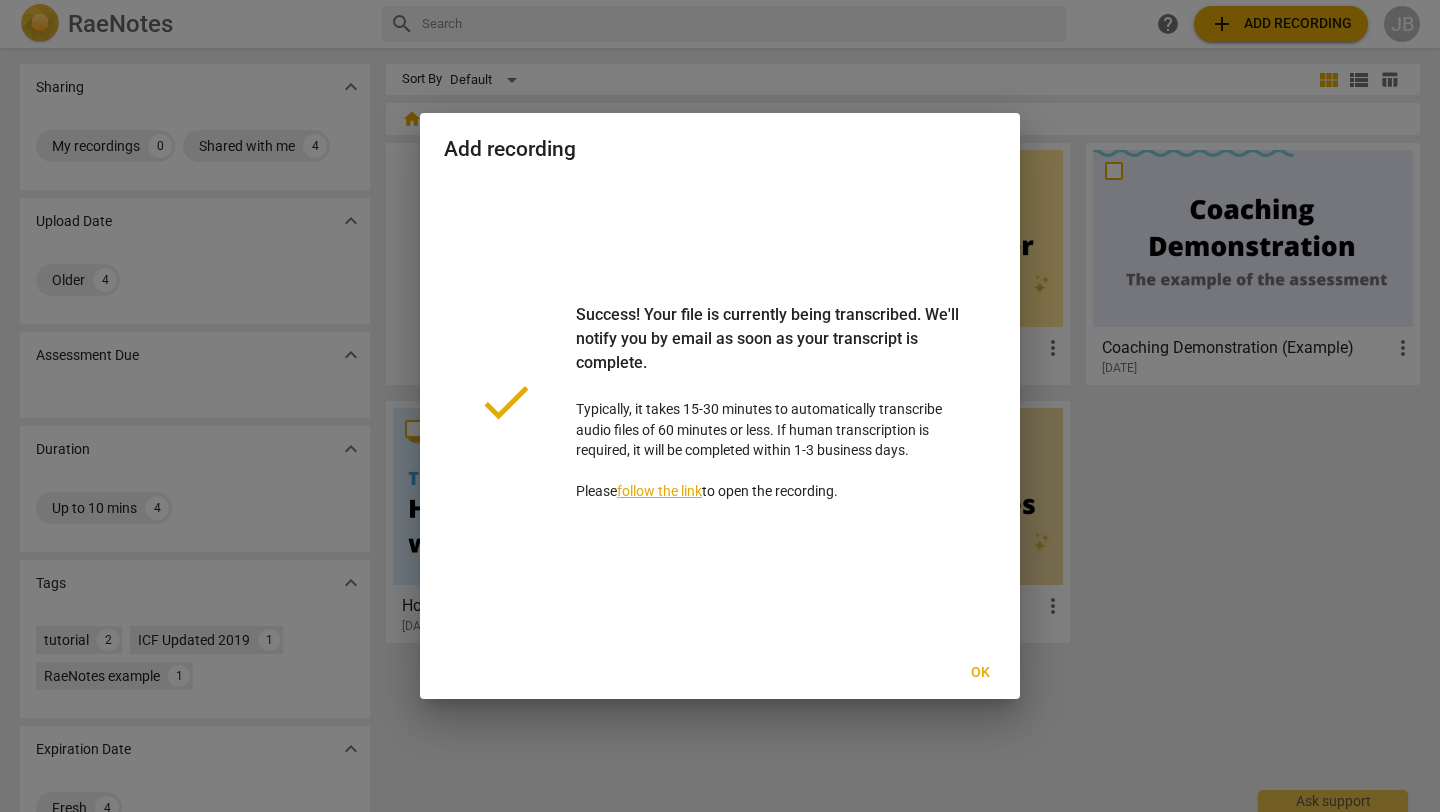 click on "Ok" at bounding box center (980, 673) 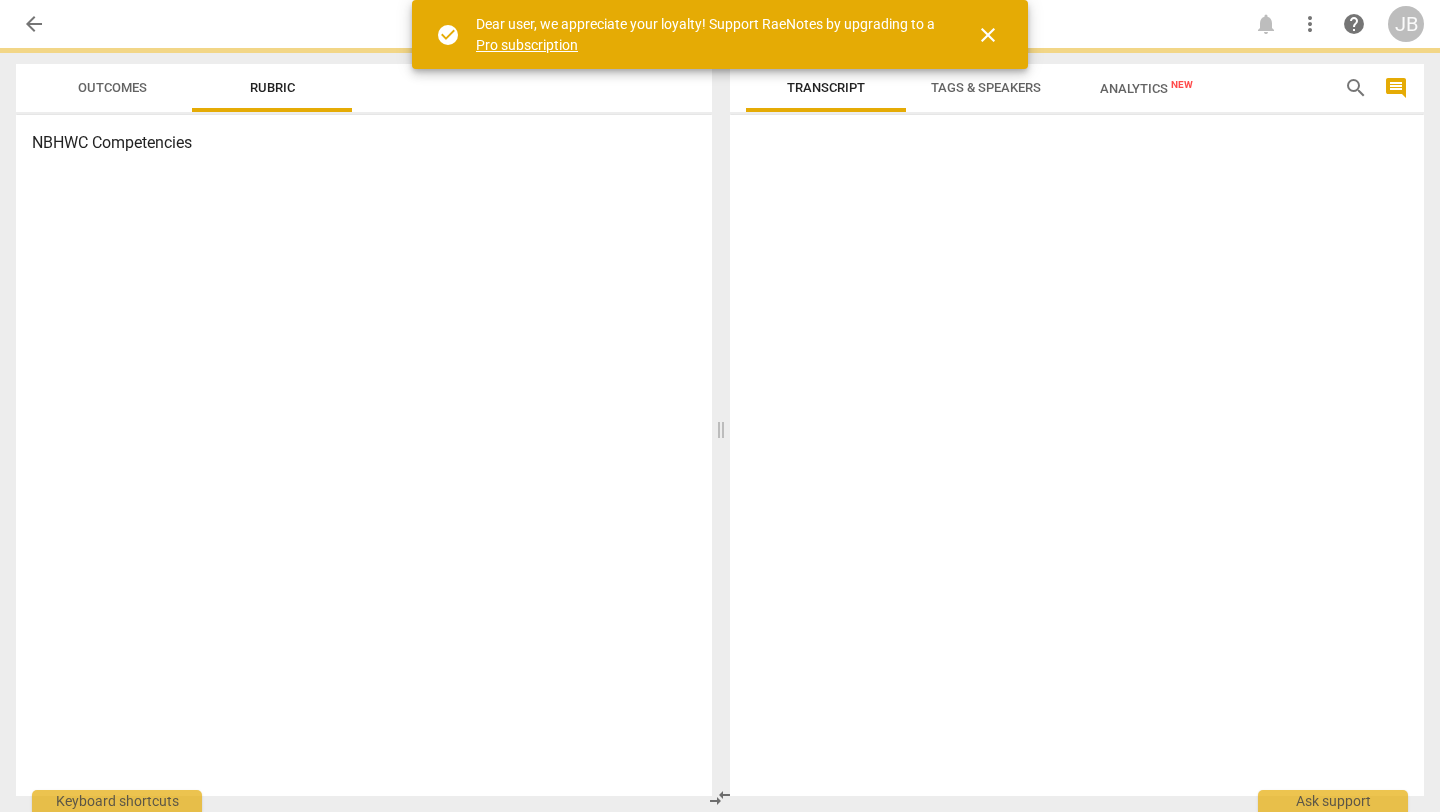 scroll, scrollTop: 0, scrollLeft: 0, axis: both 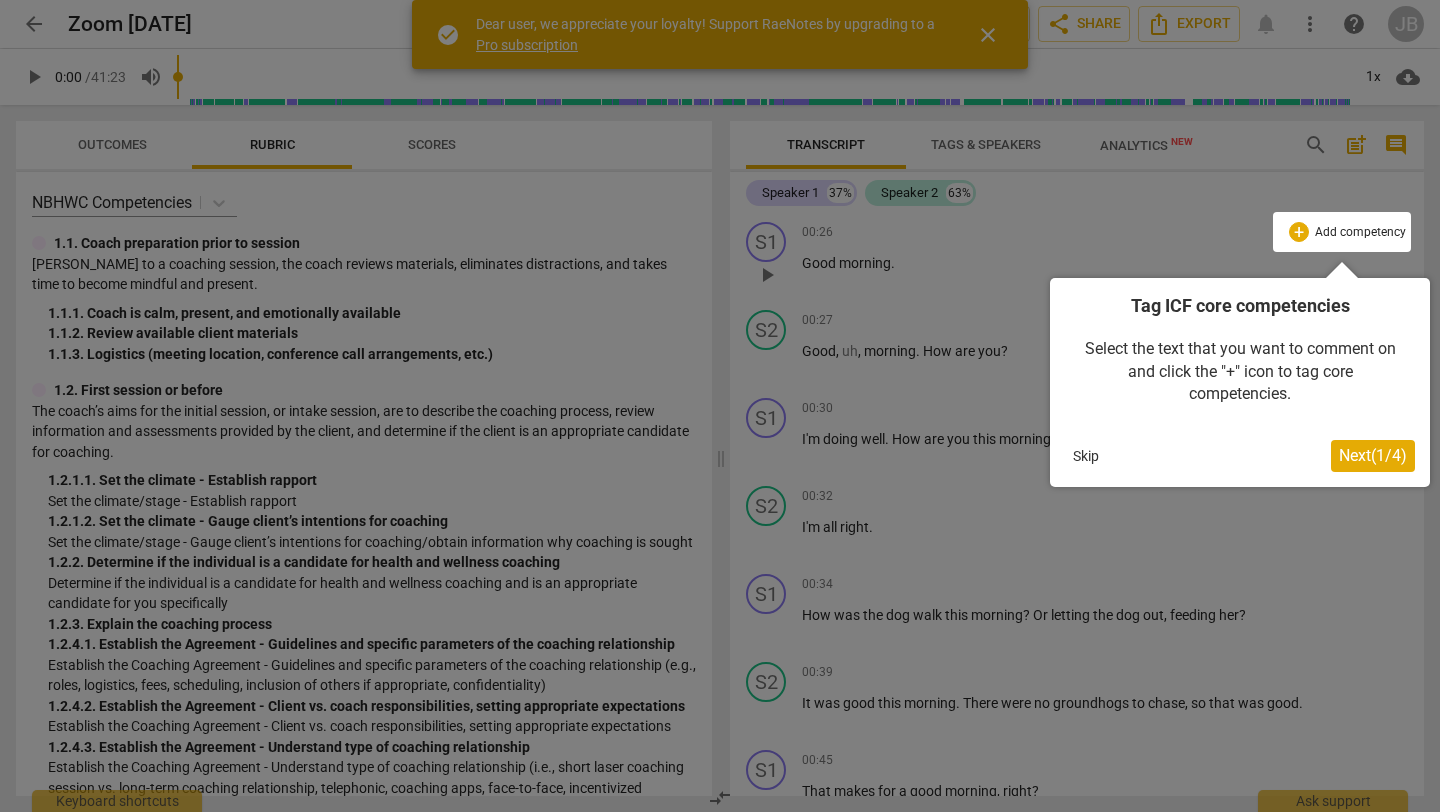 click on "Next  ( 1 / 4 )" at bounding box center (1373, 455) 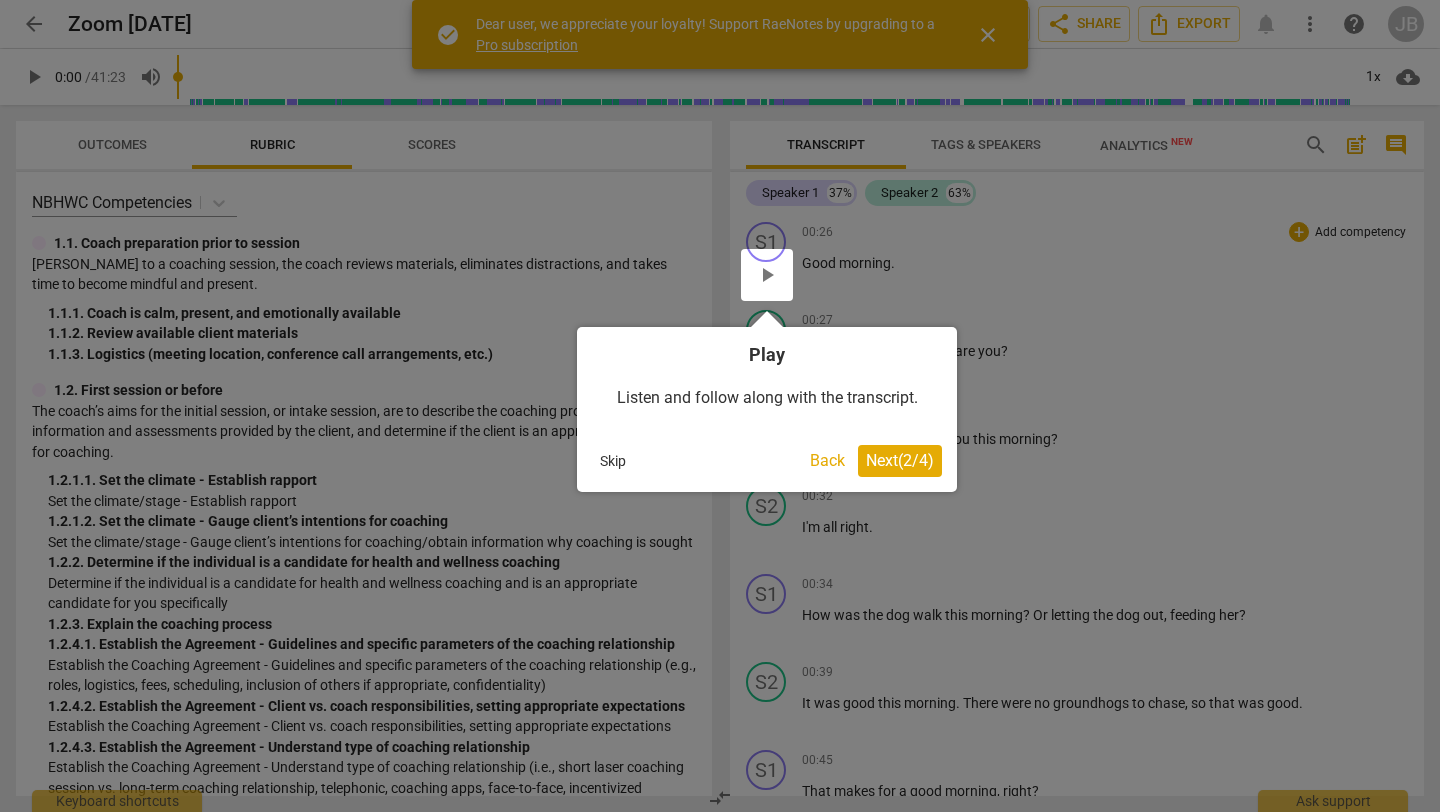 click on "Next  ( 2 / 4 )" at bounding box center [900, 460] 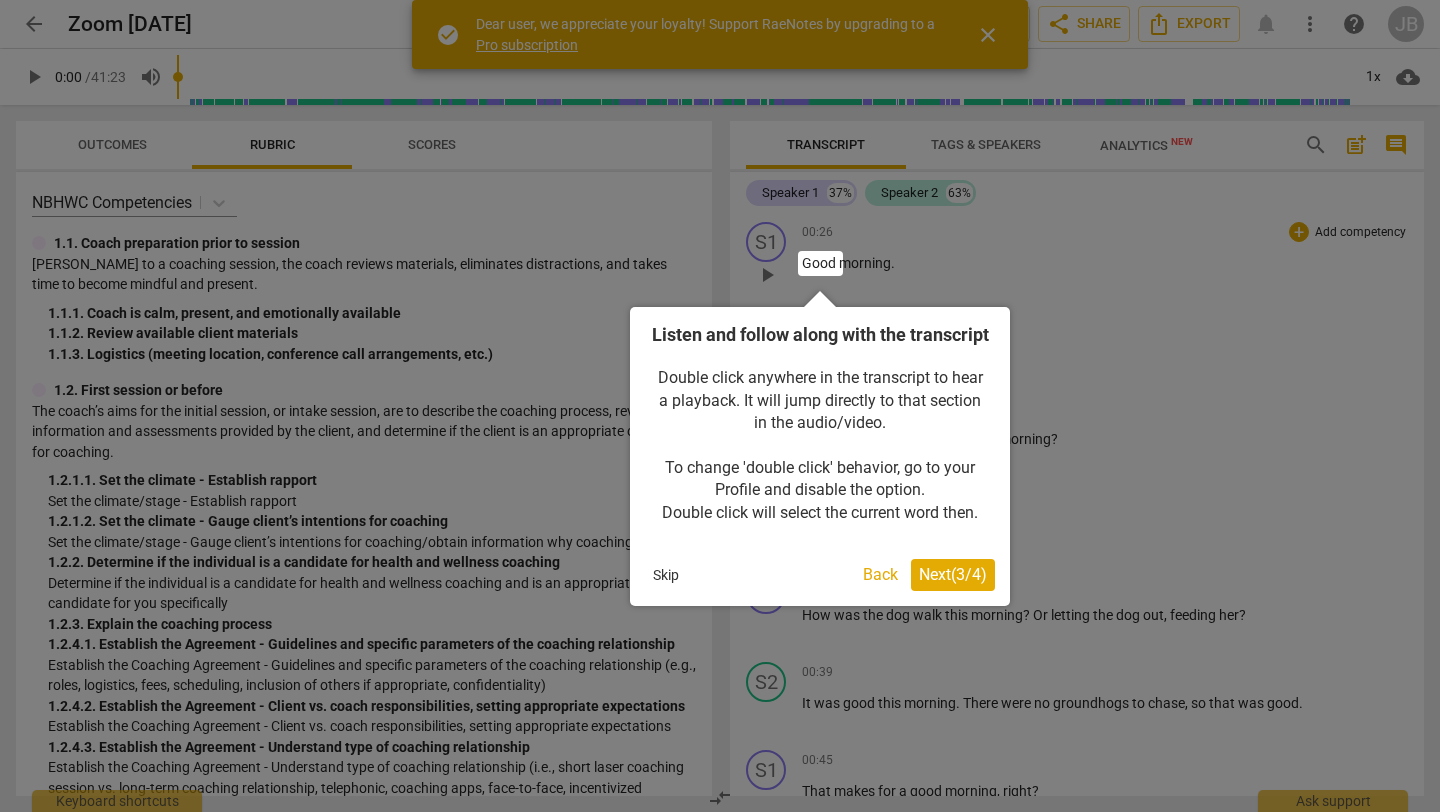 click on "Next  ( 3 / 4 )" at bounding box center [953, 574] 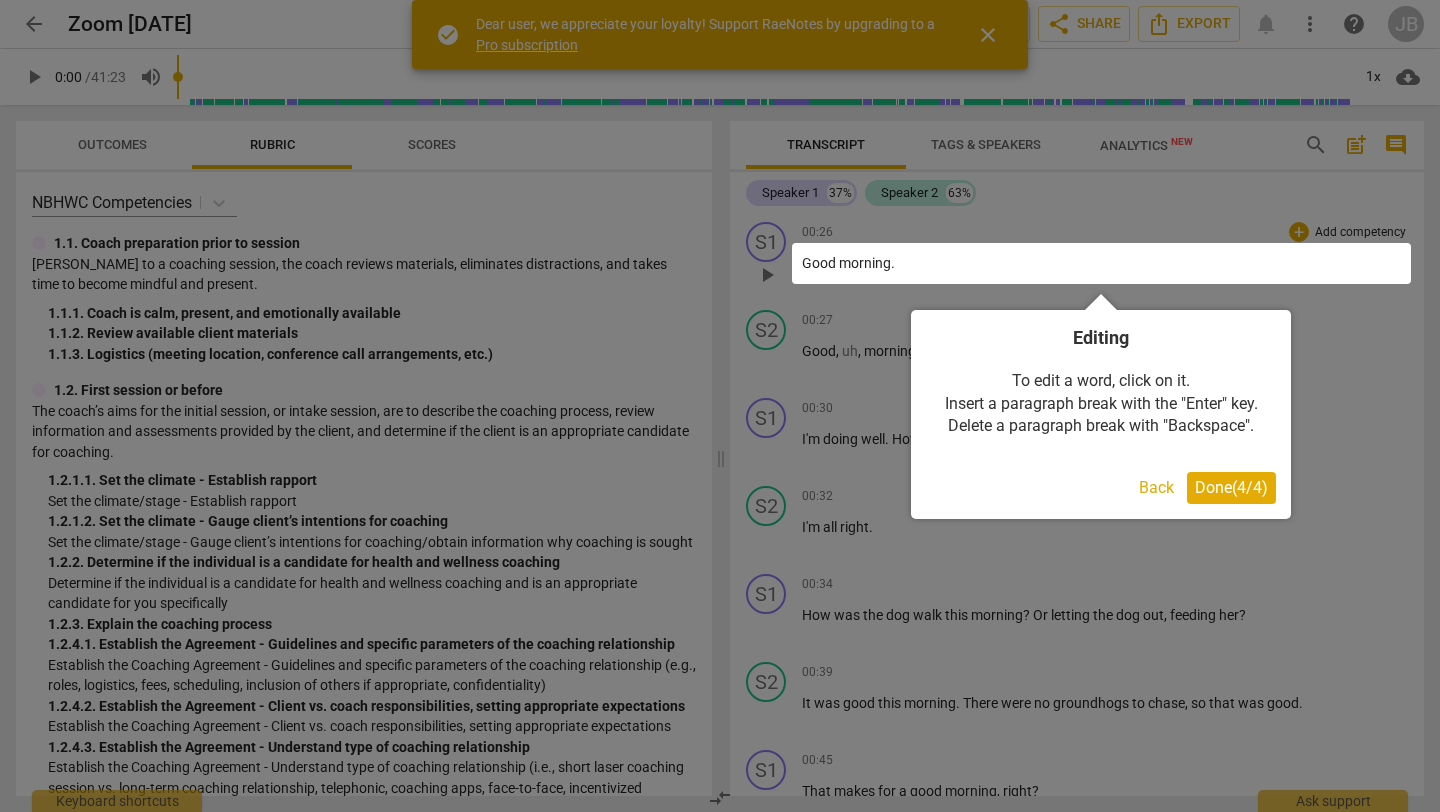click on "Done  ( 4 / 4 )" at bounding box center [1231, 487] 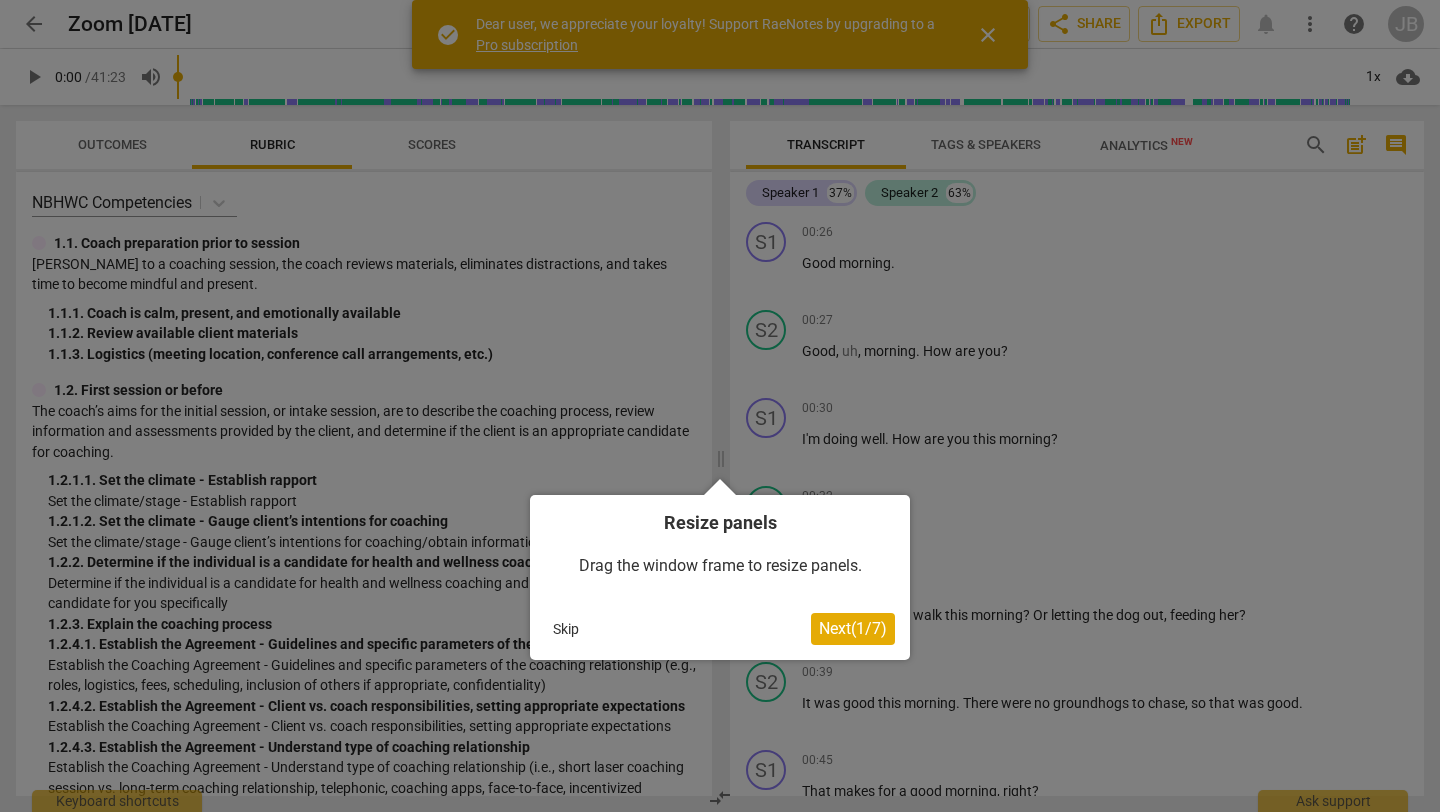 click on "Next  ( 1 / 7 )" at bounding box center (853, 628) 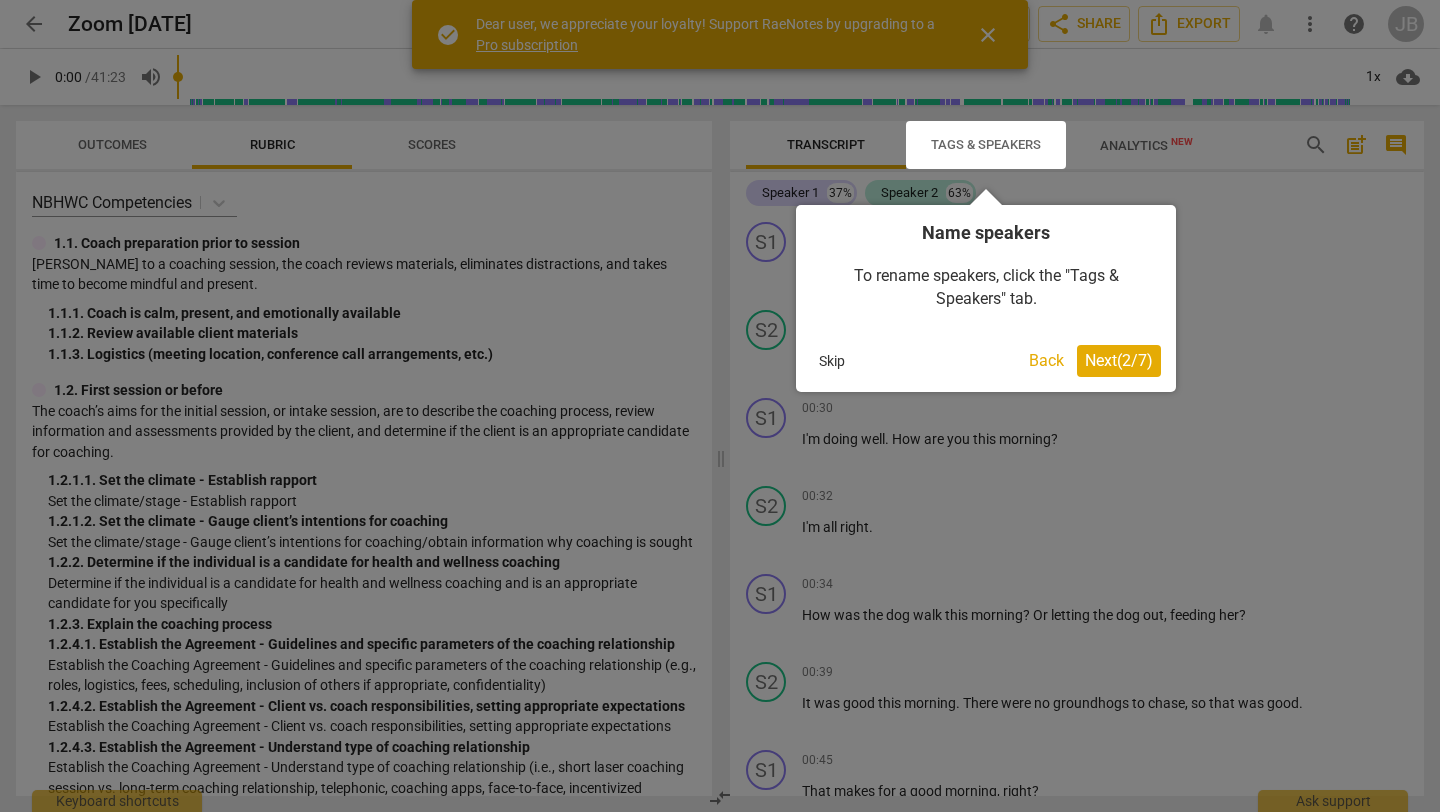 click on "Next  ( 2 / 7 )" at bounding box center [1119, 360] 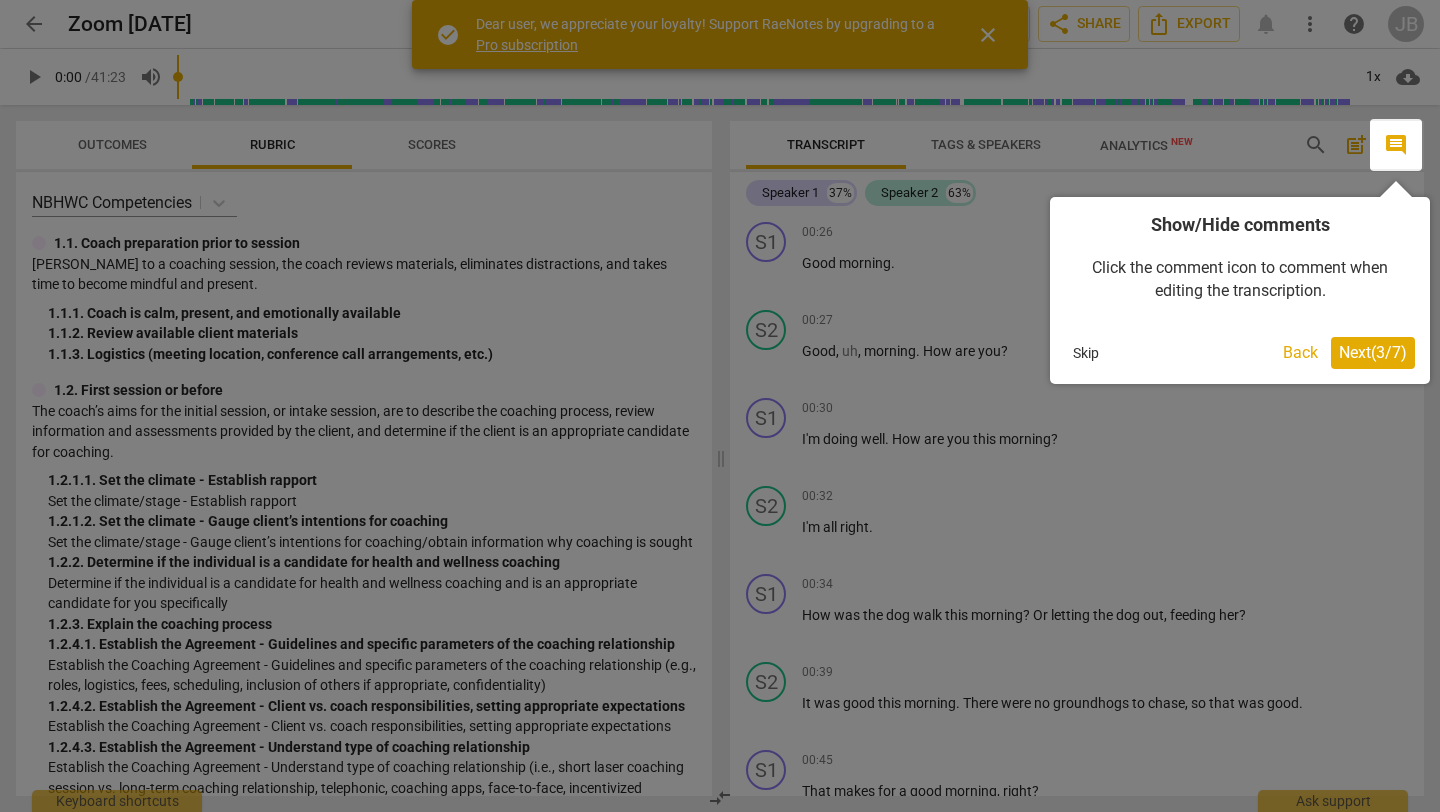 click on "Next  ( 3 / 7 )" at bounding box center (1373, 352) 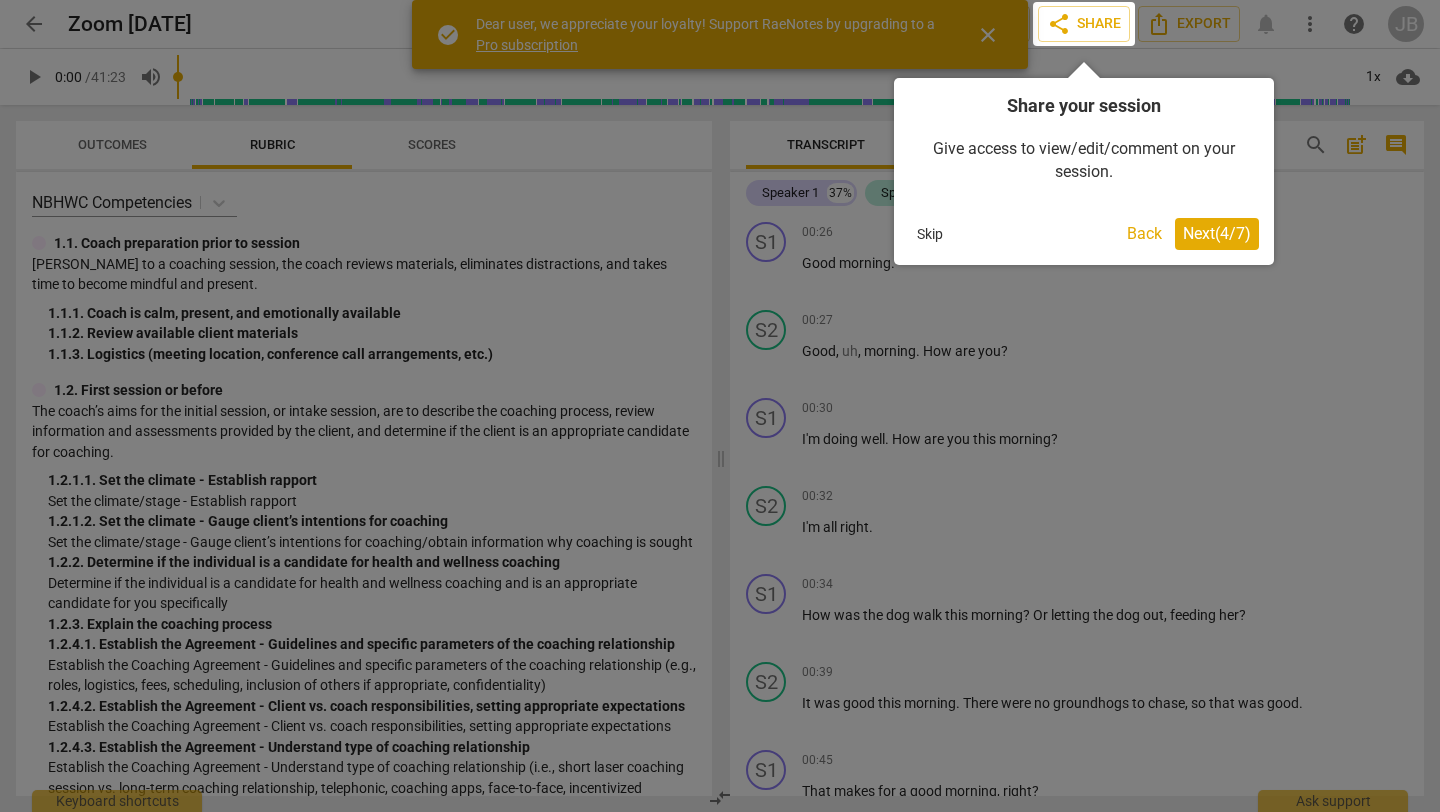 click on "Next  ( 4 / 7 )" at bounding box center [1217, 233] 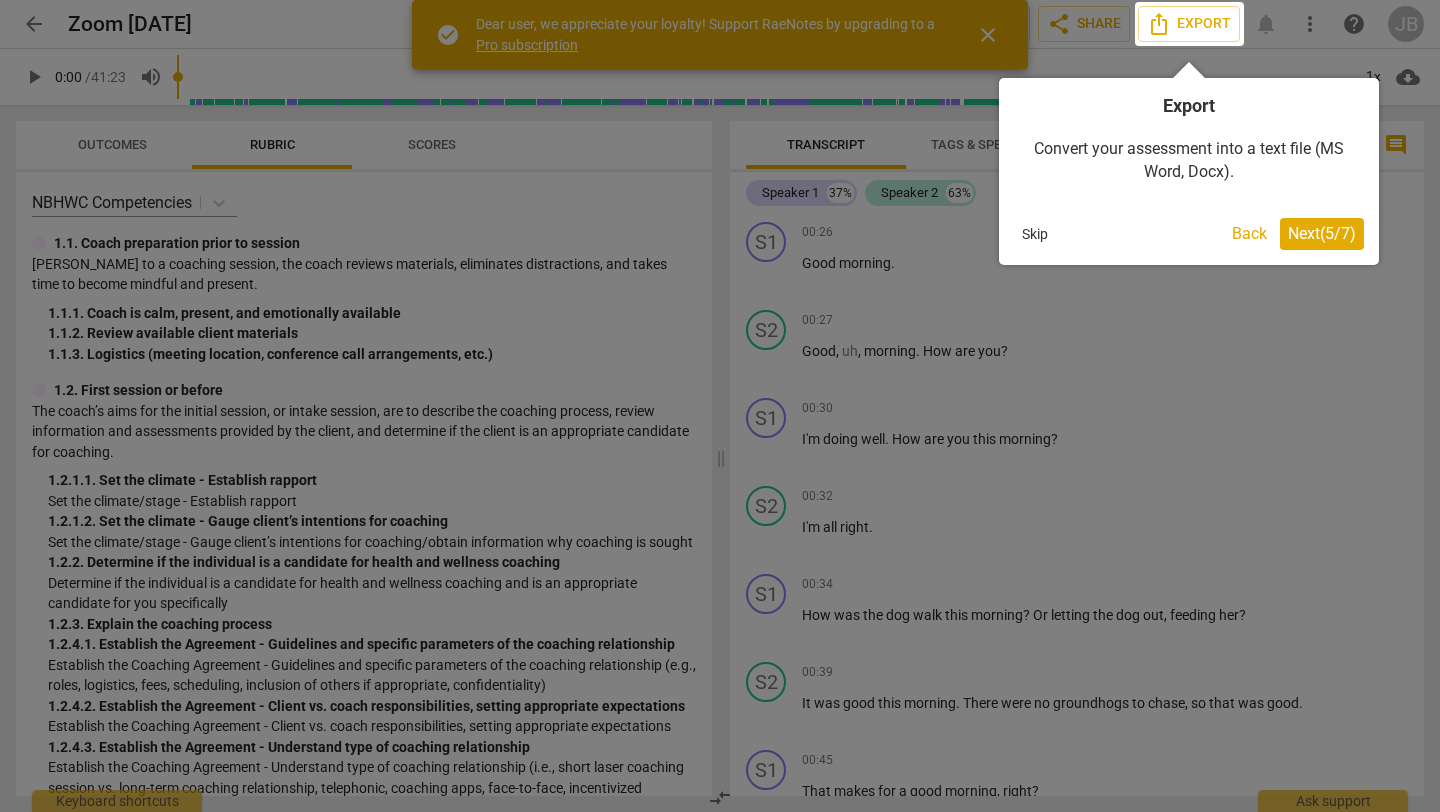 click on "Next  ( 5 / 7 )" at bounding box center [1322, 233] 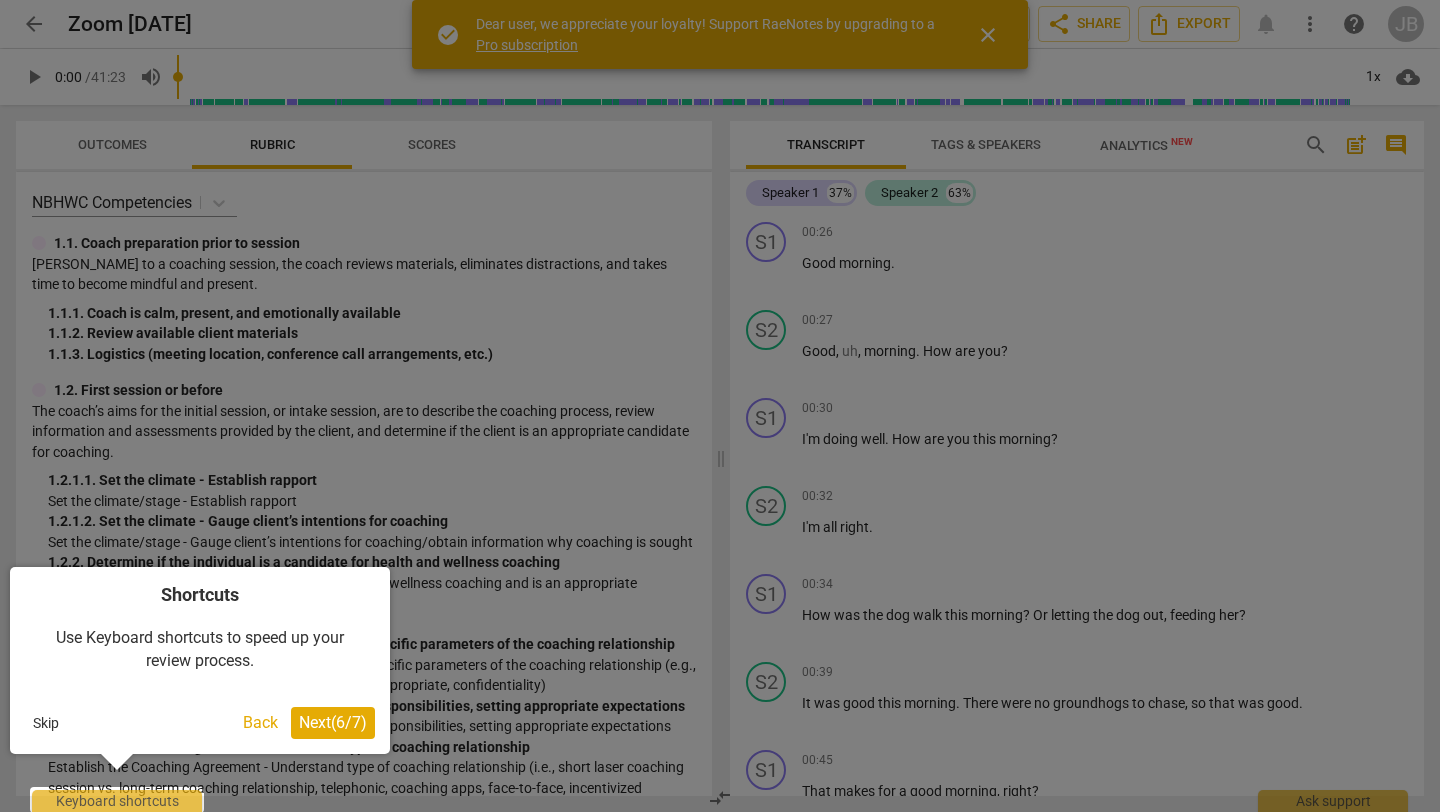 click on "Next  ( 6 / 7 )" at bounding box center [333, 722] 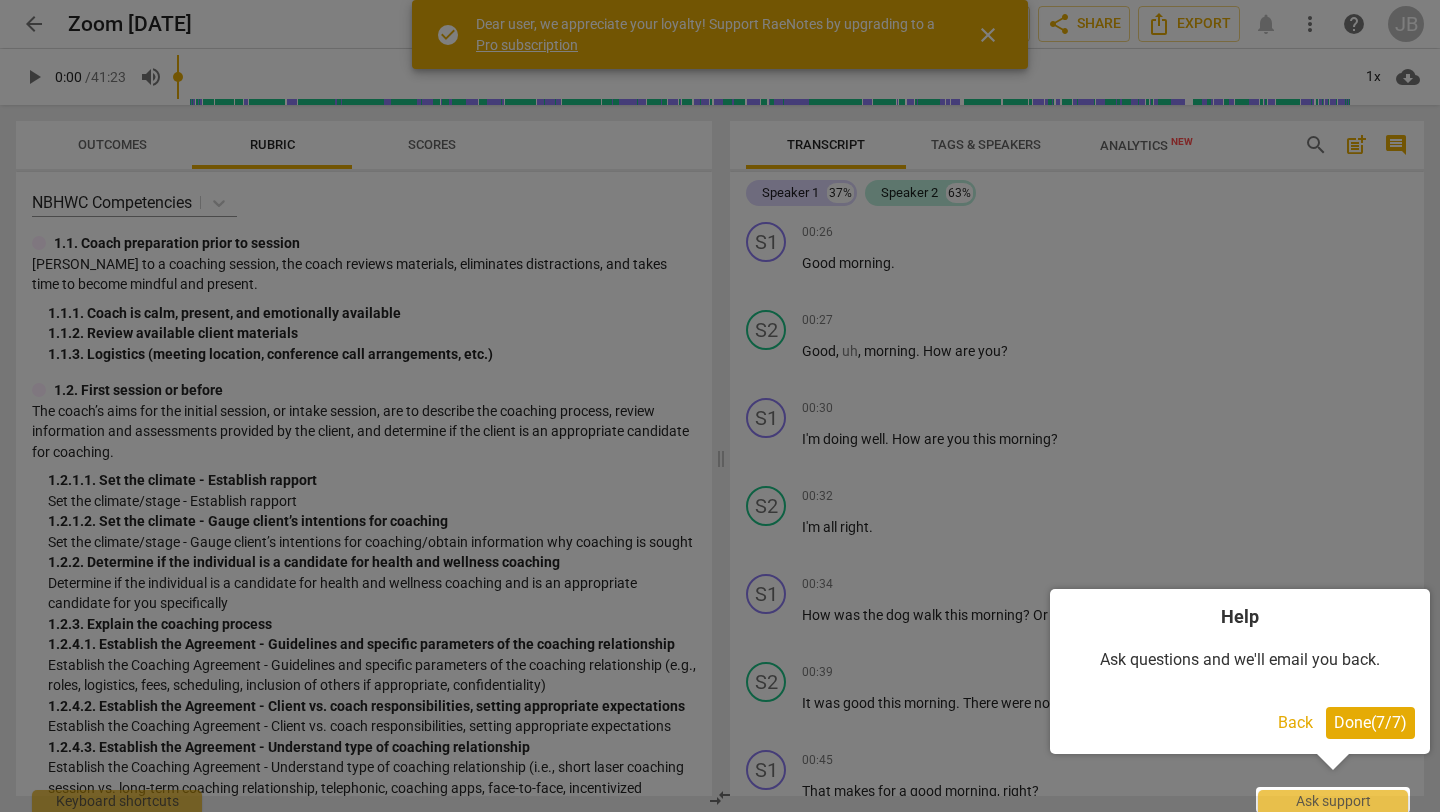 click on "Done  ( 7 / 7 )" at bounding box center (1370, 722) 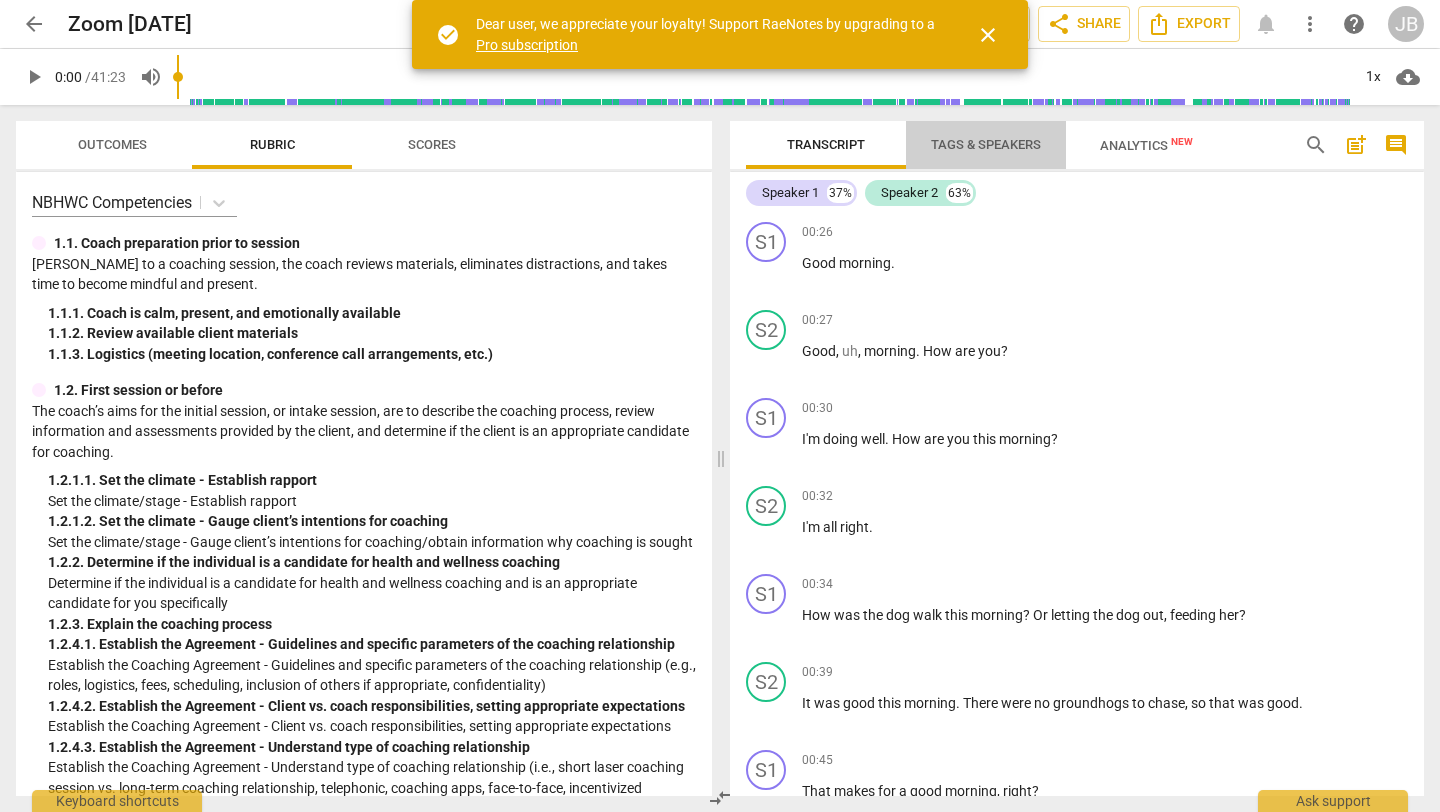 click on "Tags & Speakers" at bounding box center [986, 144] 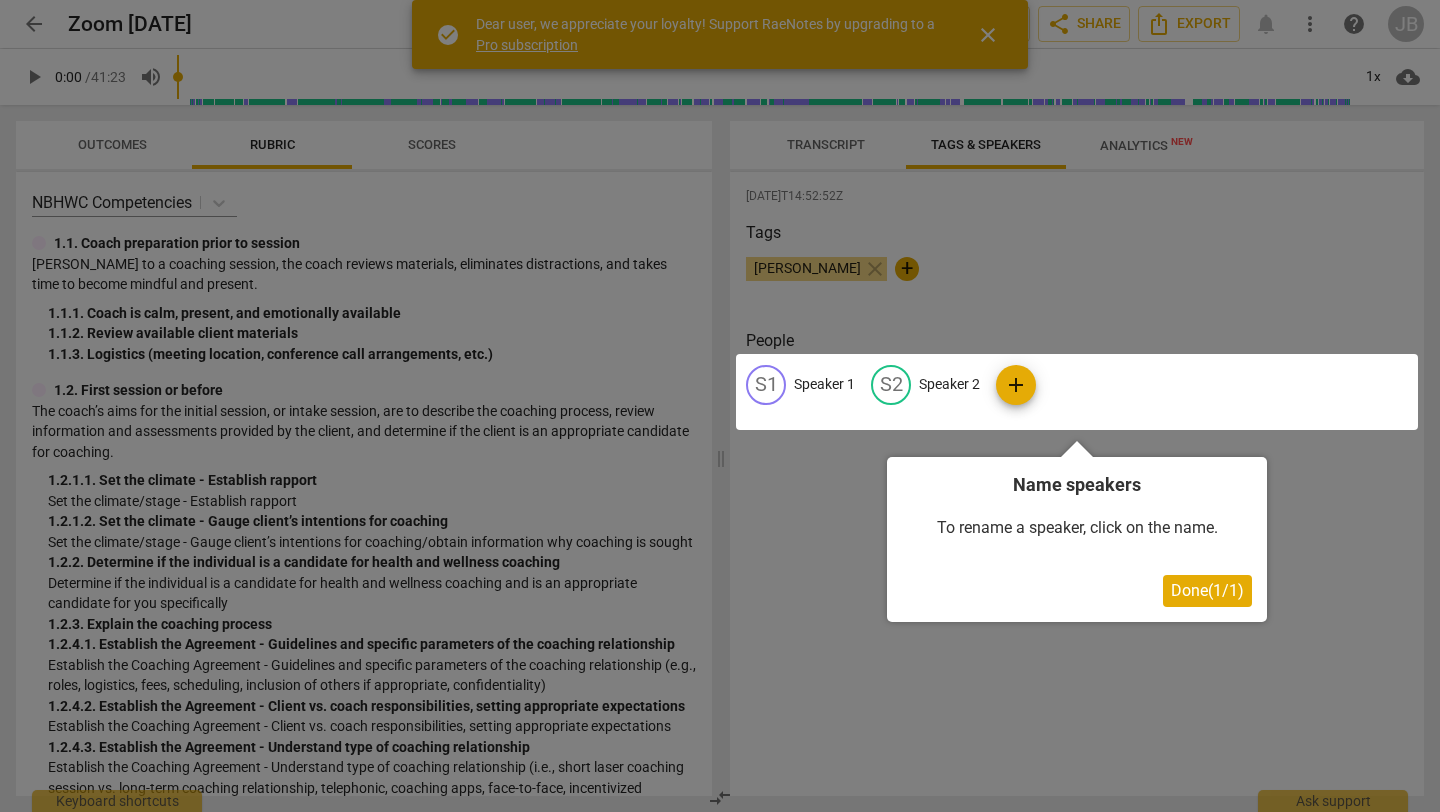 click at bounding box center (1077, 392) 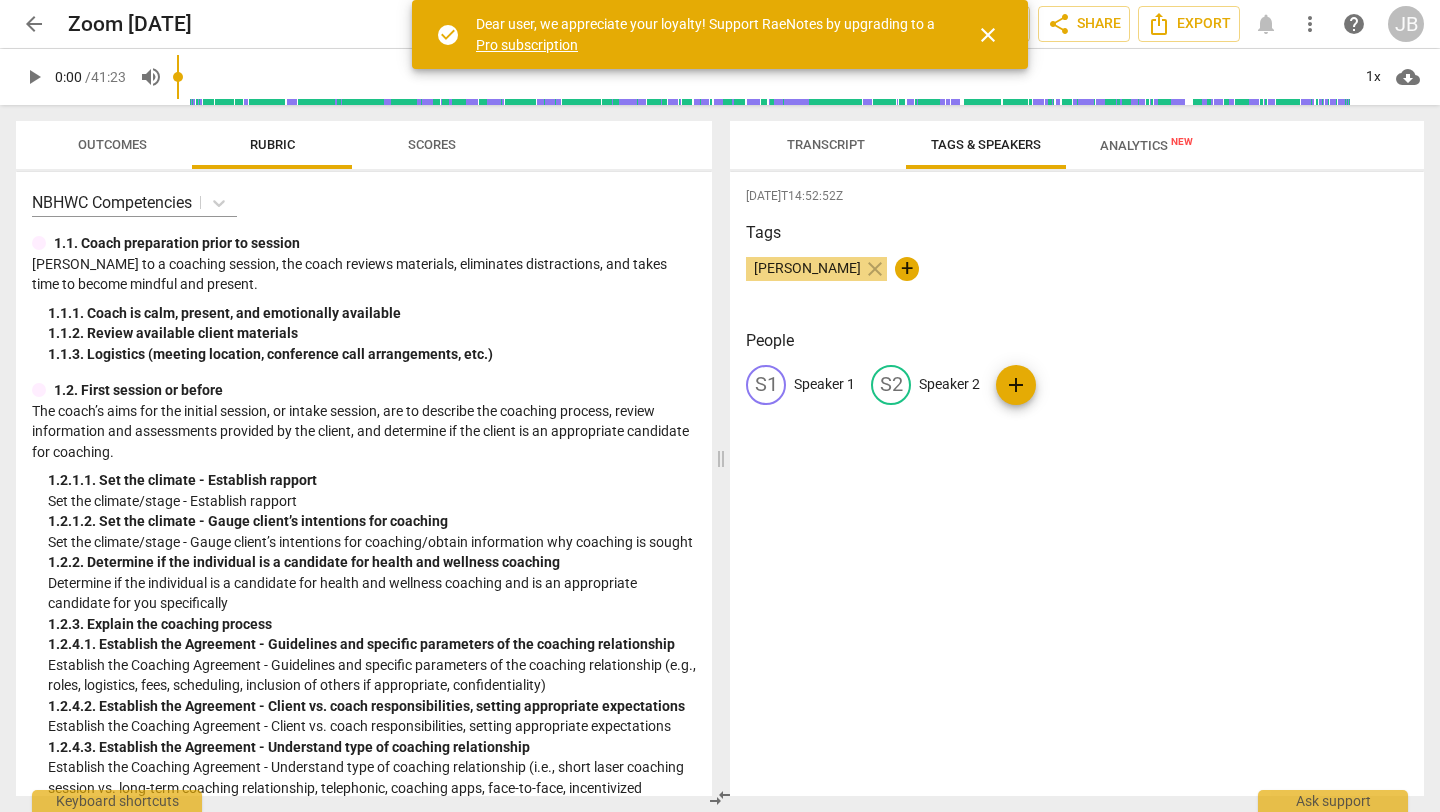 click on "Speaker 1" at bounding box center (824, 384) 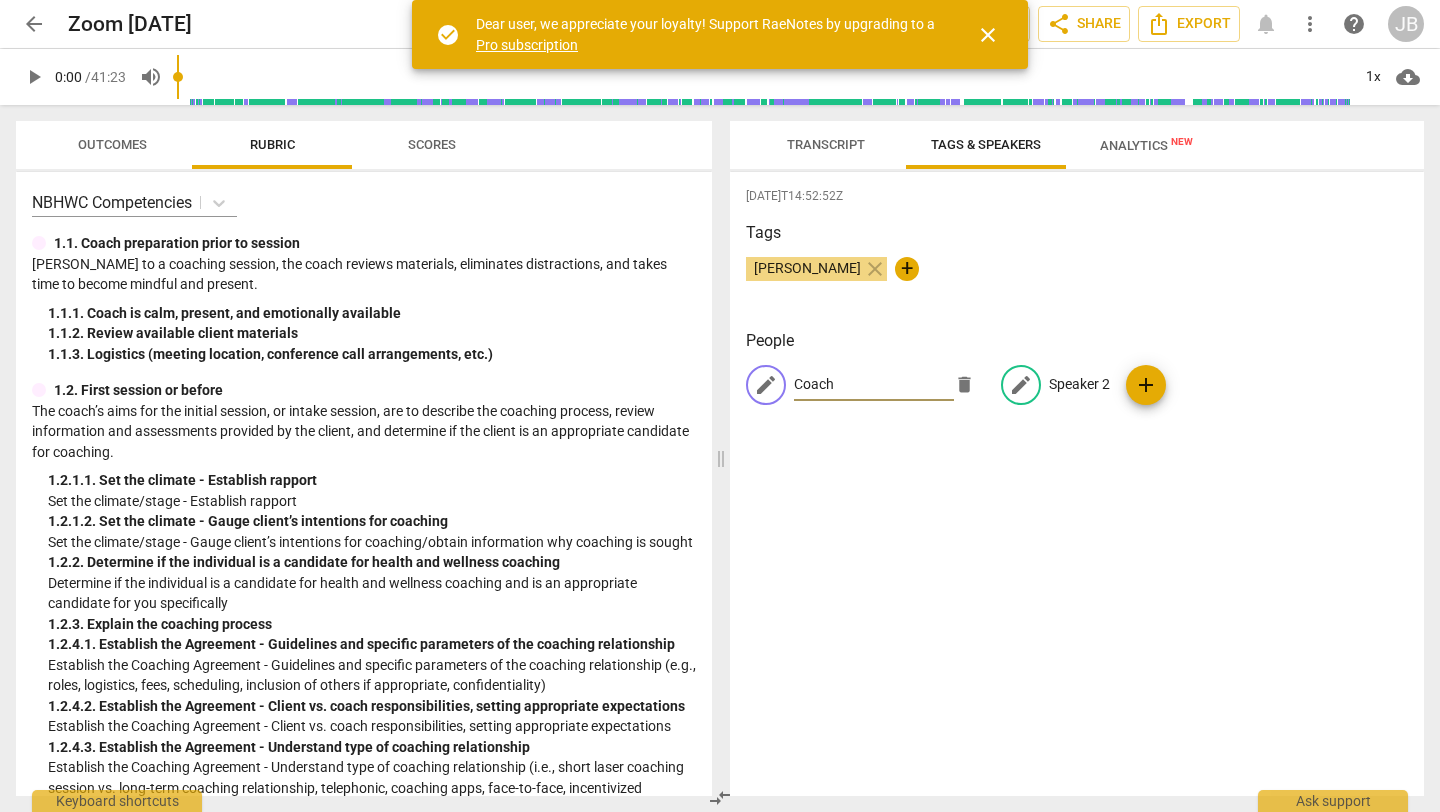 type on "Coach" 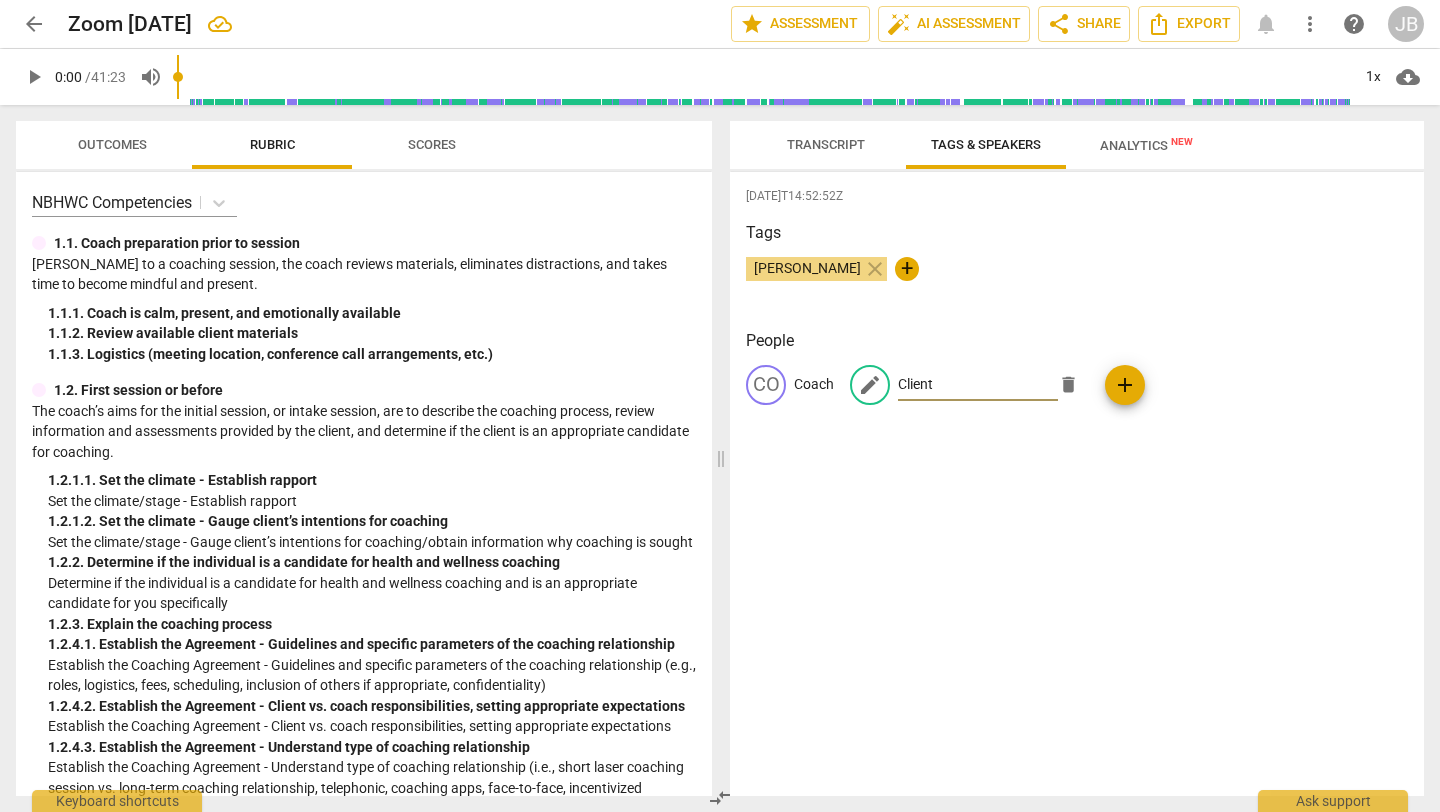 type on "Client" 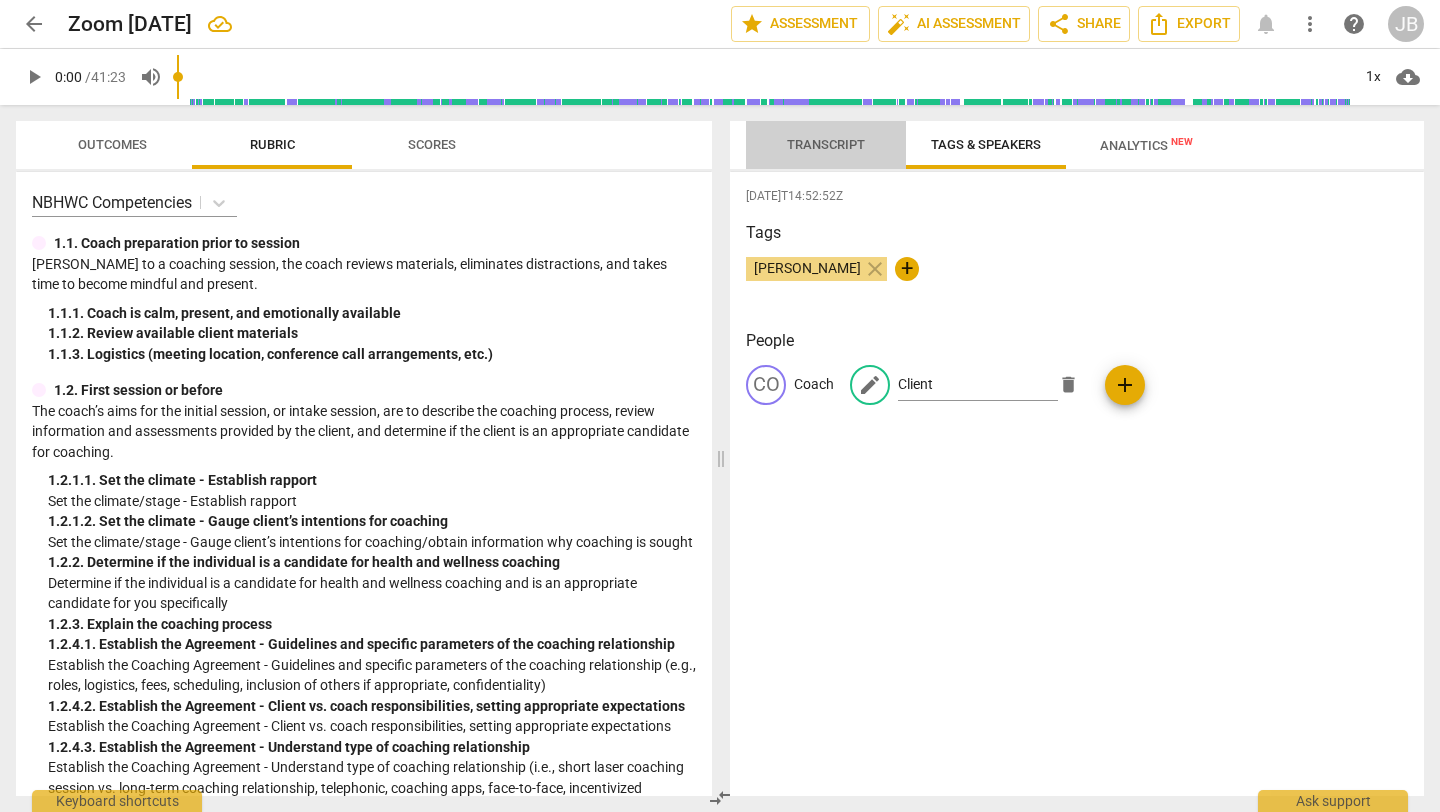 click on "Transcript" at bounding box center [826, 144] 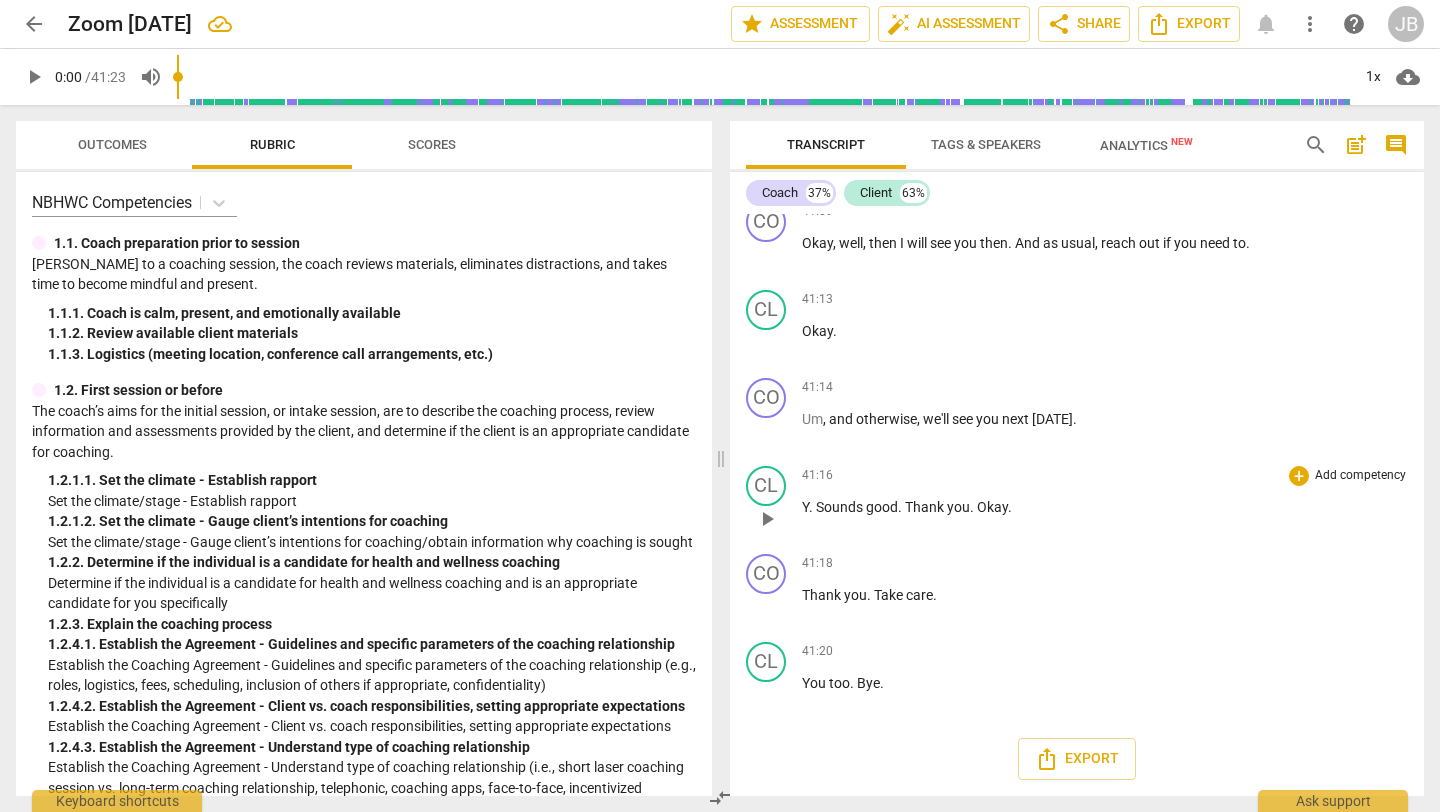 scroll, scrollTop: 17325, scrollLeft: 0, axis: vertical 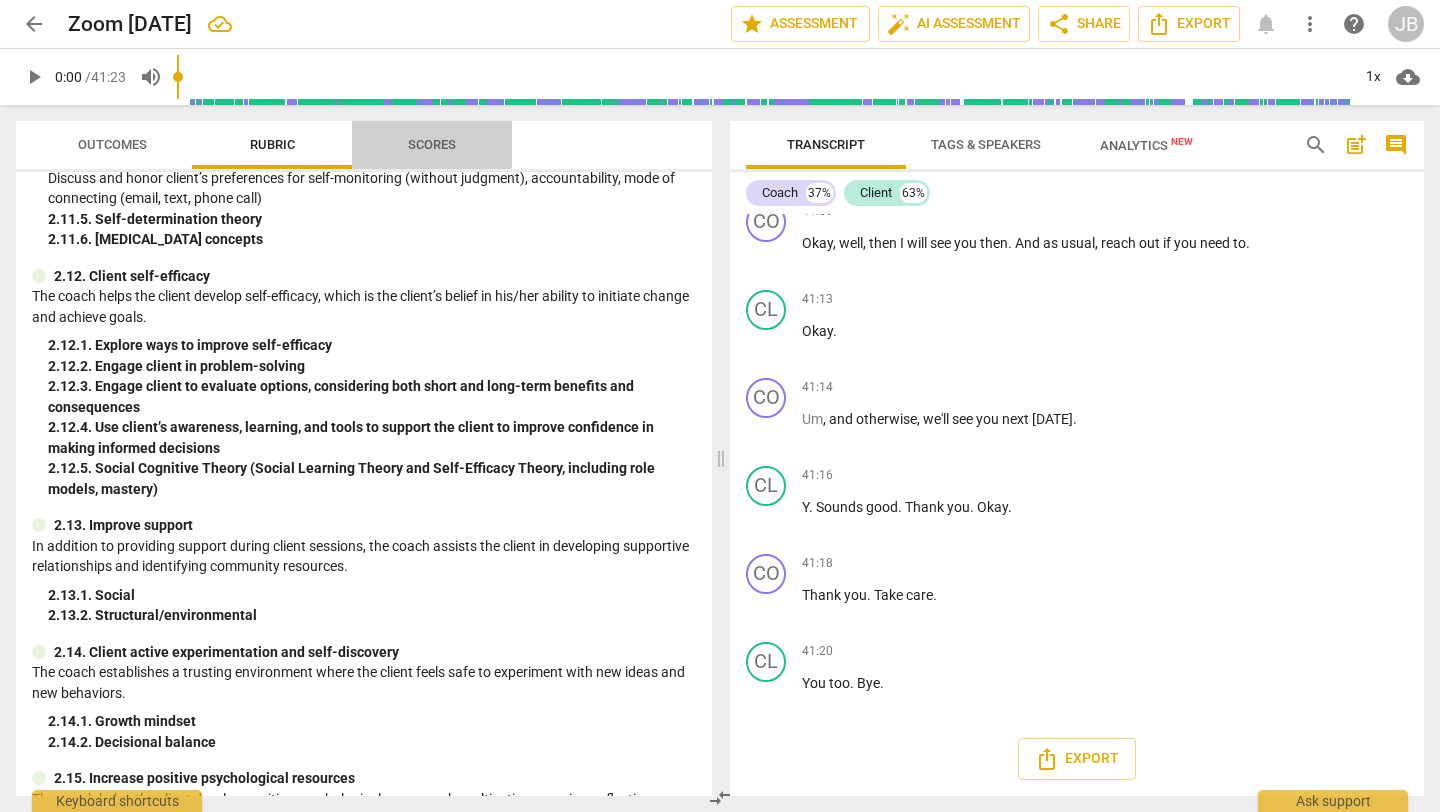 click on "Scores" at bounding box center [432, 144] 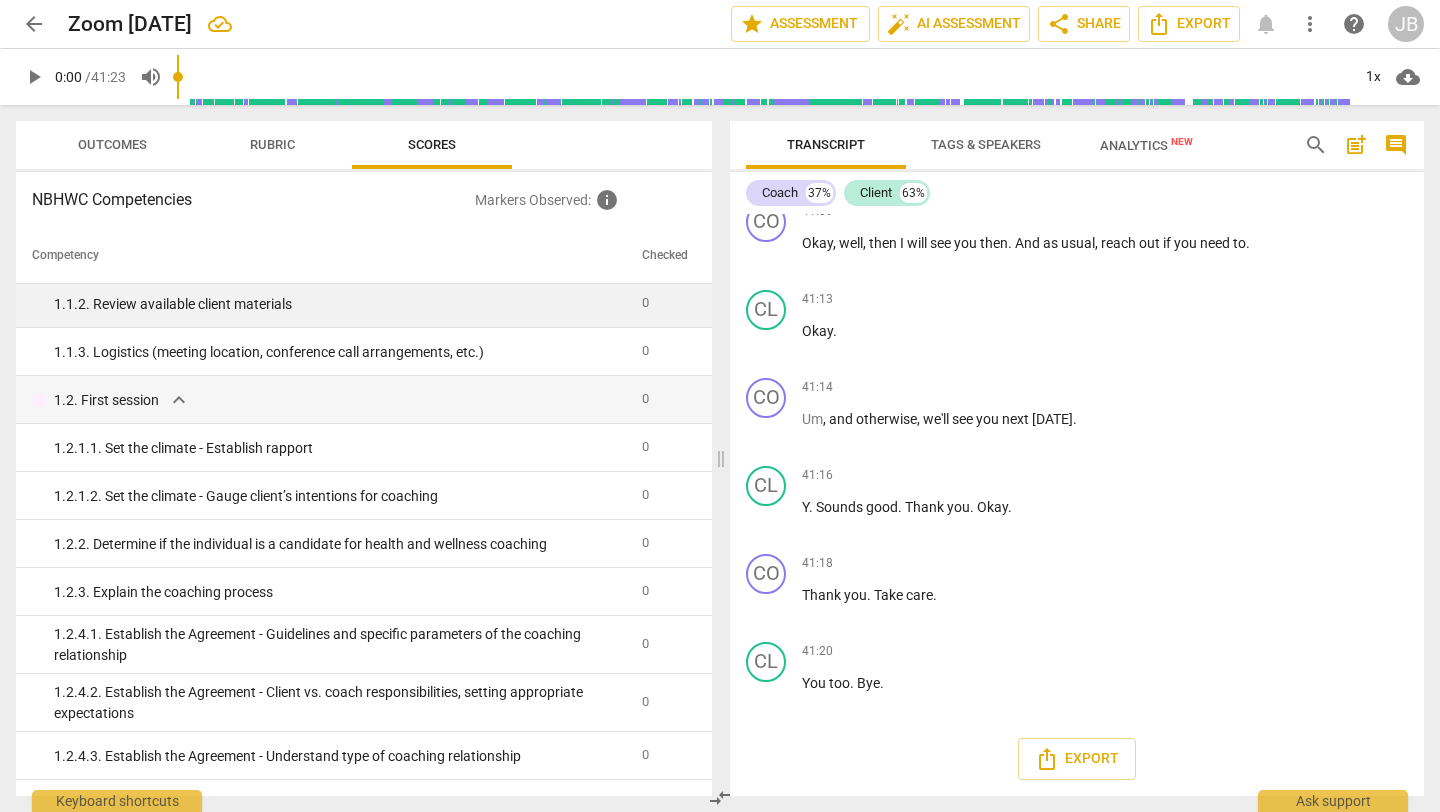 scroll, scrollTop: 85, scrollLeft: 0, axis: vertical 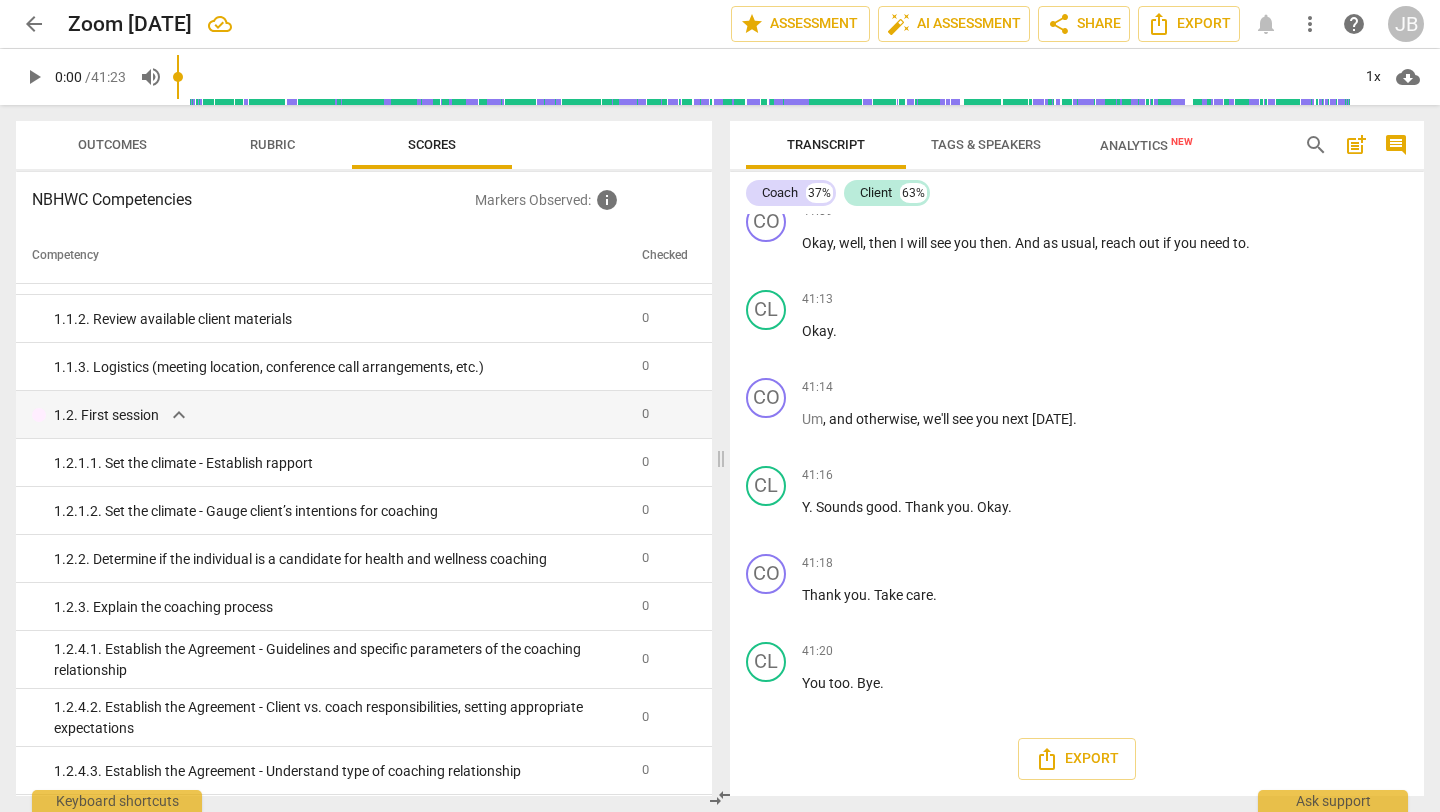 click on "Outcomes" at bounding box center (112, 144) 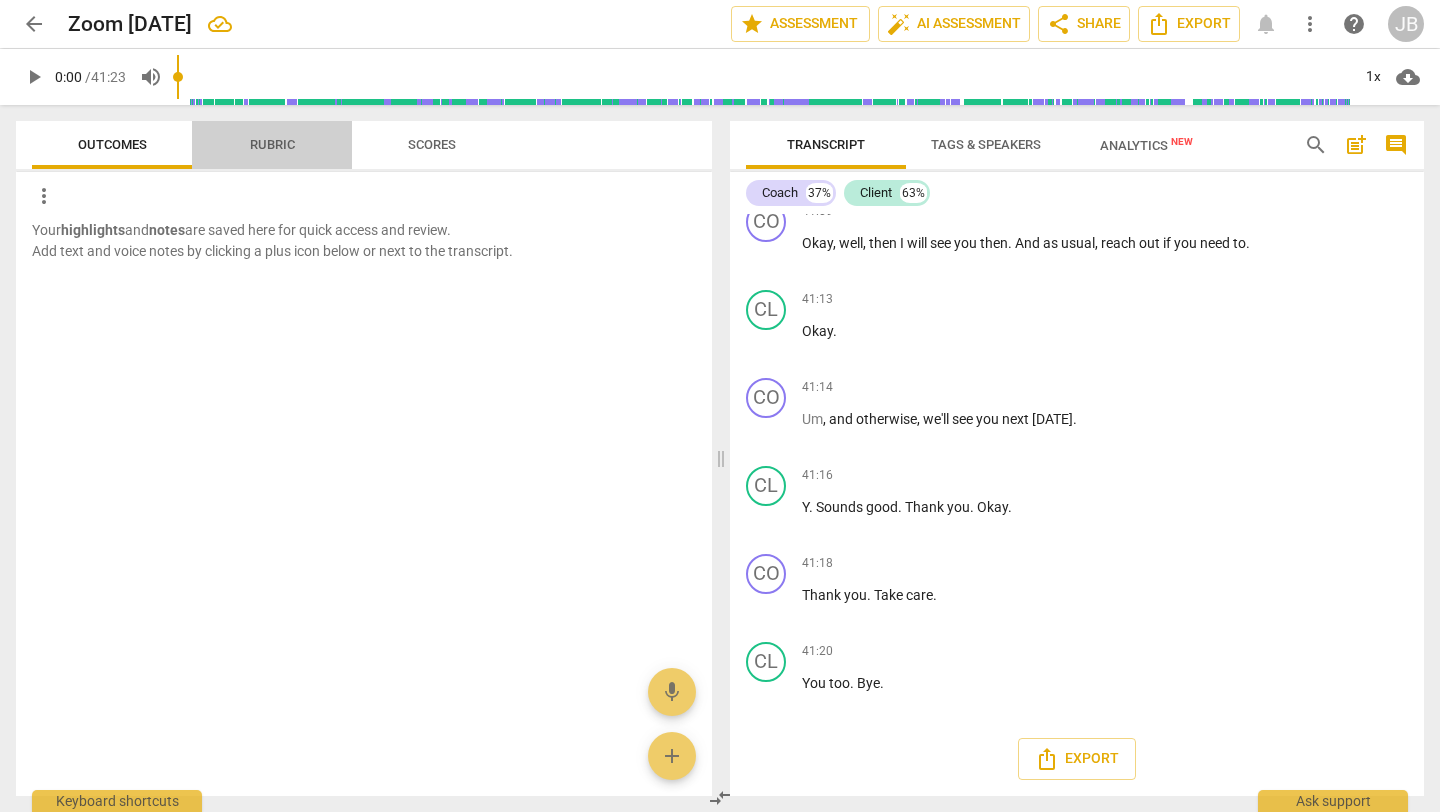 click on "Rubric" at bounding box center (272, 145) 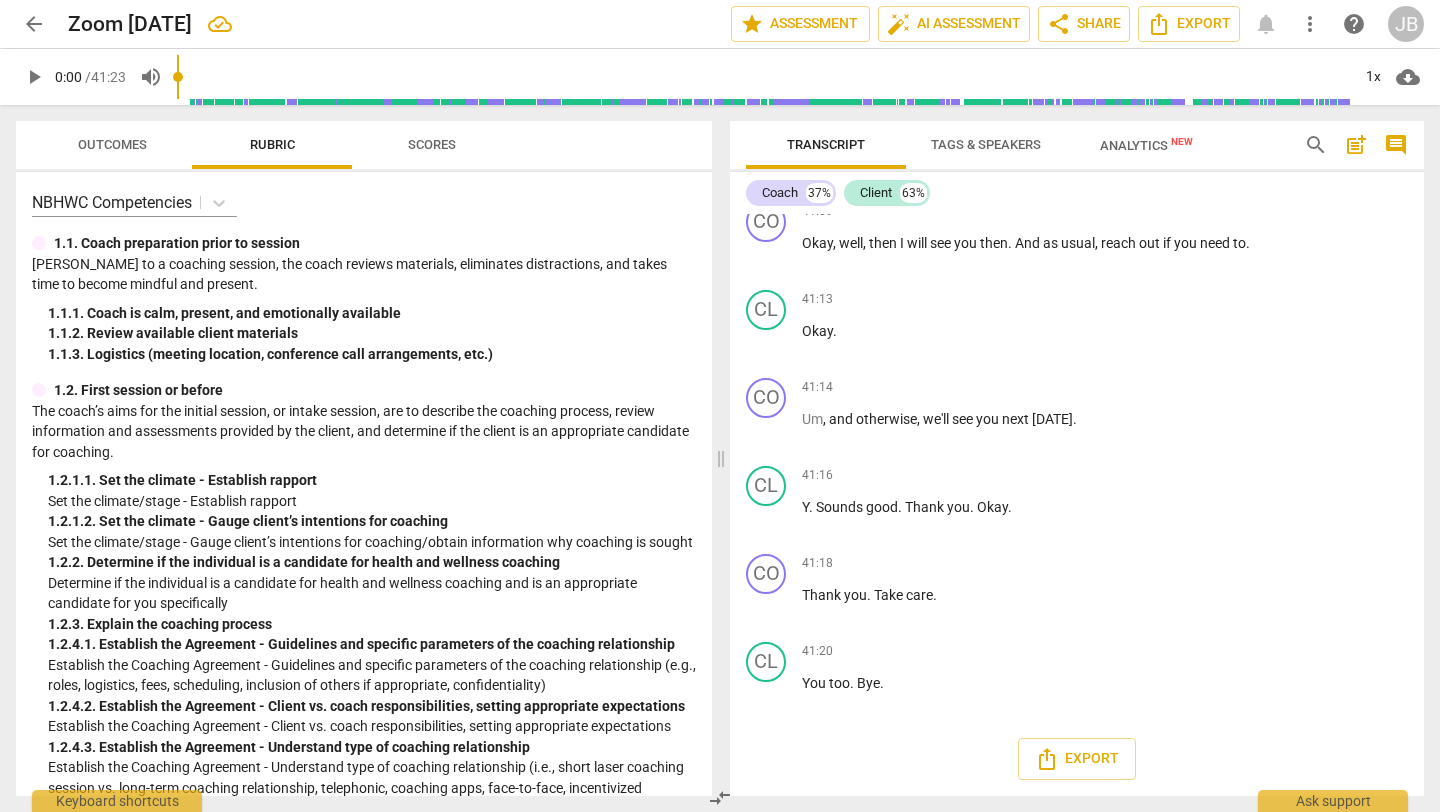 click on "NBHWC Competencies 1.1. Coach preparation prior to session Prior to a coaching session, the coach reviews materials, eliminates distractions, and takes time to become mindful and present. 1.1. 1. Coach is calm, present, and emotionally available 1.1. 2. Review available client materials 1.1. 3. Logistics (meeting location, conference call arrangements, etc.) 1.2. First session or before The coach’s aims for the initial session, or intake session, are to describe the coaching process, review information and assessments provided by the client, and determine if the client is an appropriate candidate for coaching. 1.2. 1.1. Set the climate - Establish rapport Set the climate/stage - Establish rapport 1.2. 1.2. Set the climate - Gauge client’s intentions for coaching Set the climate/stage - Gauge client’s intentions for coaching/obtain information why coaching is sought 1.2. 2. Determine if the individual is a candidate for health and wellness coaching 1.2. 3. Explain the coaching process 1.2. 1.2. 1.2. 1.2." at bounding box center (364, 484) 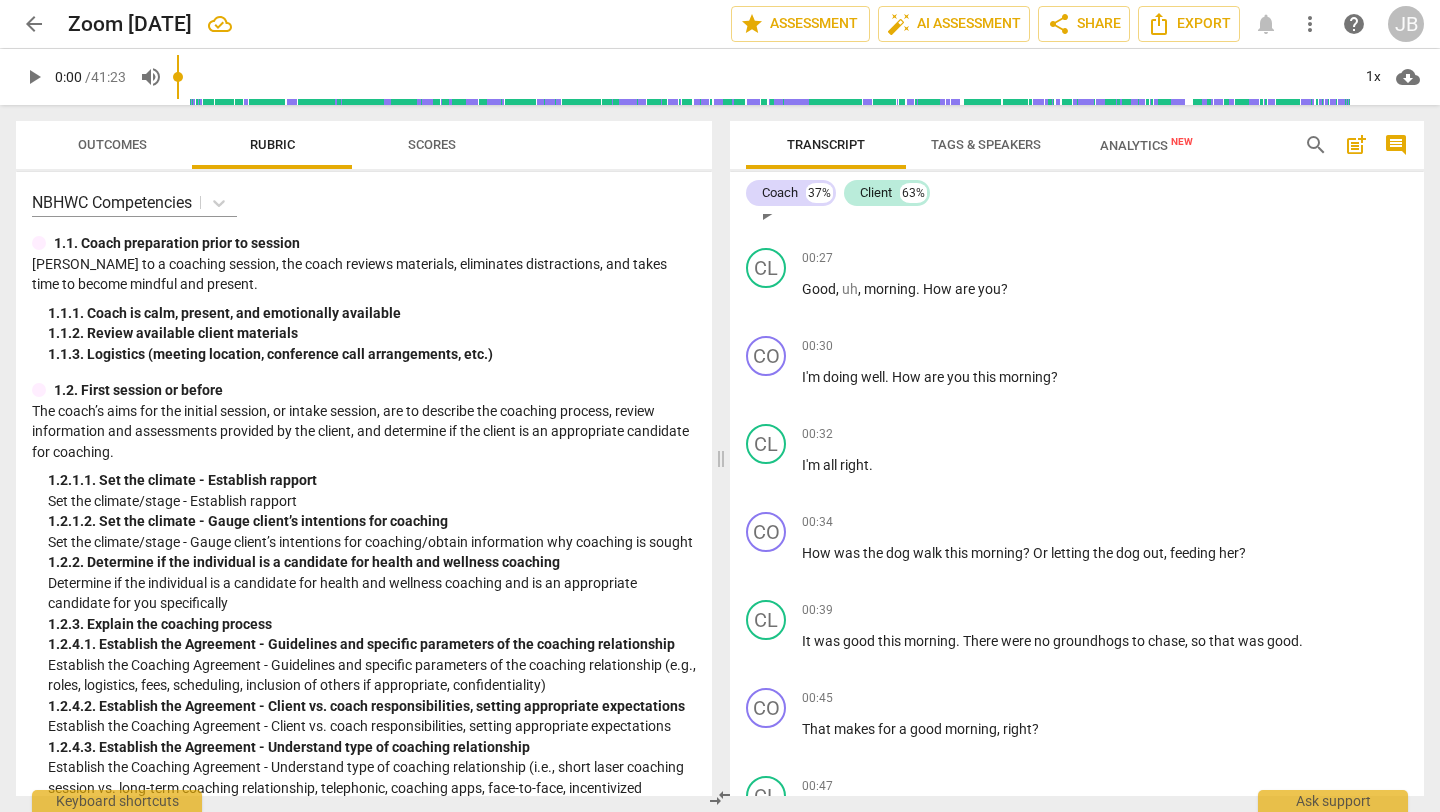 scroll, scrollTop: 0, scrollLeft: 0, axis: both 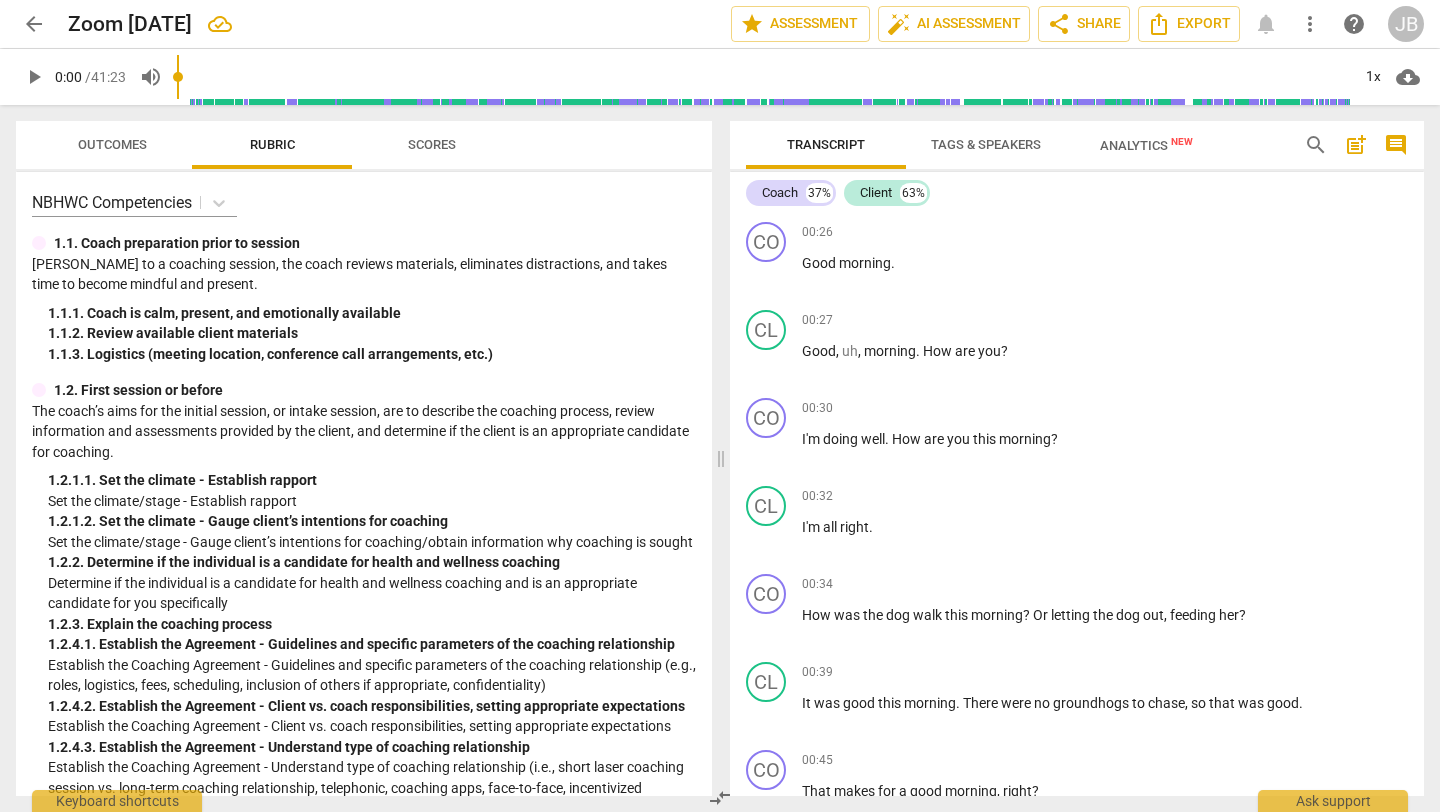 click on "Tags & Speakers" at bounding box center [986, 144] 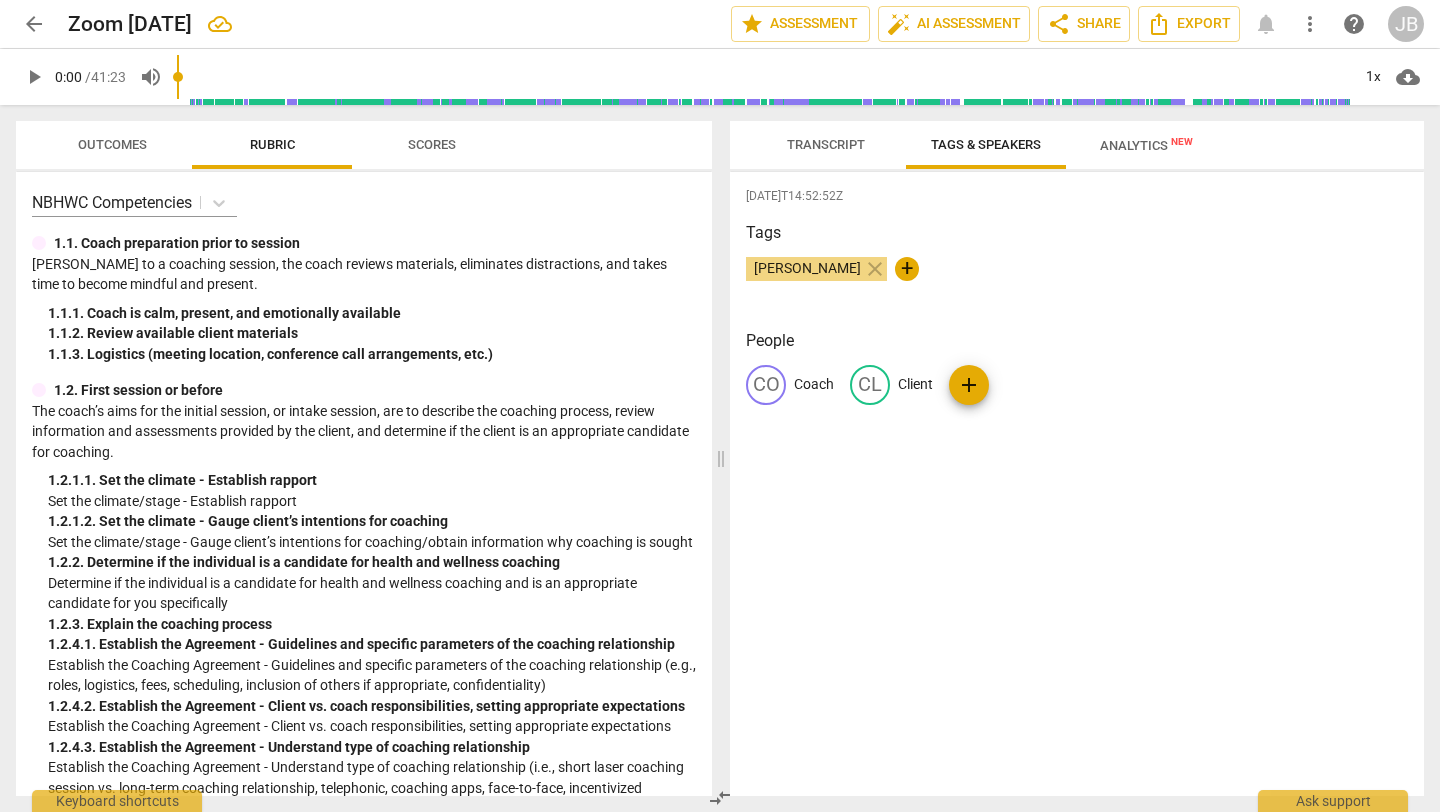 click on "Jen Bierbower" at bounding box center [807, 268] 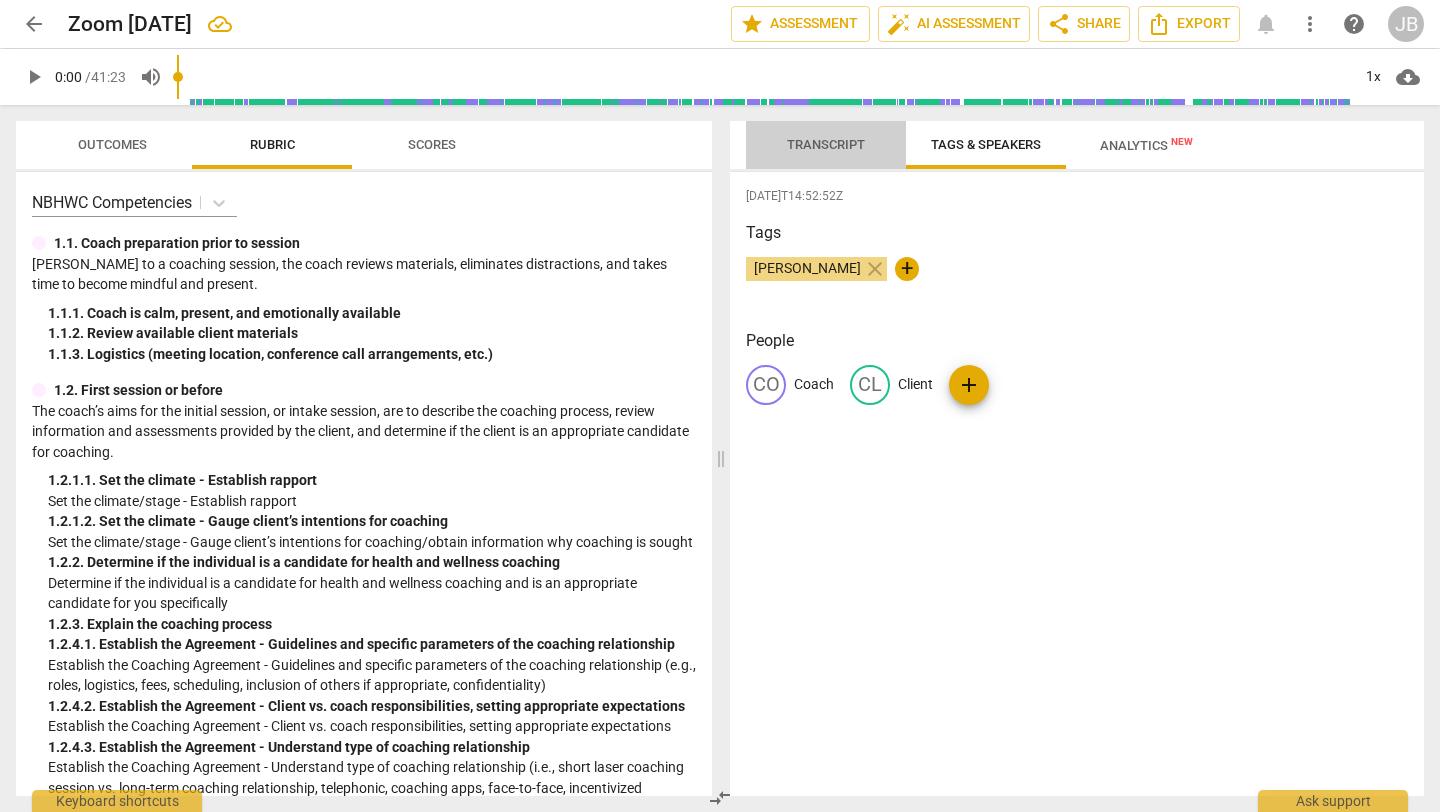 click on "Transcript" at bounding box center (826, 144) 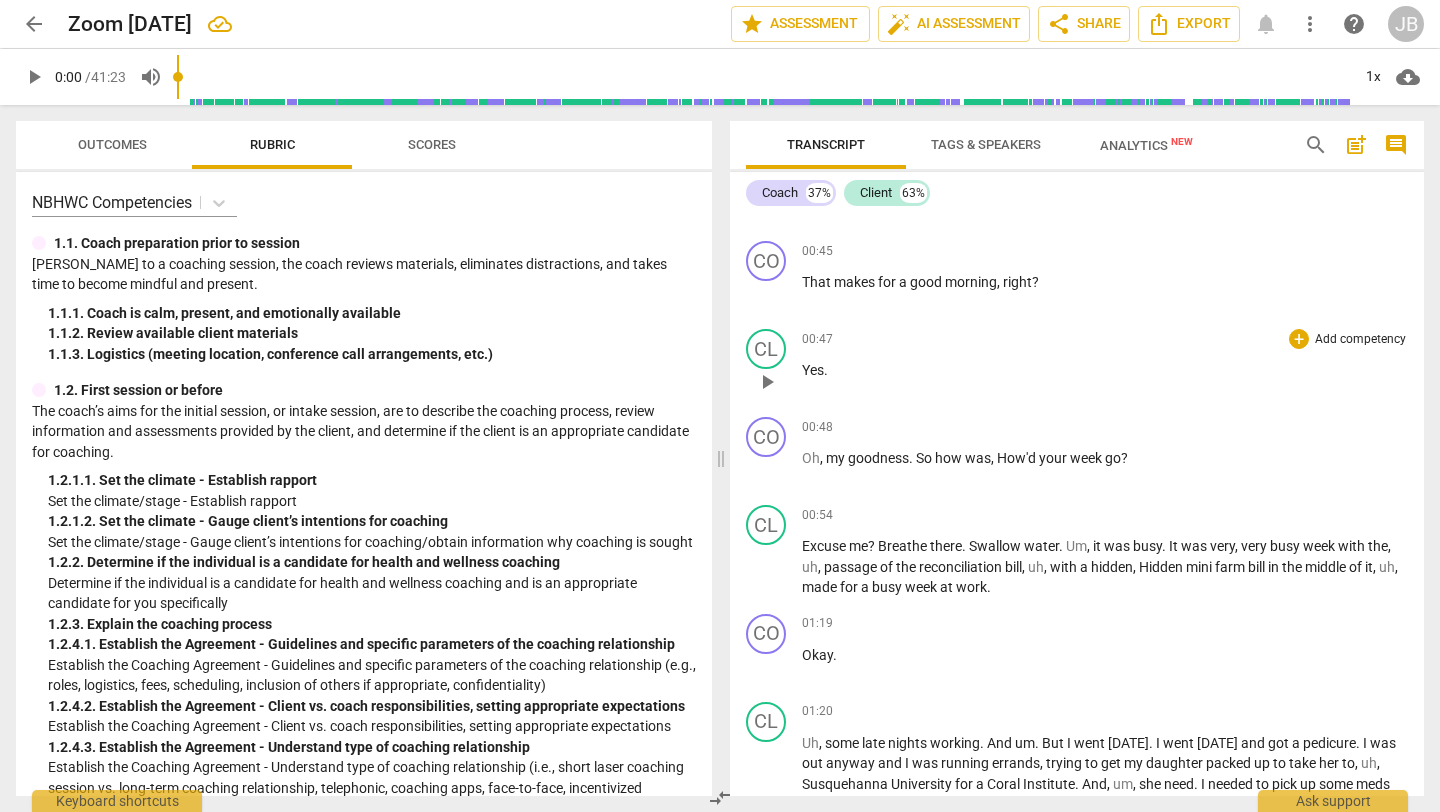 scroll, scrollTop: 506, scrollLeft: 0, axis: vertical 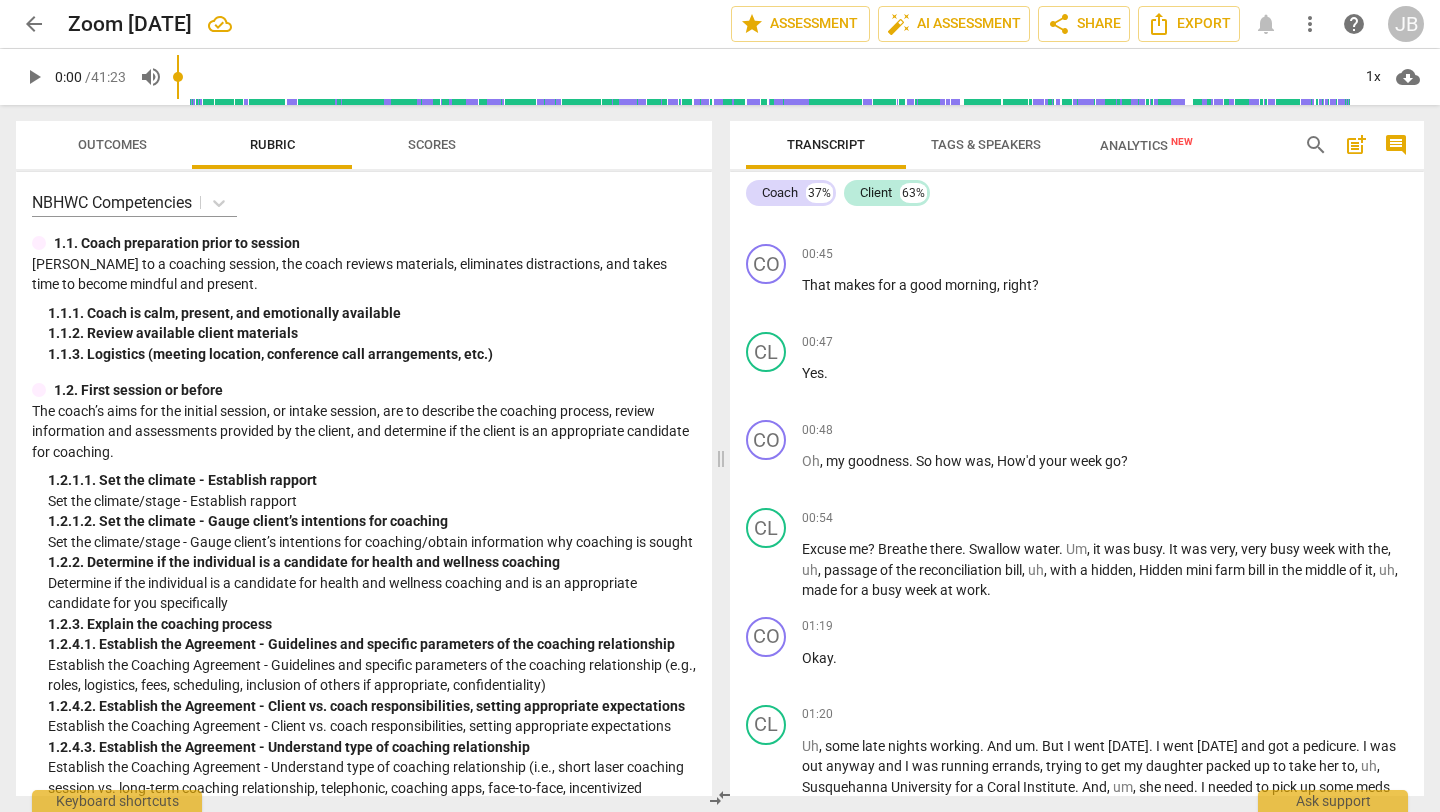 click on "play_arrow" at bounding box center (34, 77) 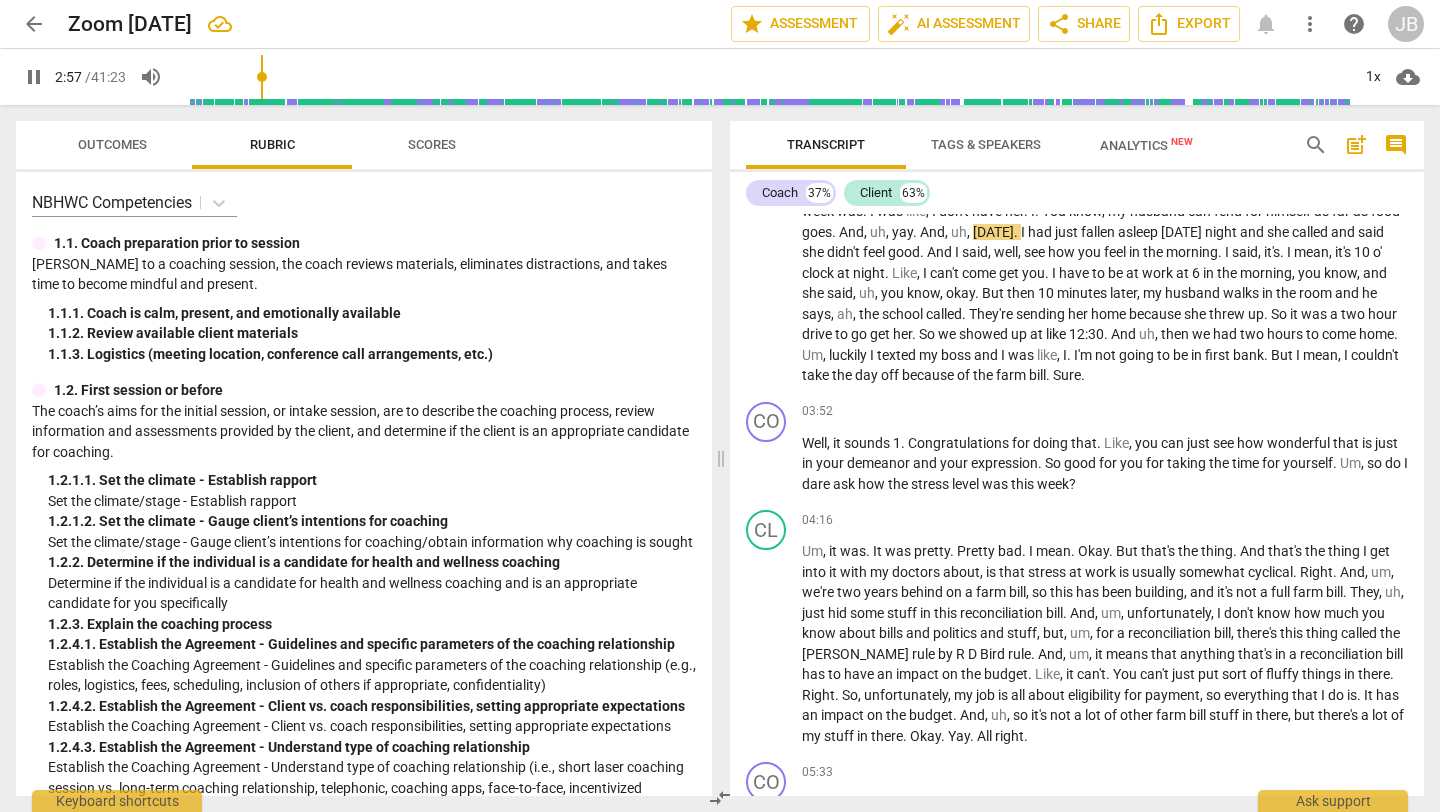scroll, scrollTop: 1497, scrollLeft: 0, axis: vertical 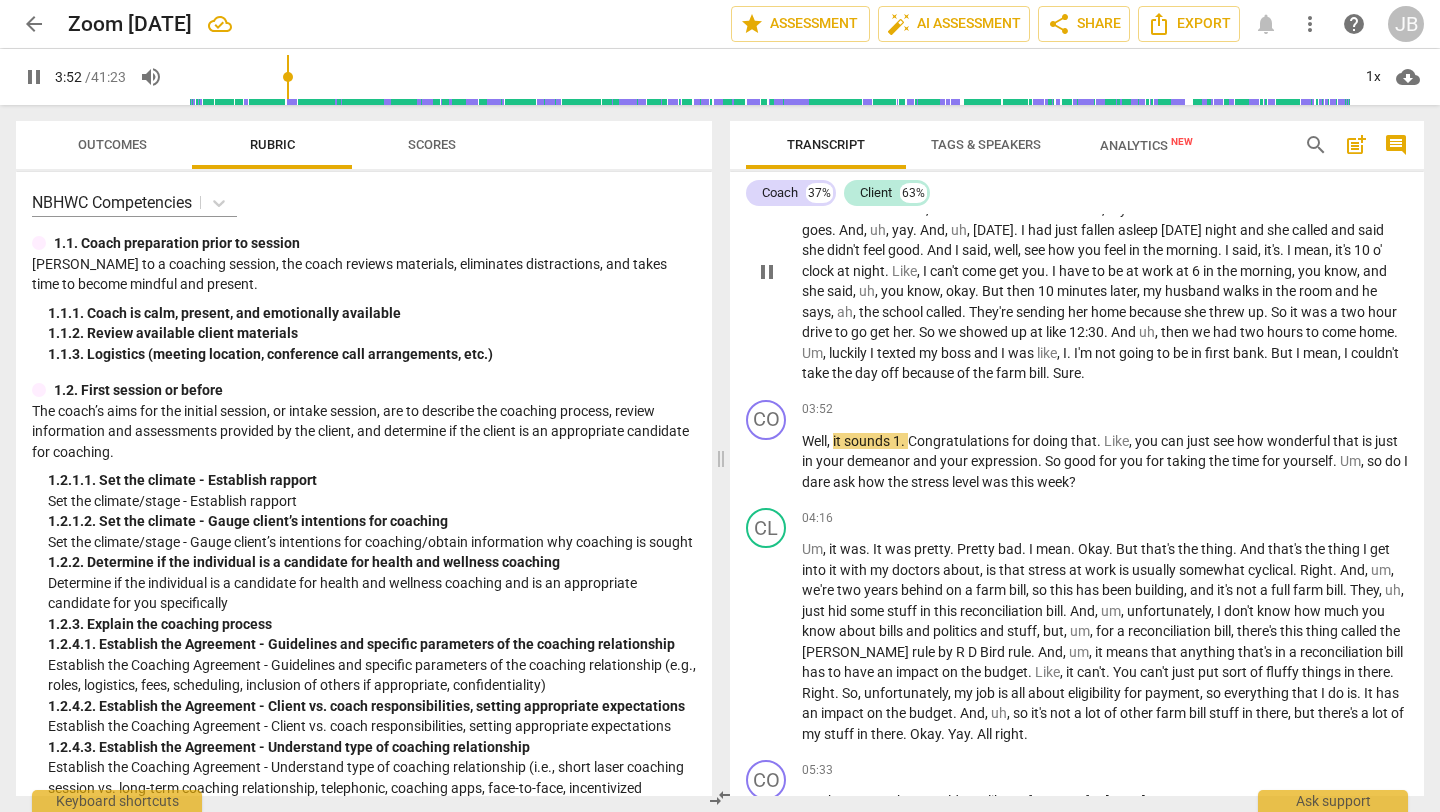 click on "play_arrow pause" at bounding box center [776, 272] 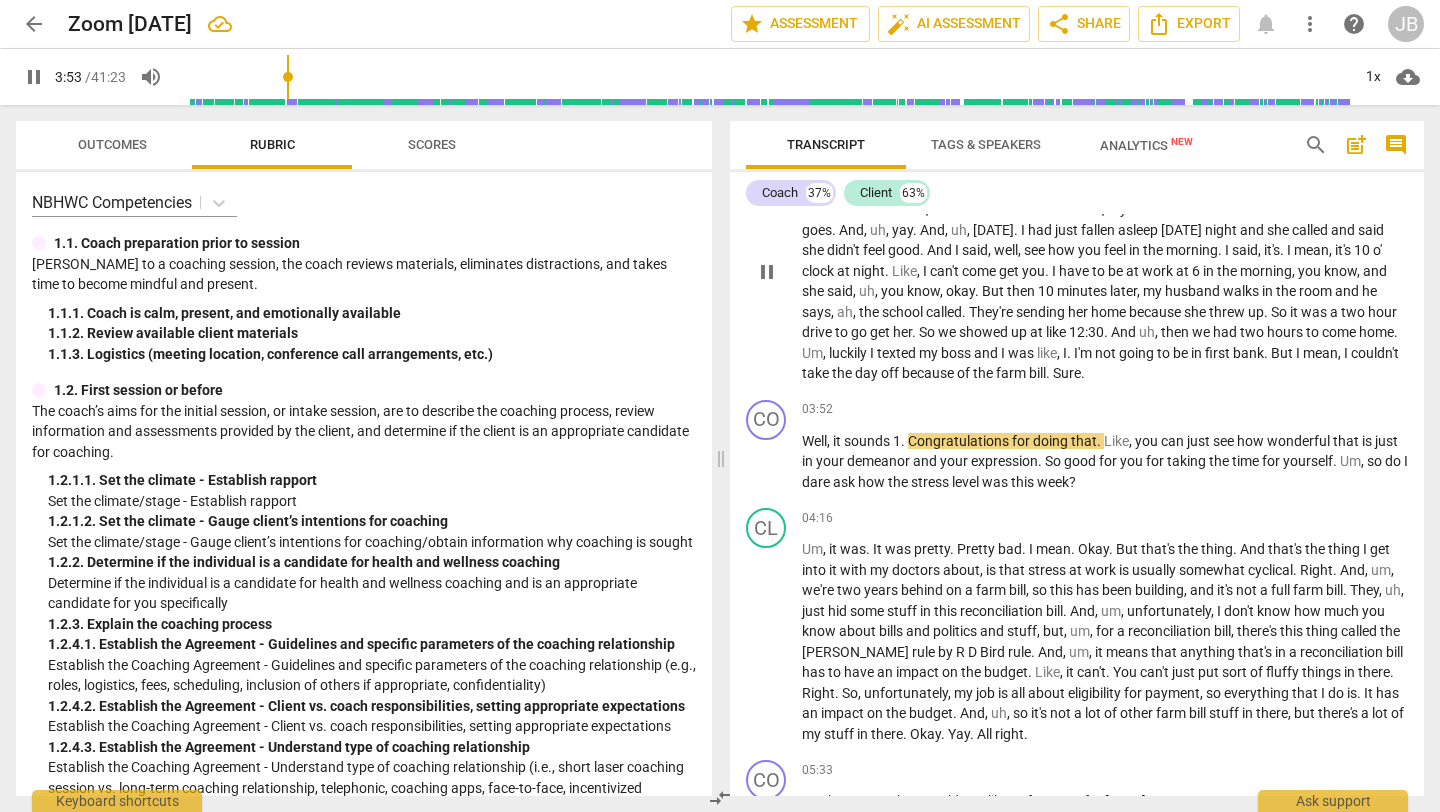 click on "pause" at bounding box center (767, 272) 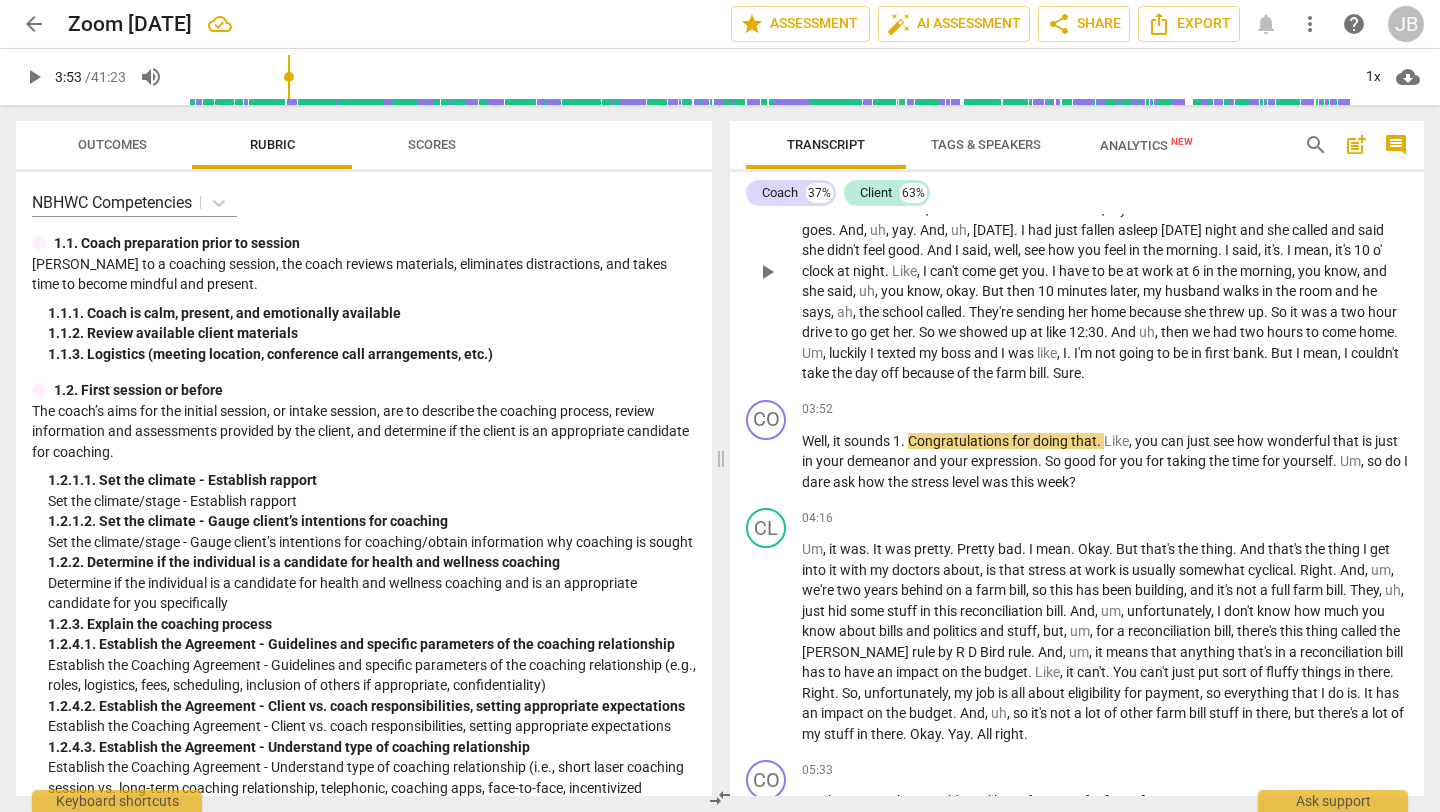 click on "bank" at bounding box center [1248, 353] 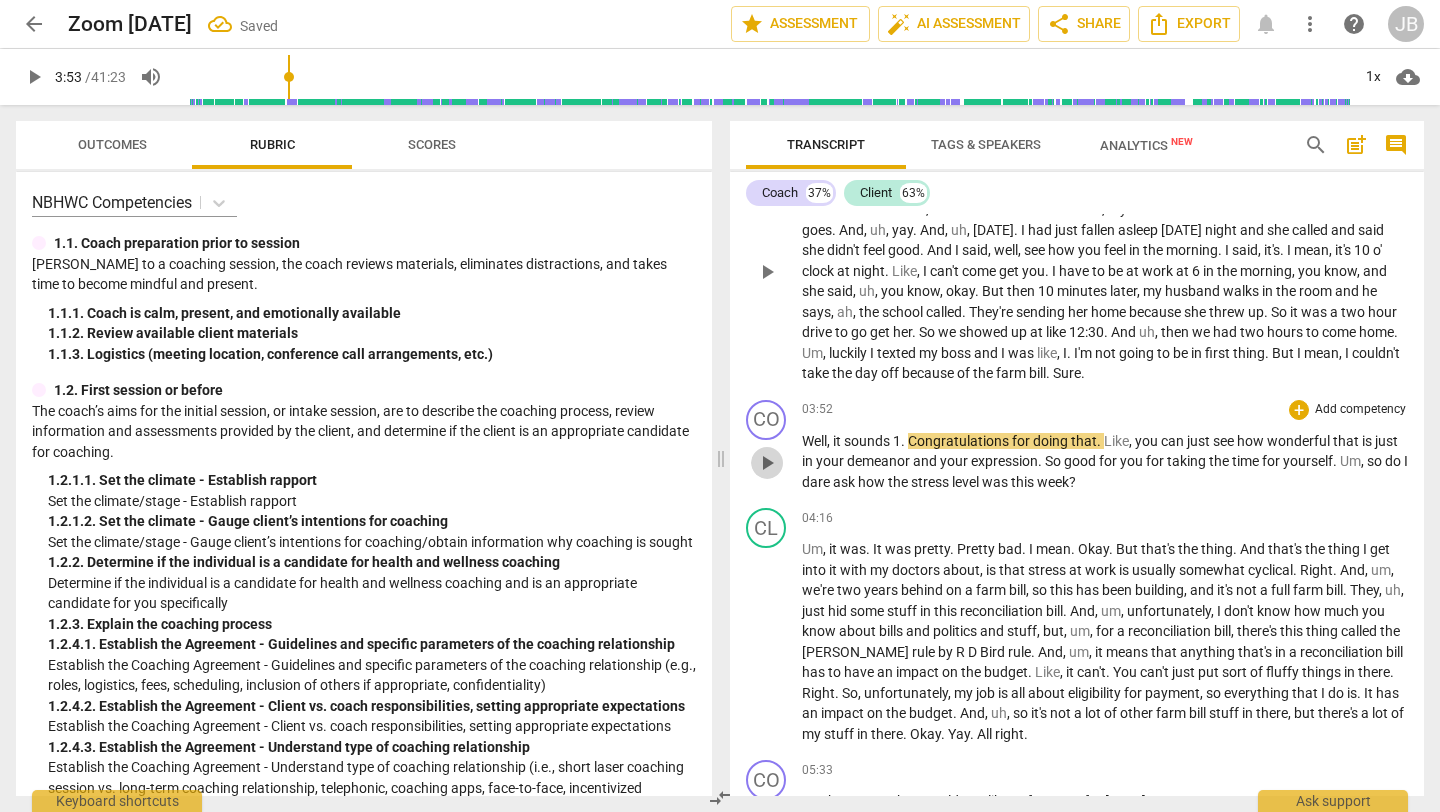 click on "play_arrow" at bounding box center [767, 463] 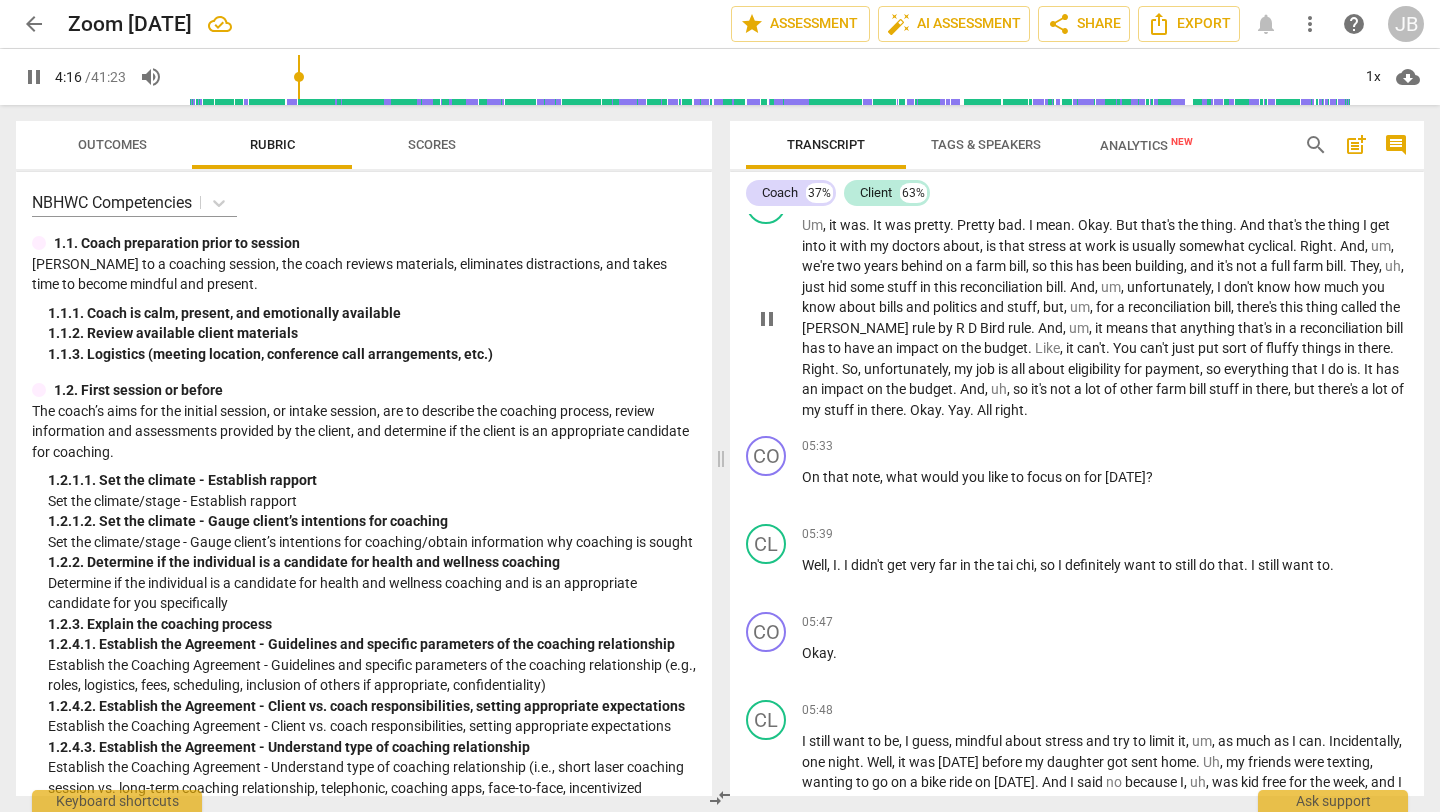scroll, scrollTop: 1819, scrollLeft: 0, axis: vertical 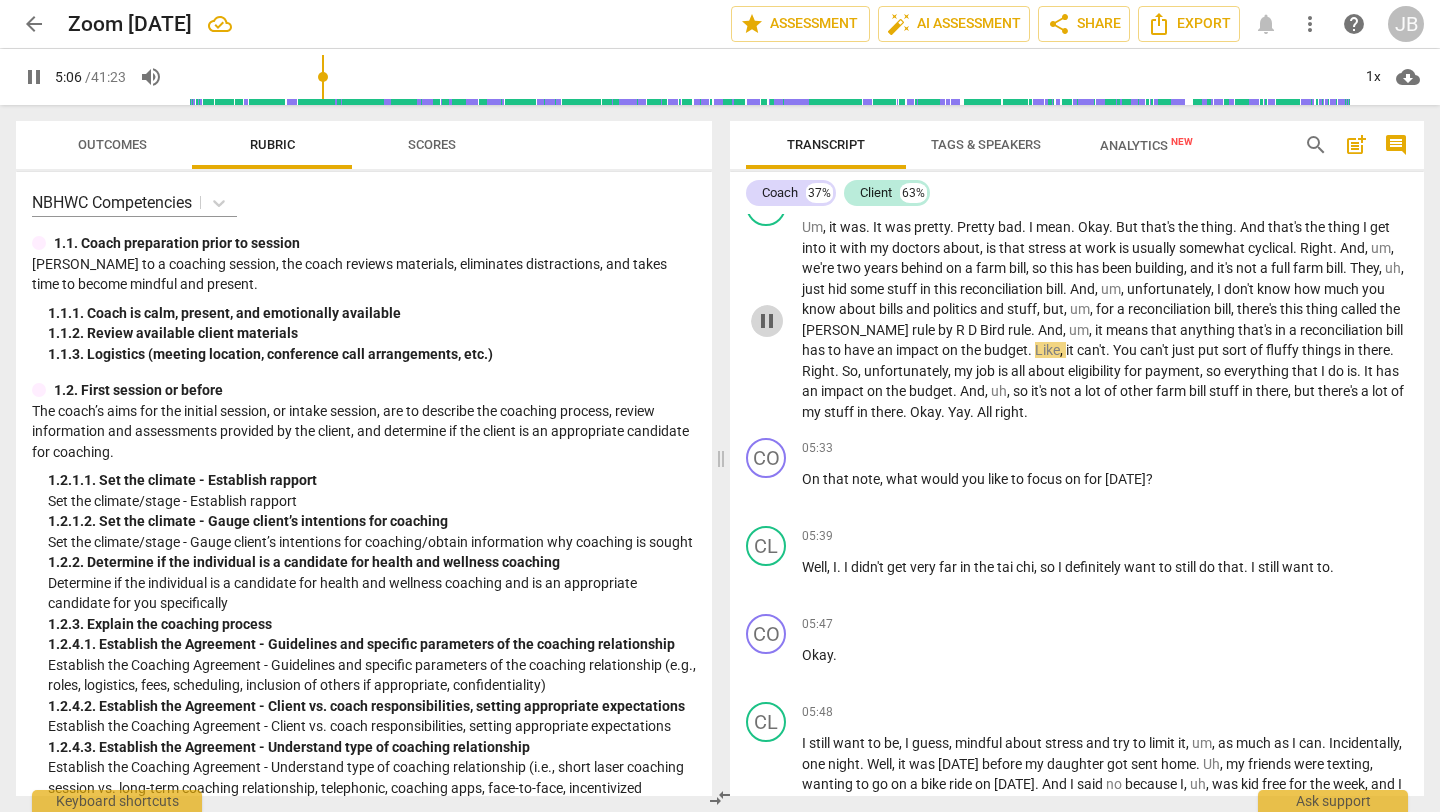 click on "pause" at bounding box center (767, 321) 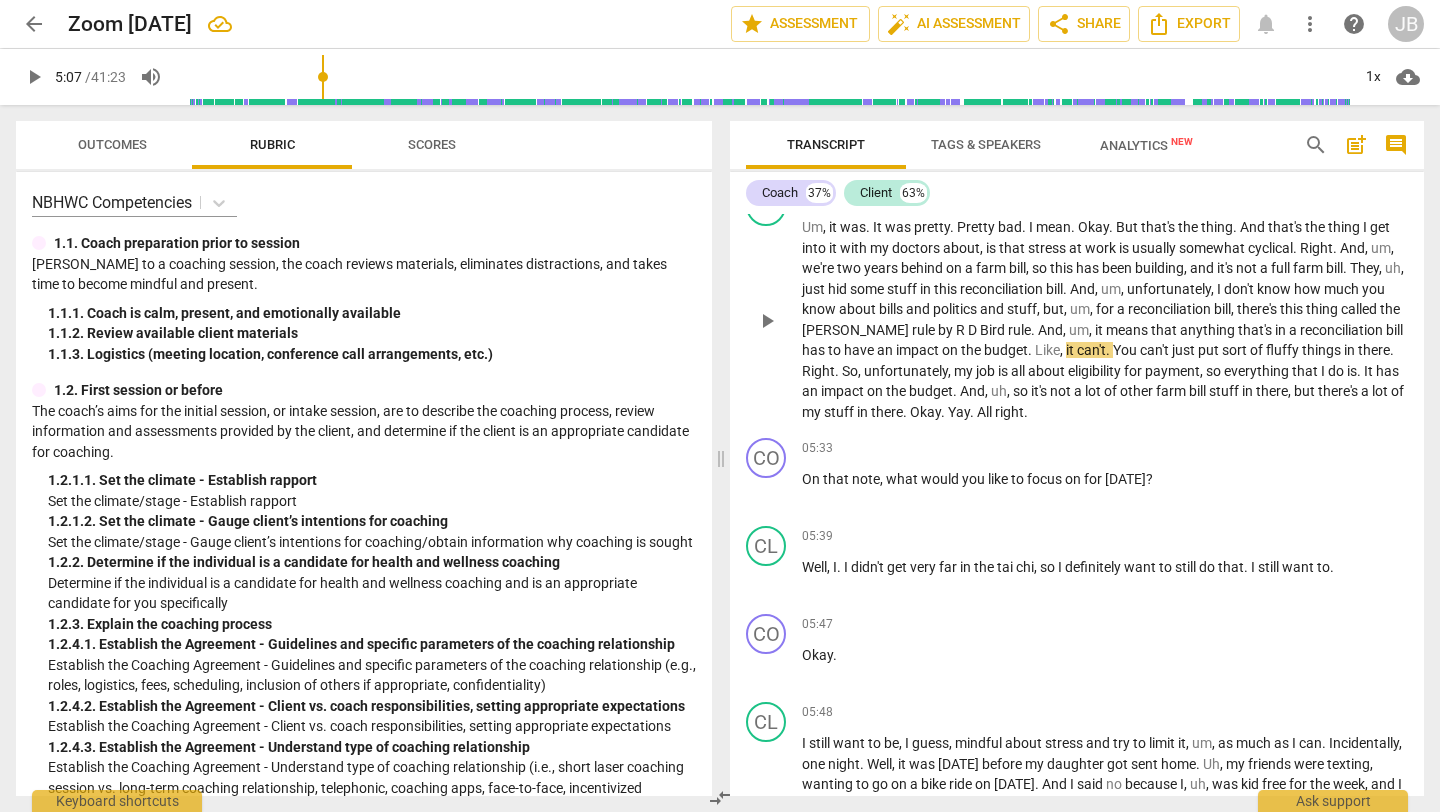click on "by" at bounding box center (947, 330) 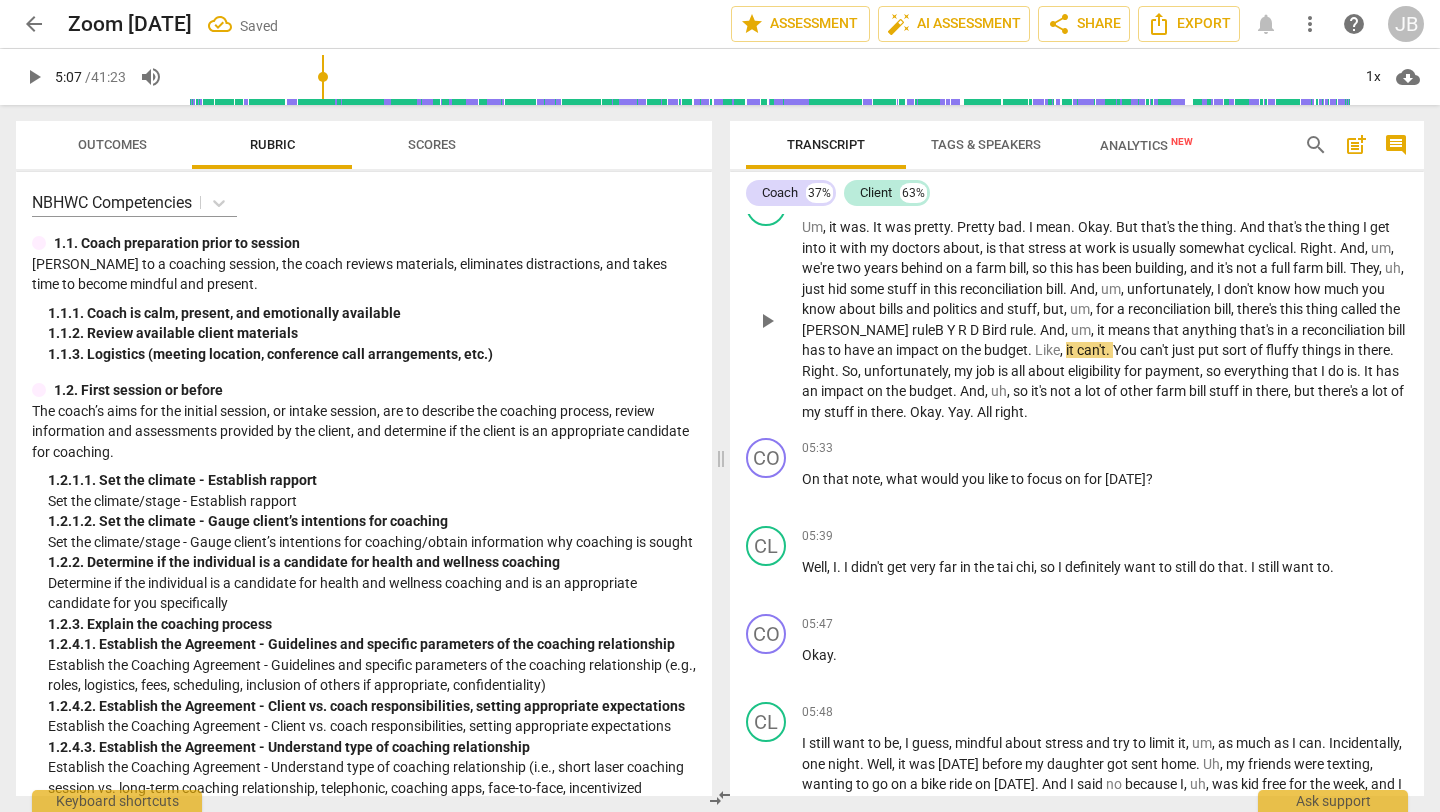 click on "play_arrow" at bounding box center [767, 321] 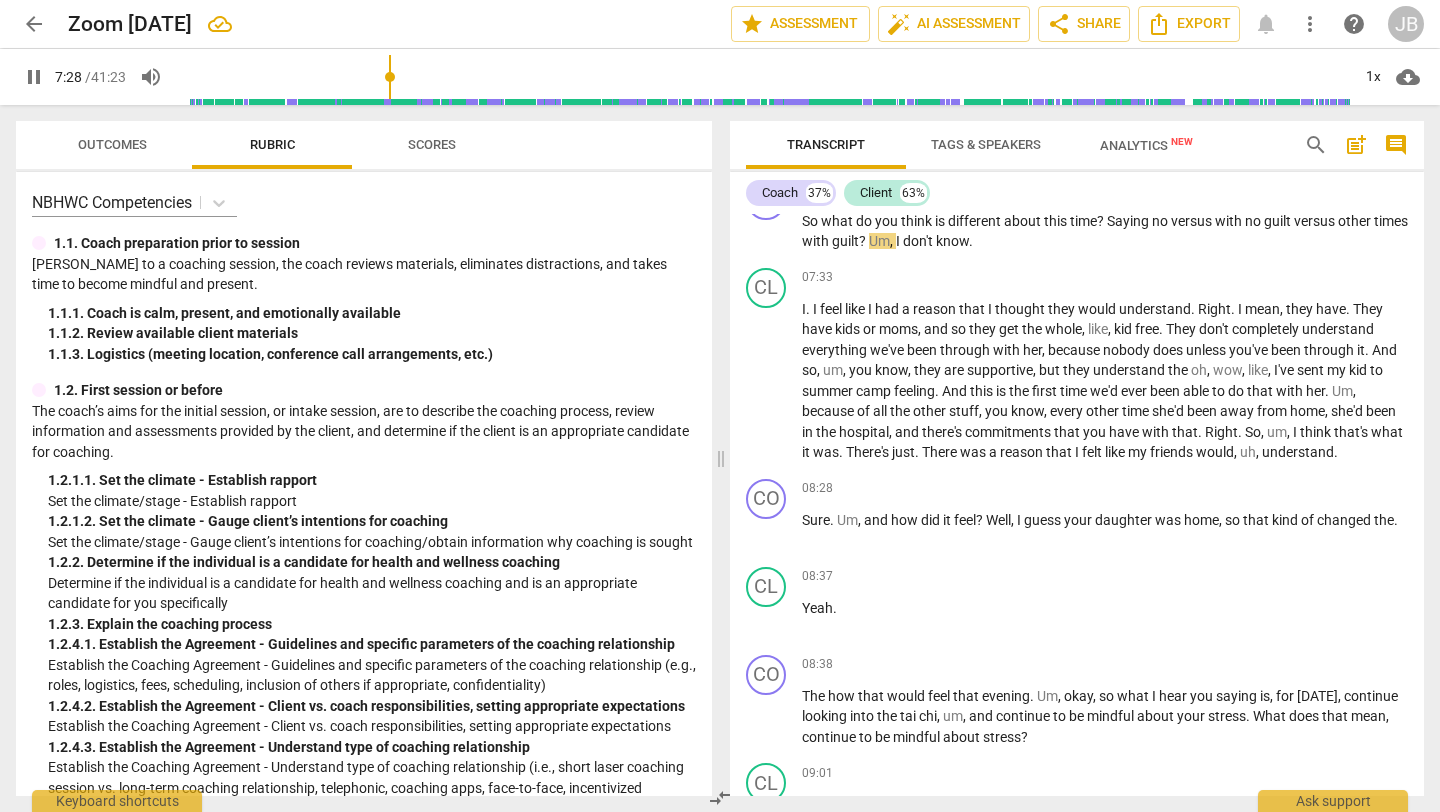 scroll, scrollTop: 2599, scrollLeft: 0, axis: vertical 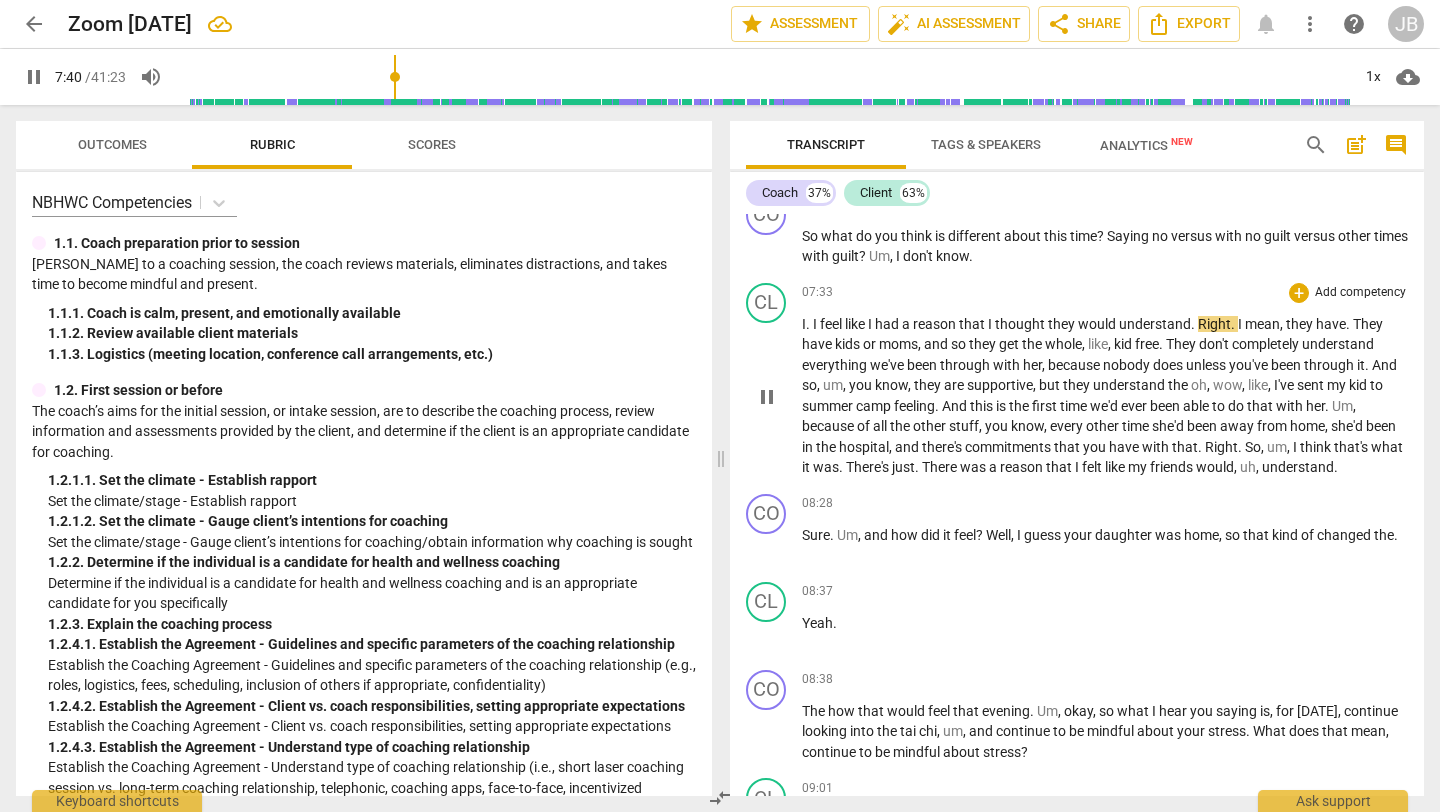 click on "pause" at bounding box center (767, 397) 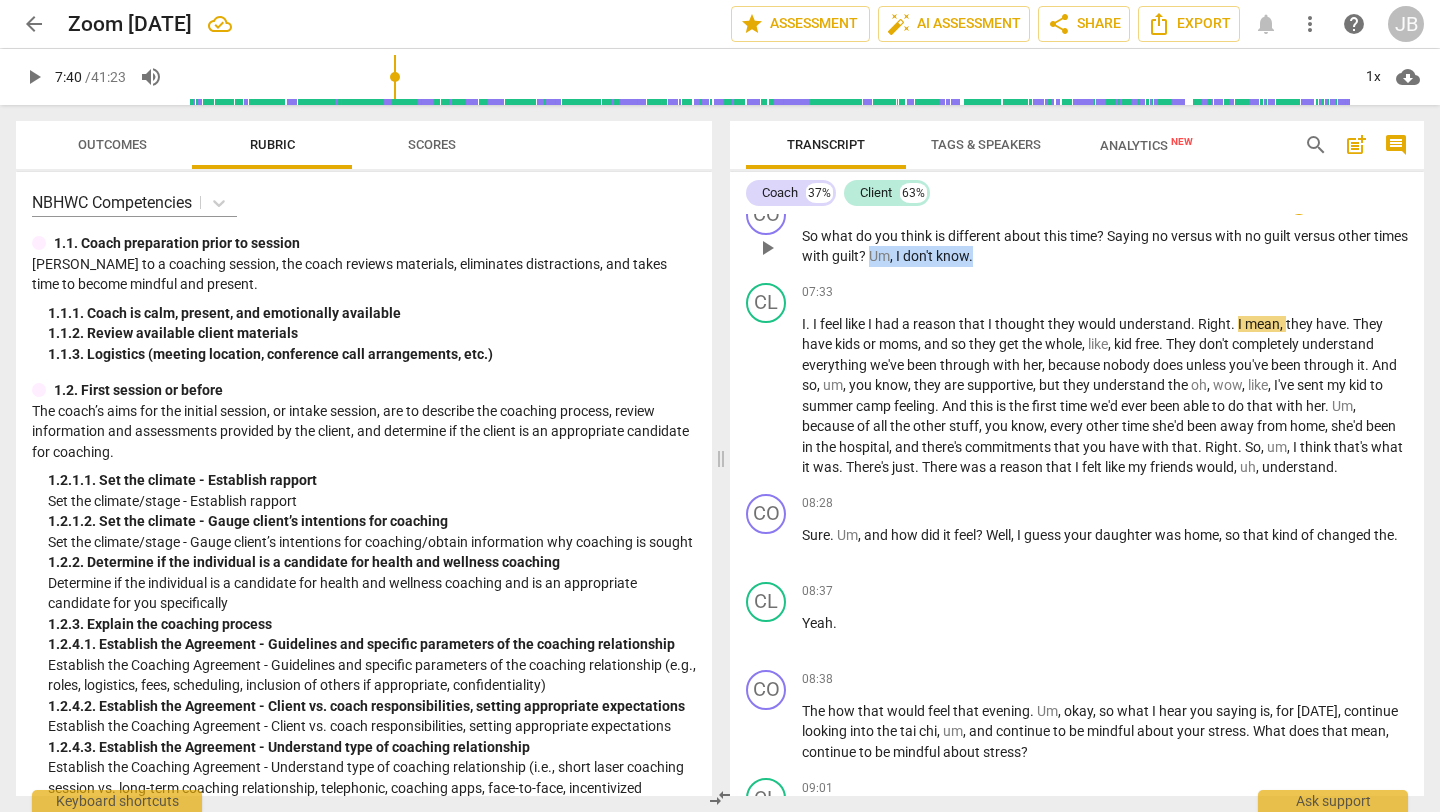 drag, startPoint x: 907, startPoint y: 275, endPoint x: 1013, endPoint y: 273, distance: 106.01887 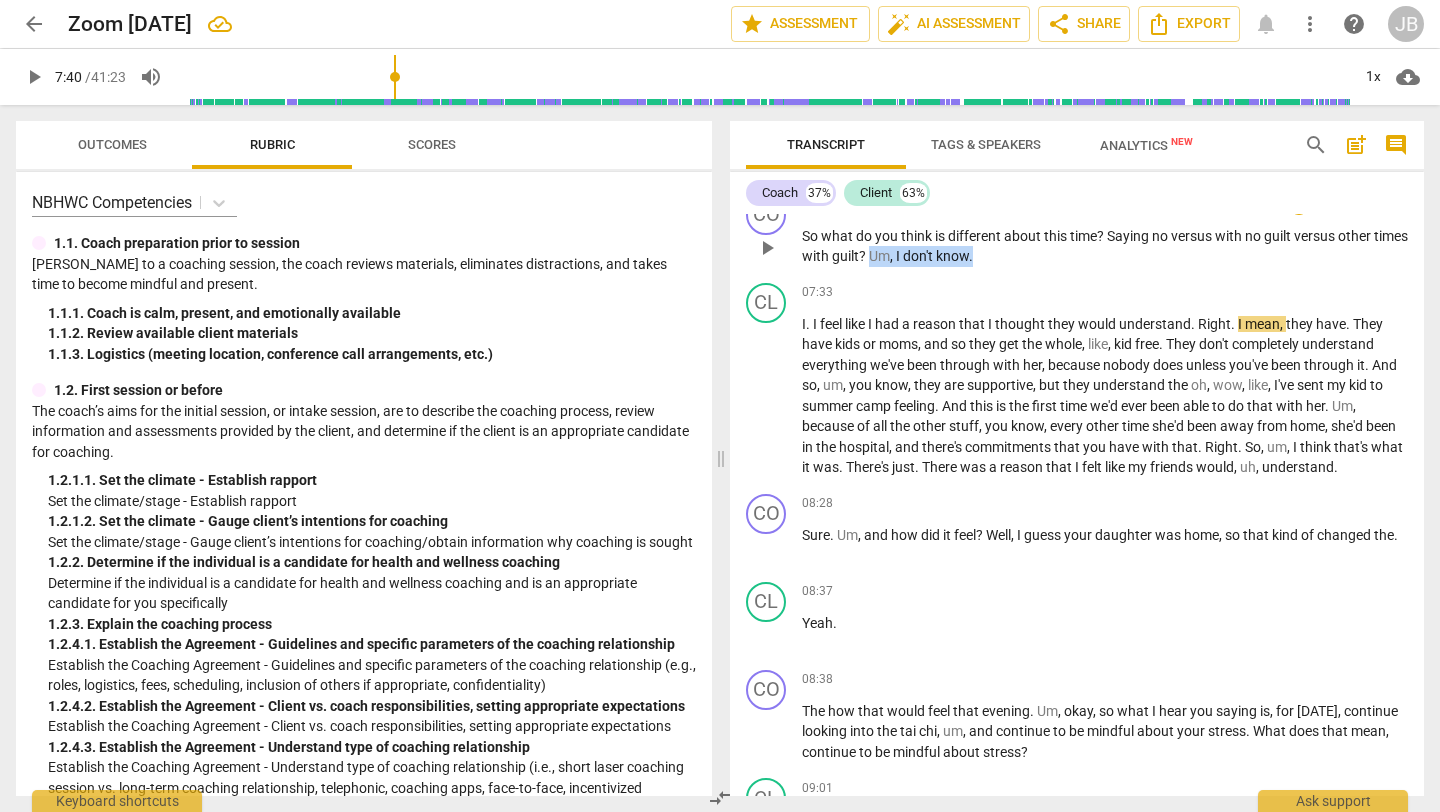 click on "So   what   do   you   think   is   different   about   this   time ?   Saying   no   versus   with   no   guilt   versus   other   times   with   guilt ?   Um ,   I   don't   know ." at bounding box center [1105, 246] 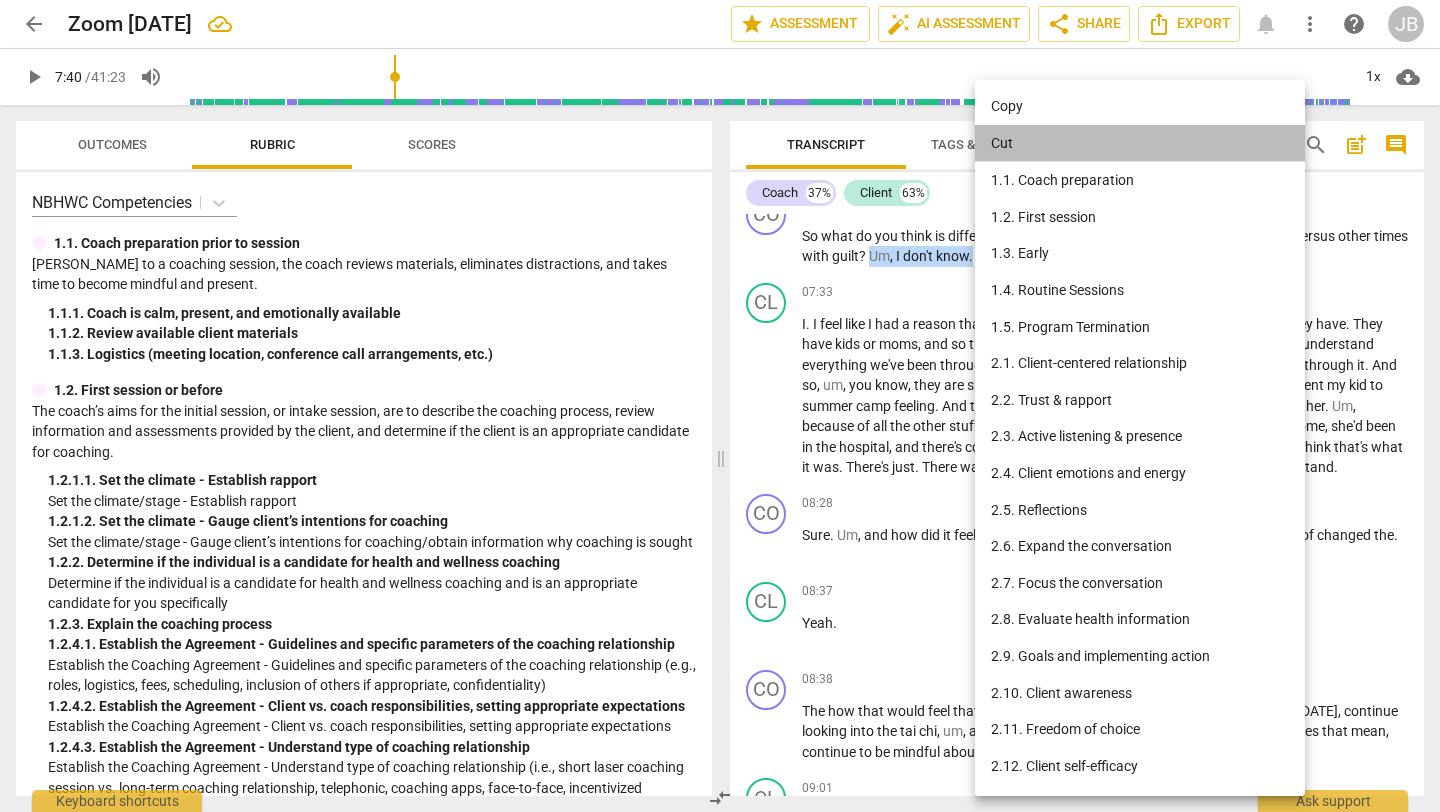 click on "Cut" at bounding box center [1143, 144] 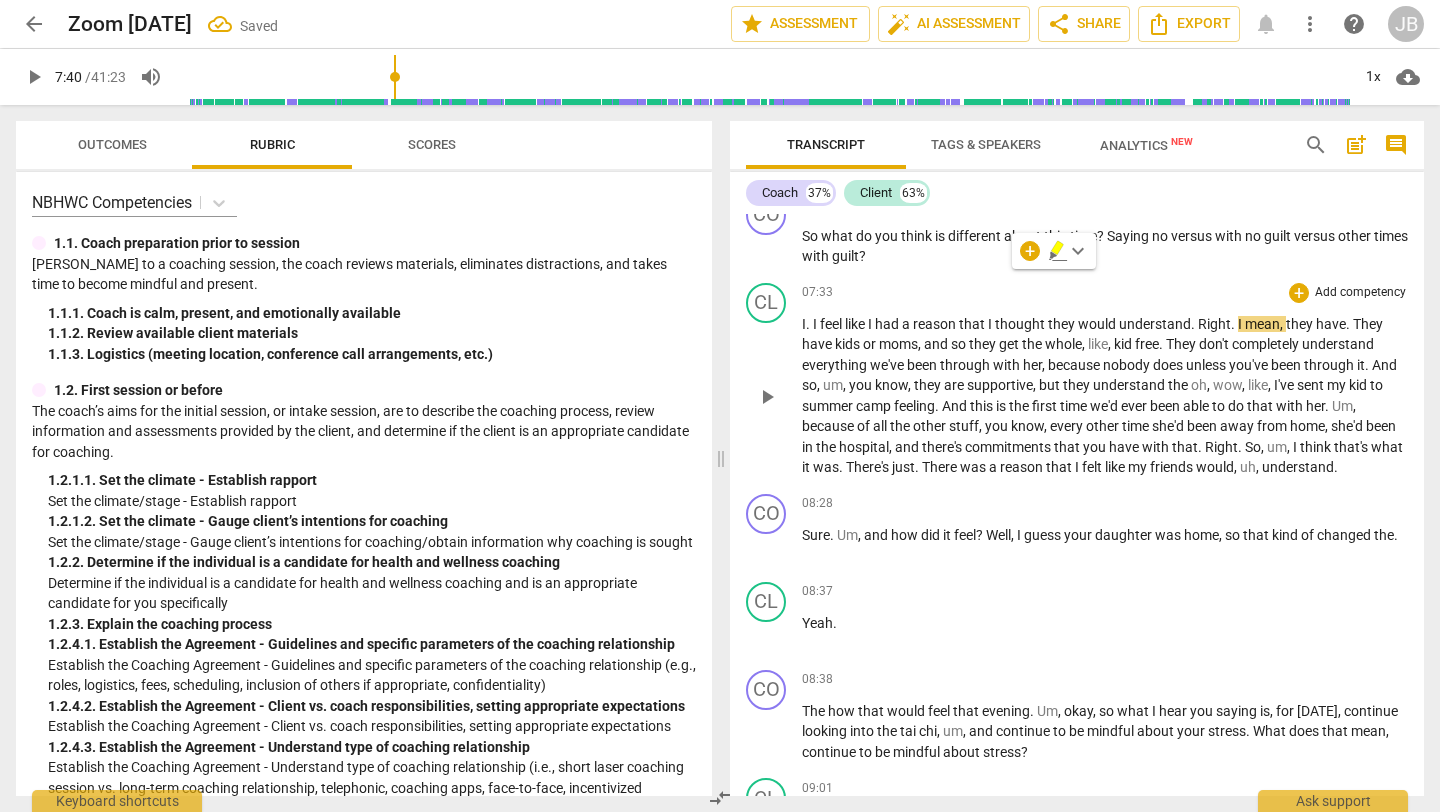 click on "I" at bounding box center [804, 324] 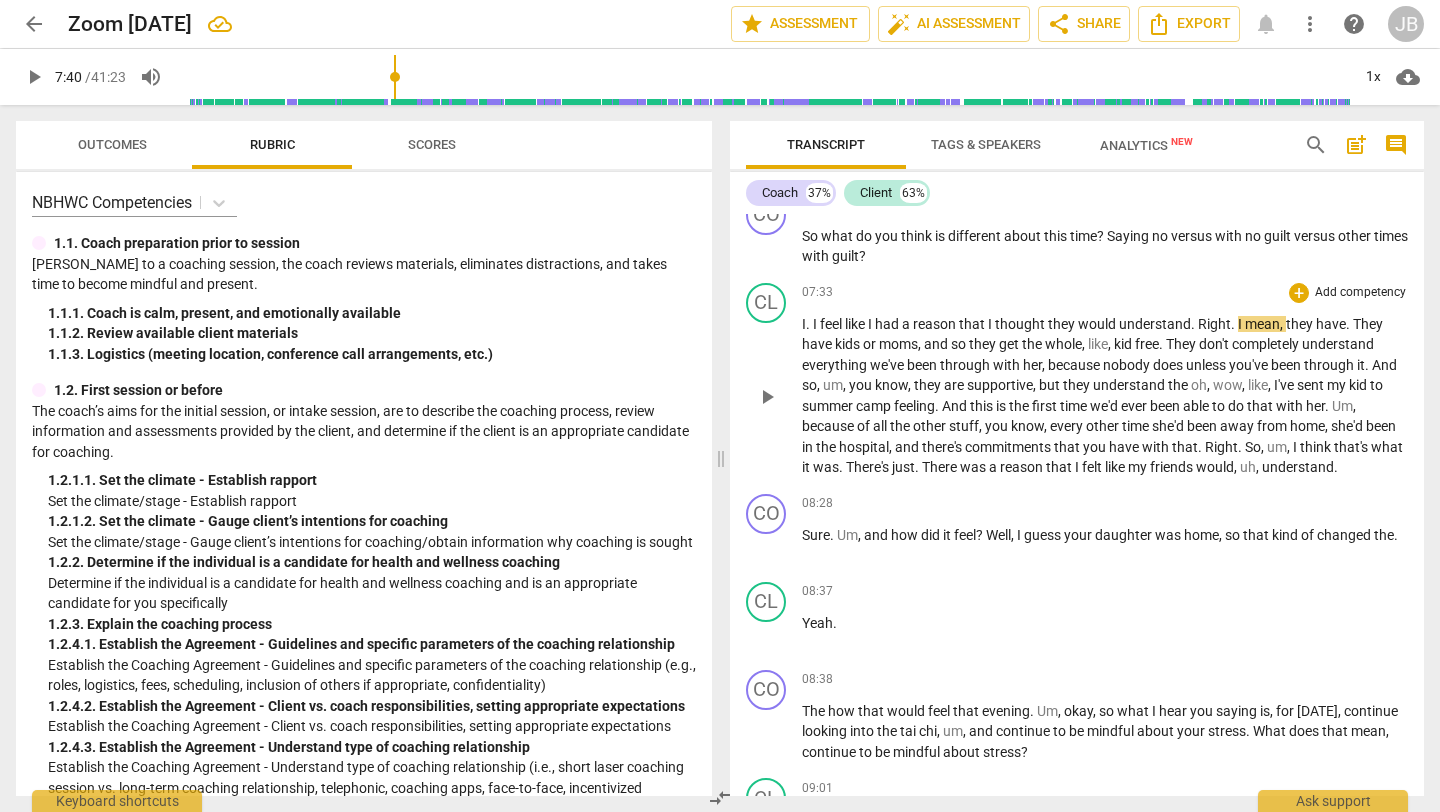 click on "I" at bounding box center (804, 324) 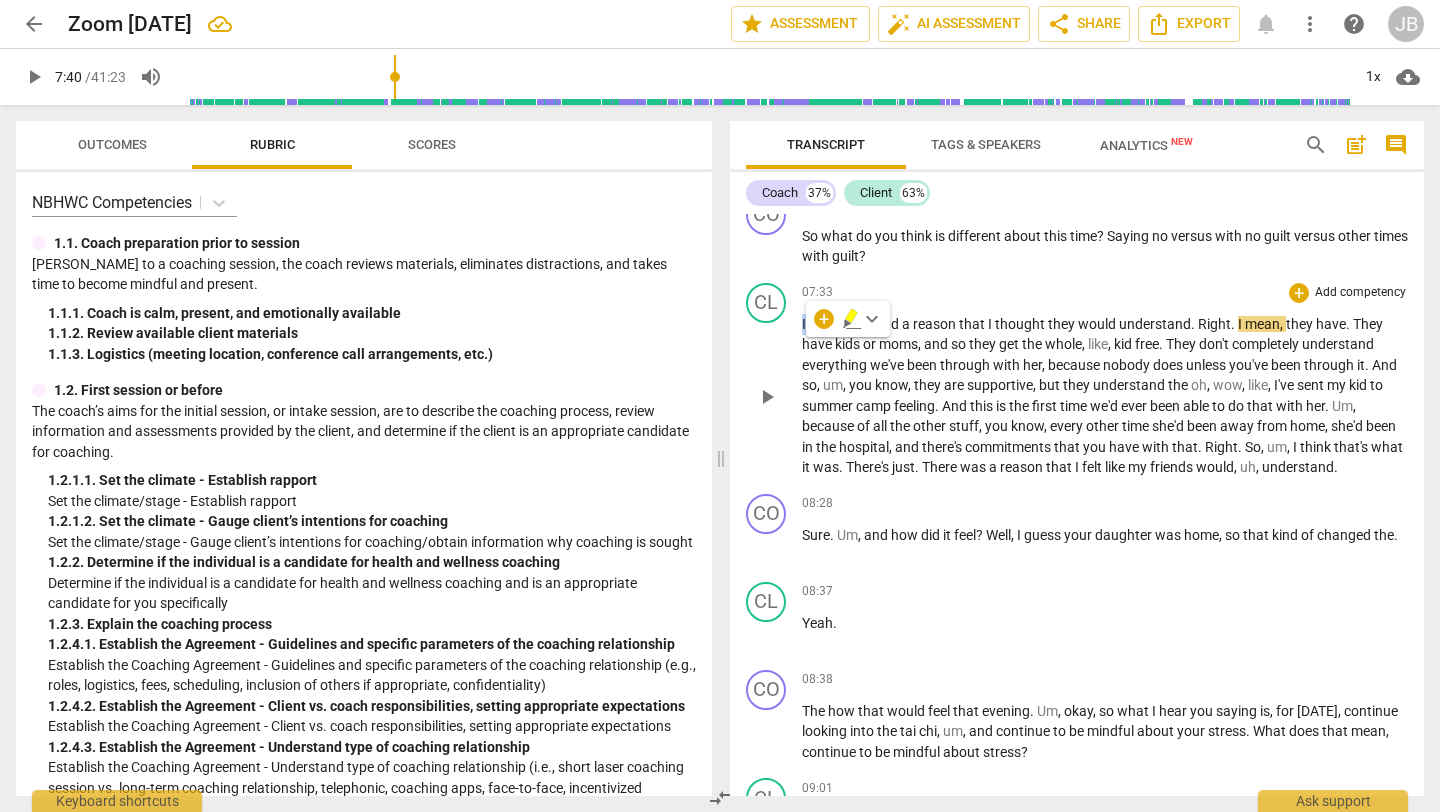 paste 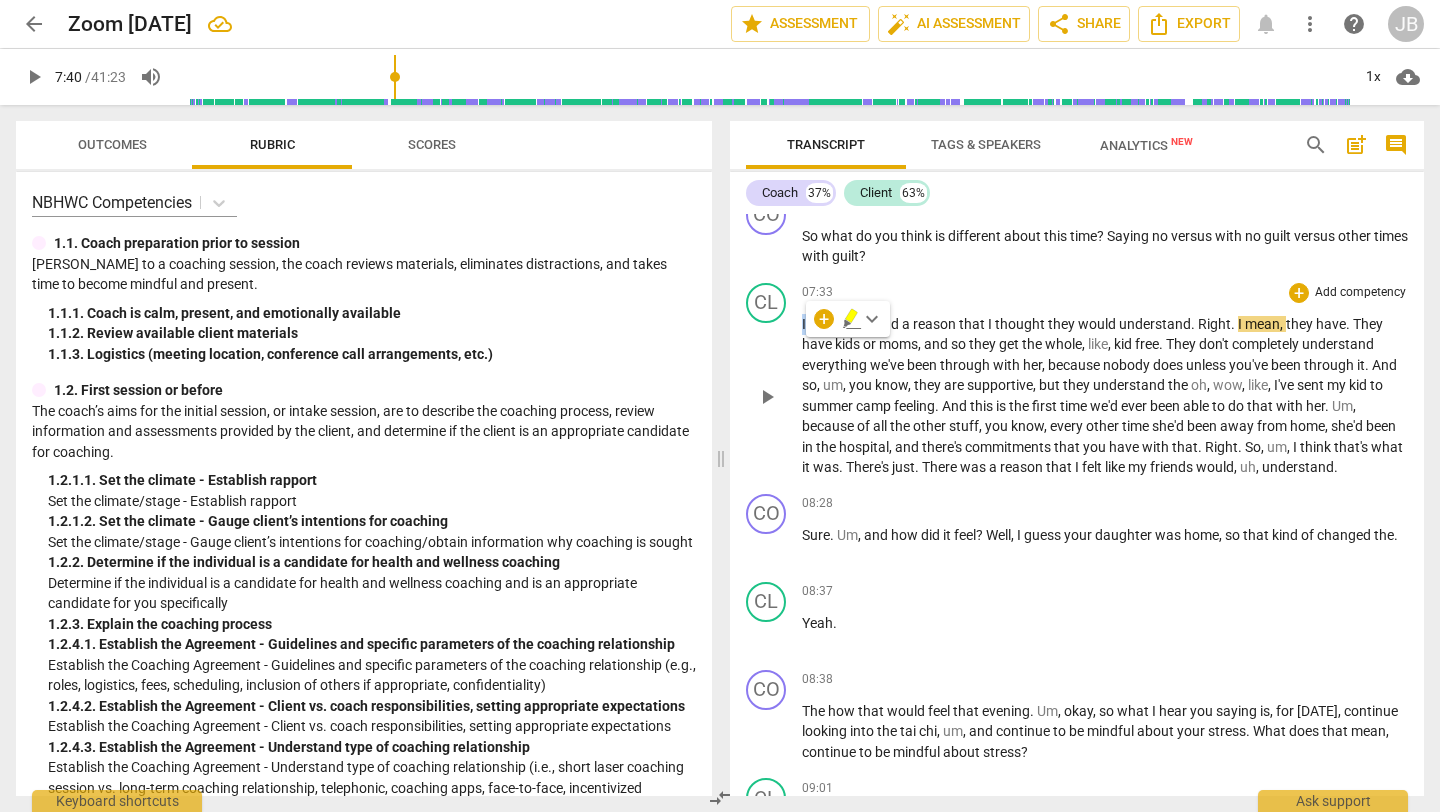 type 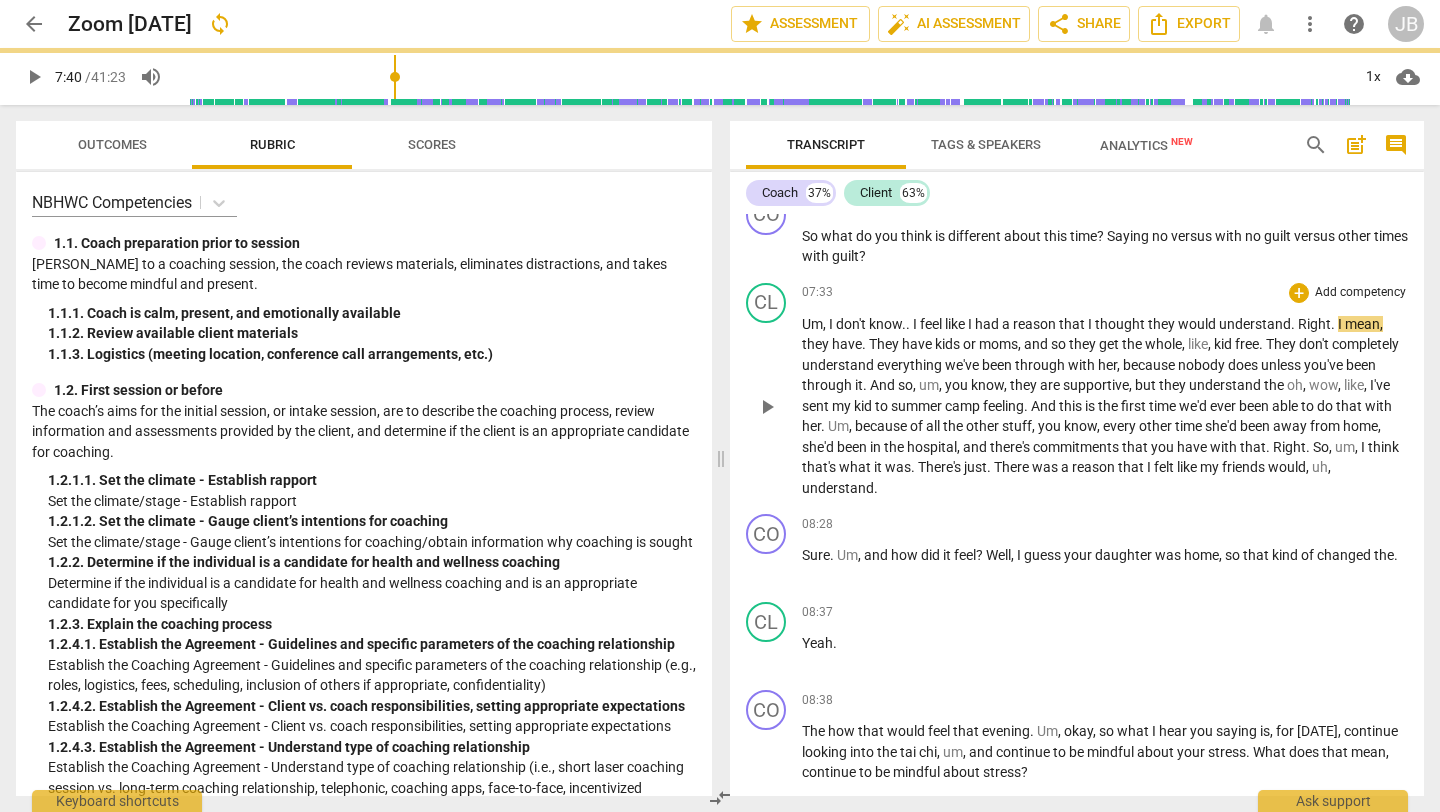 click on "07:33 + Add competency keyboard_arrow_right" at bounding box center [1105, 293] 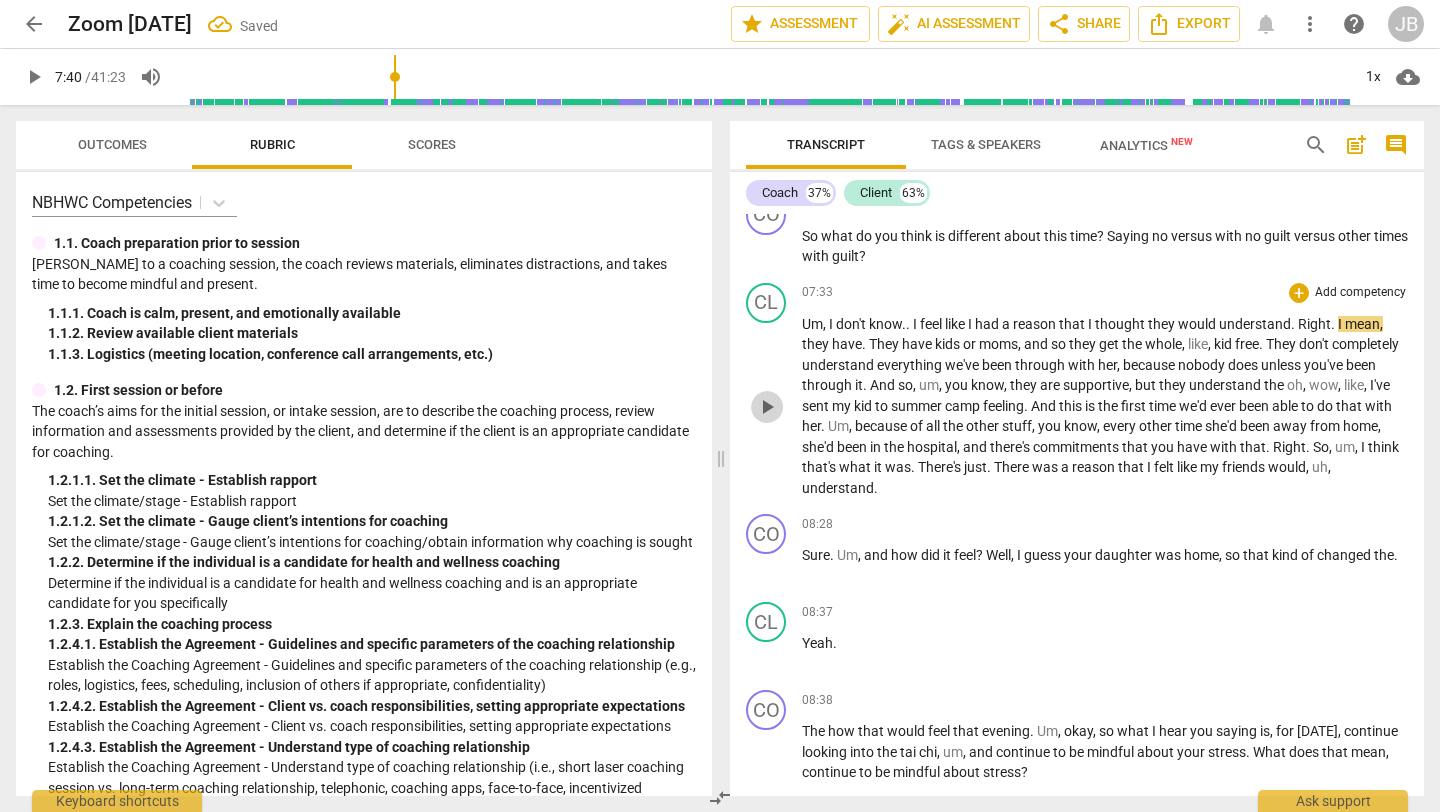 click on "play_arrow" at bounding box center [767, 407] 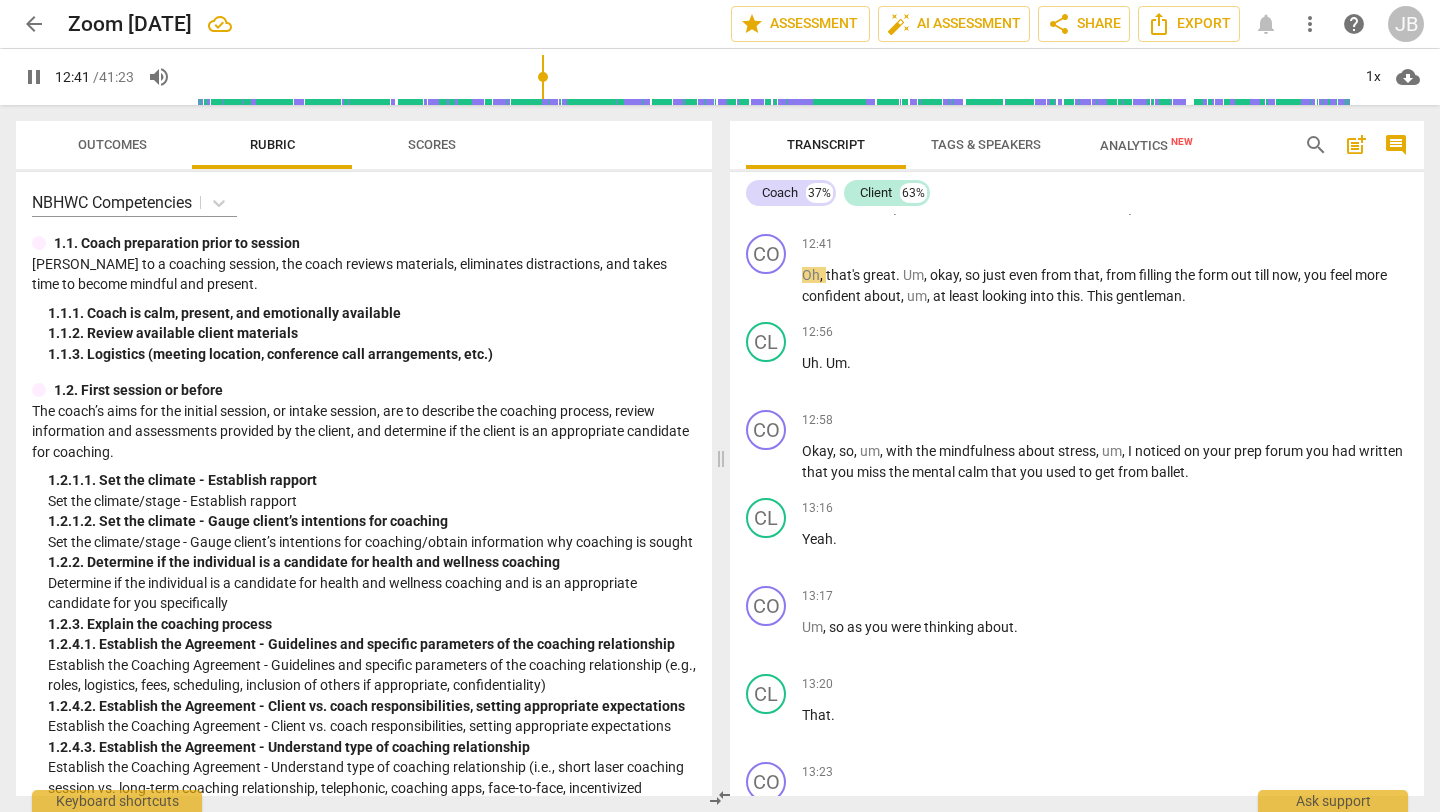 scroll, scrollTop: 4413, scrollLeft: 0, axis: vertical 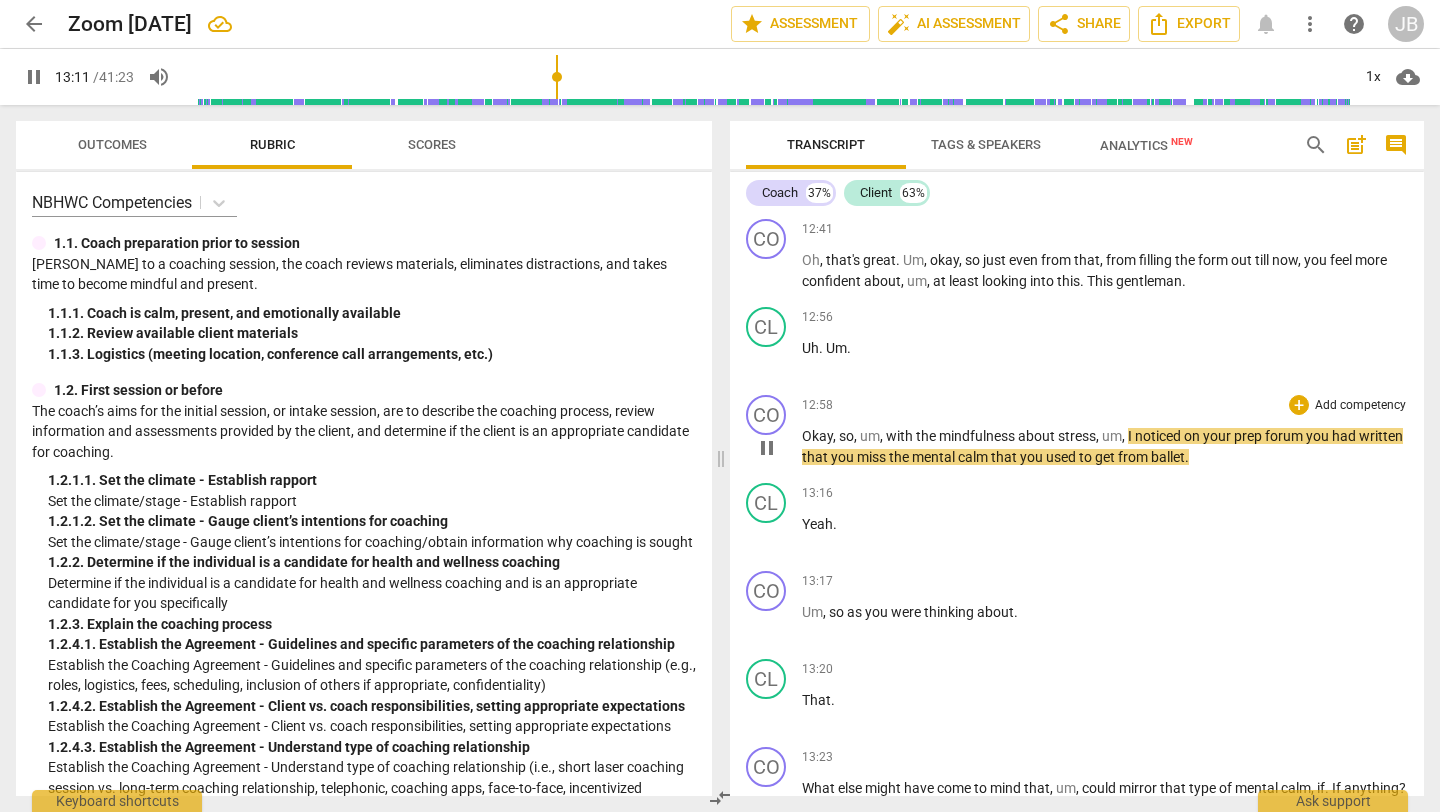 click on "pause" at bounding box center [767, 448] 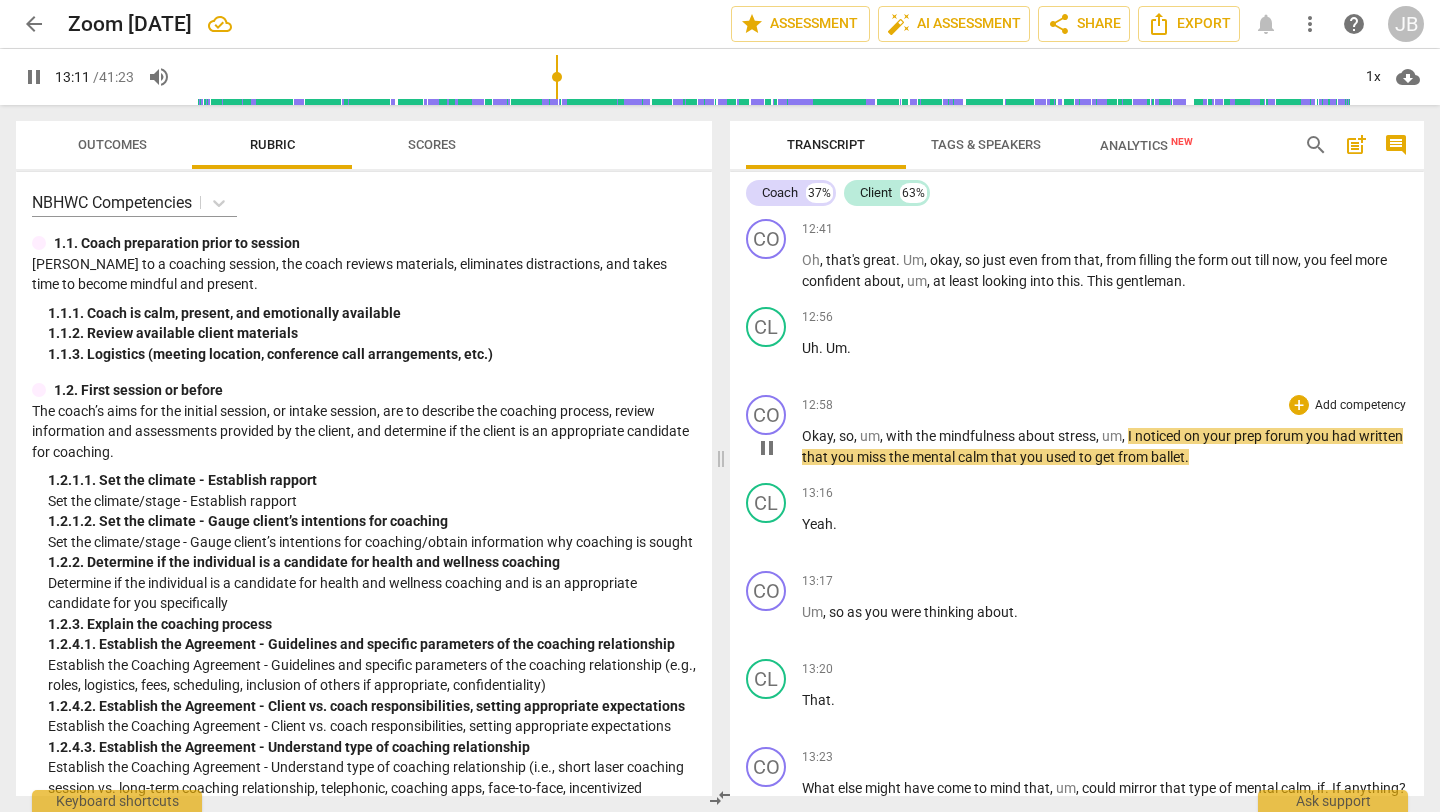 type on "791" 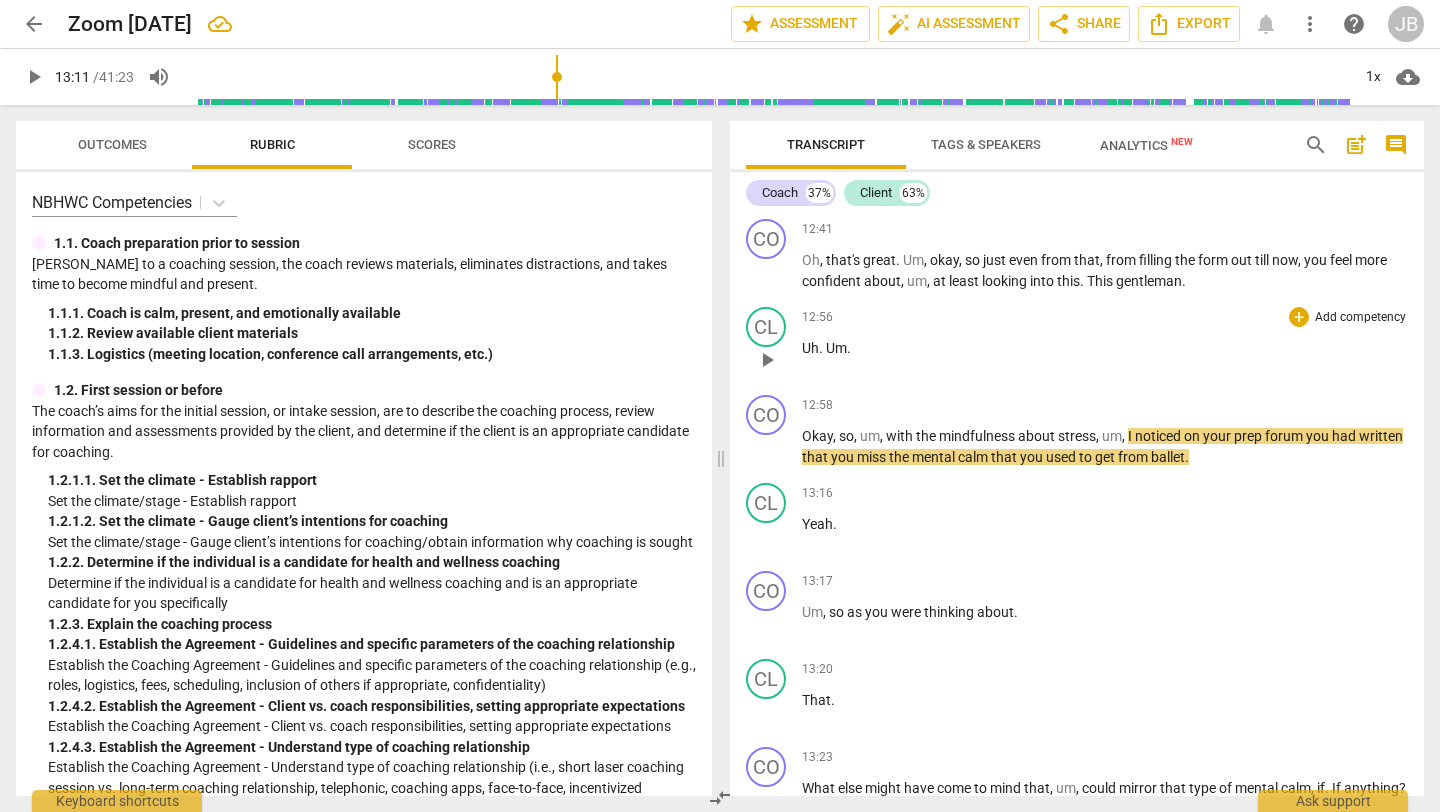 click on "Uh .   Um ." at bounding box center (1105, 348) 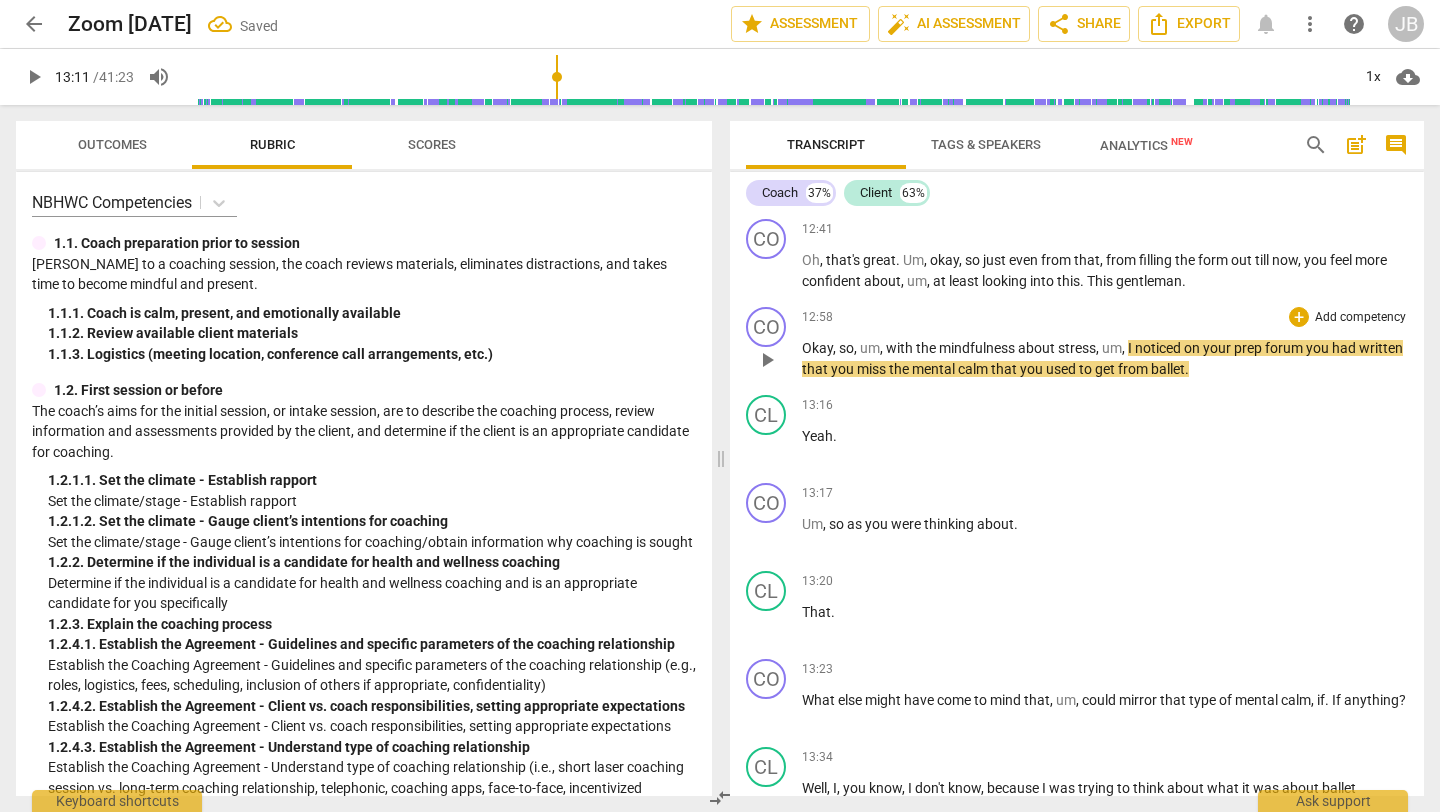 click on "play_arrow" at bounding box center [767, 360] 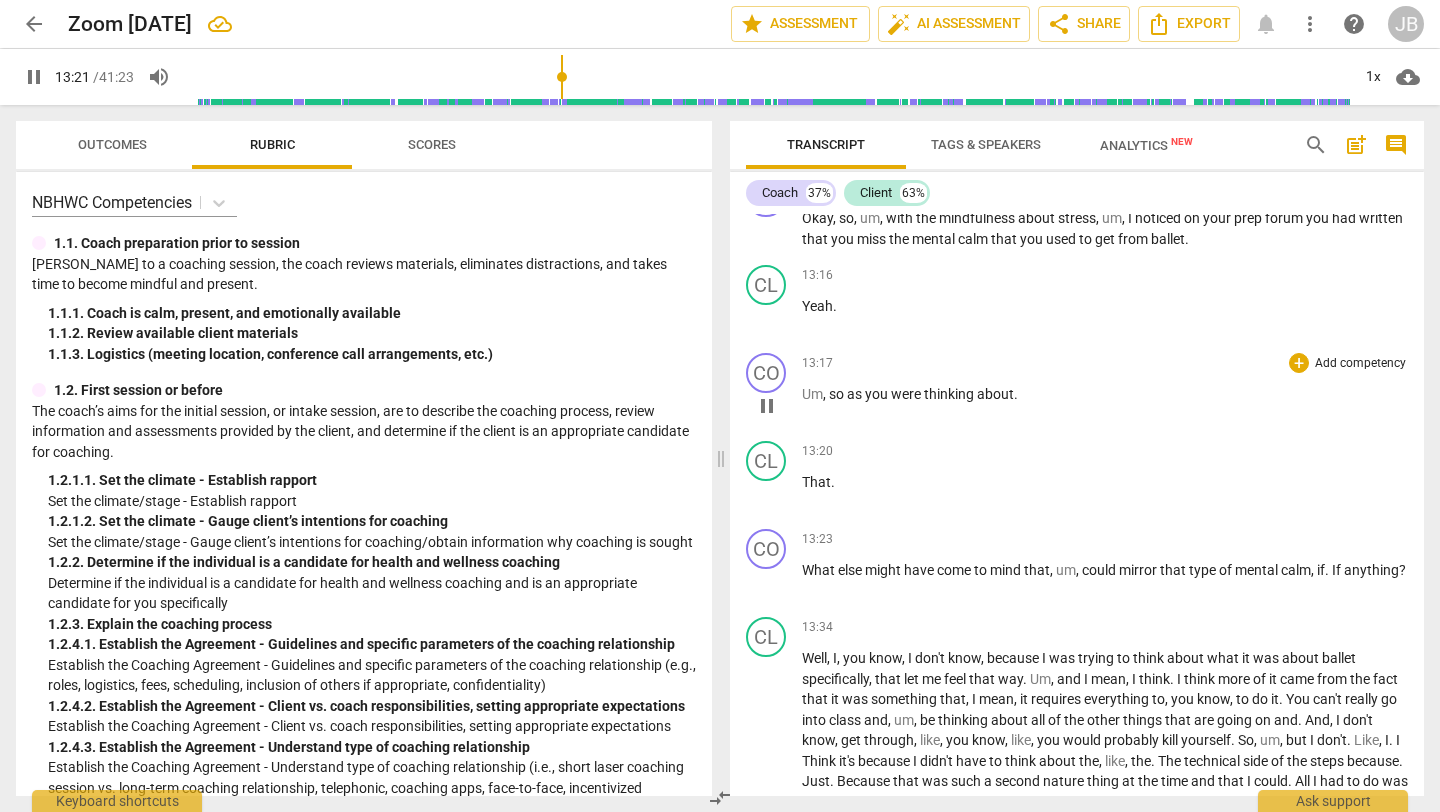 scroll, scrollTop: 4558, scrollLeft: 0, axis: vertical 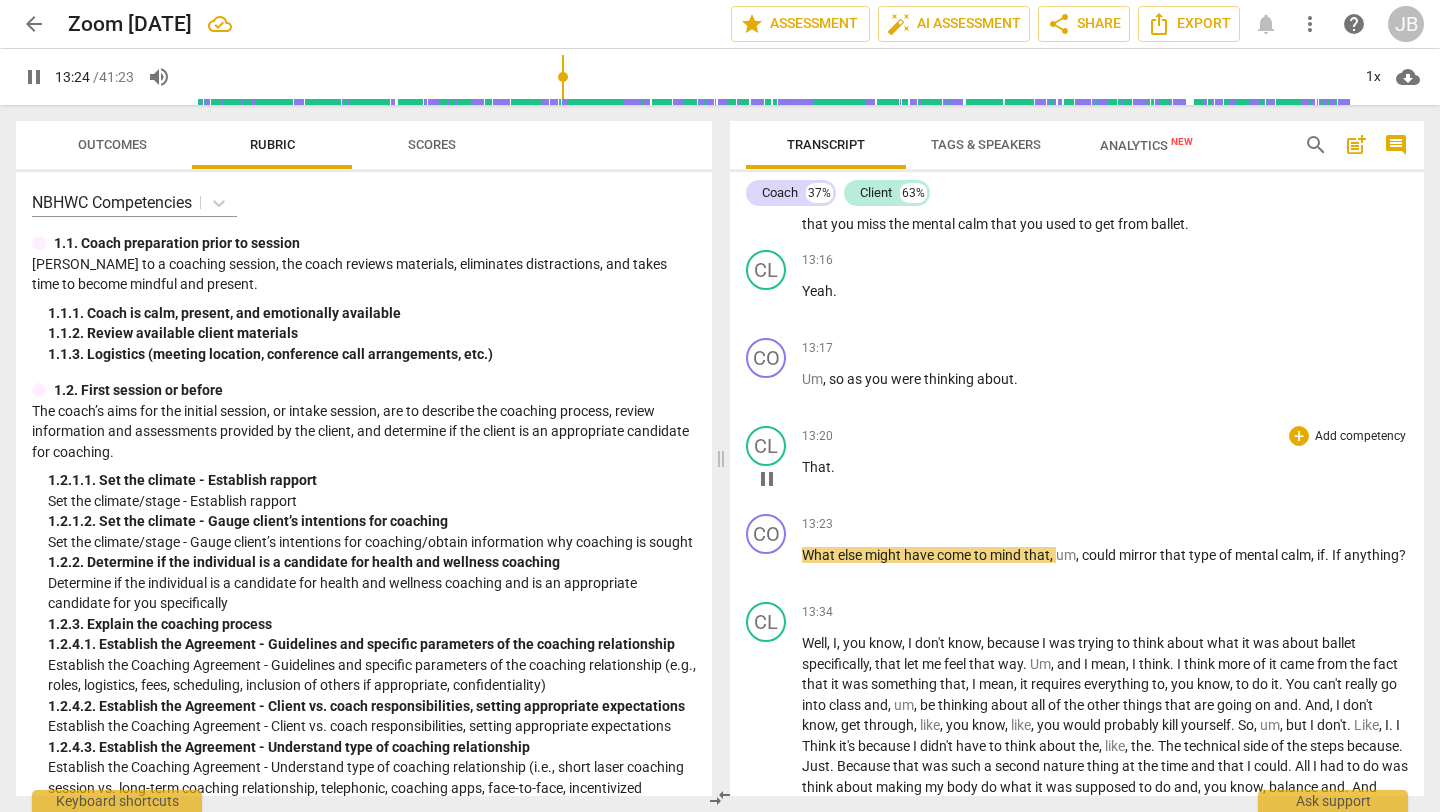 click on "pause" at bounding box center [767, 479] 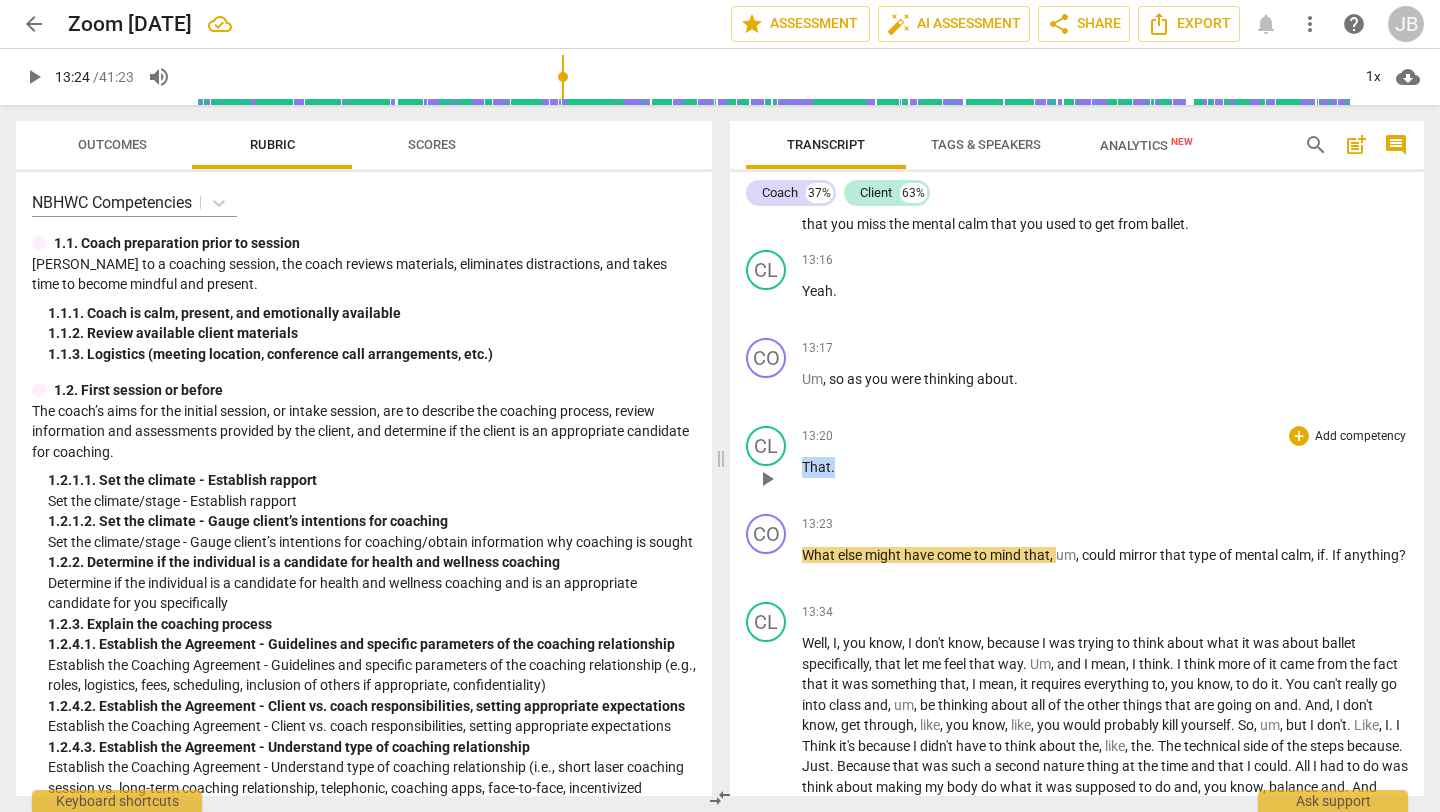 drag, startPoint x: 838, startPoint y: 487, endPoint x: 817, endPoint y: 488, distance: 21.023796 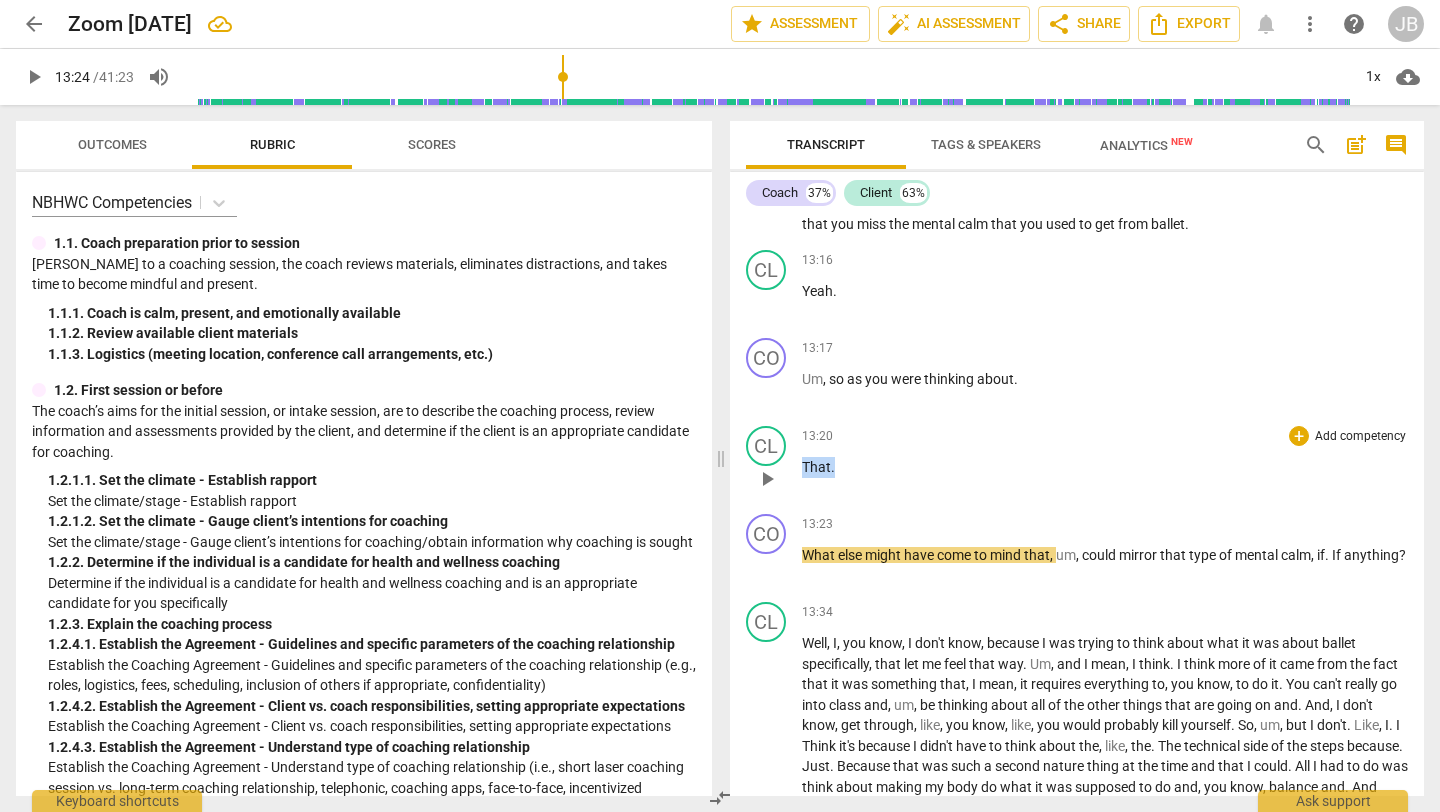 click on "That ." at bounding box center [1105, 467] 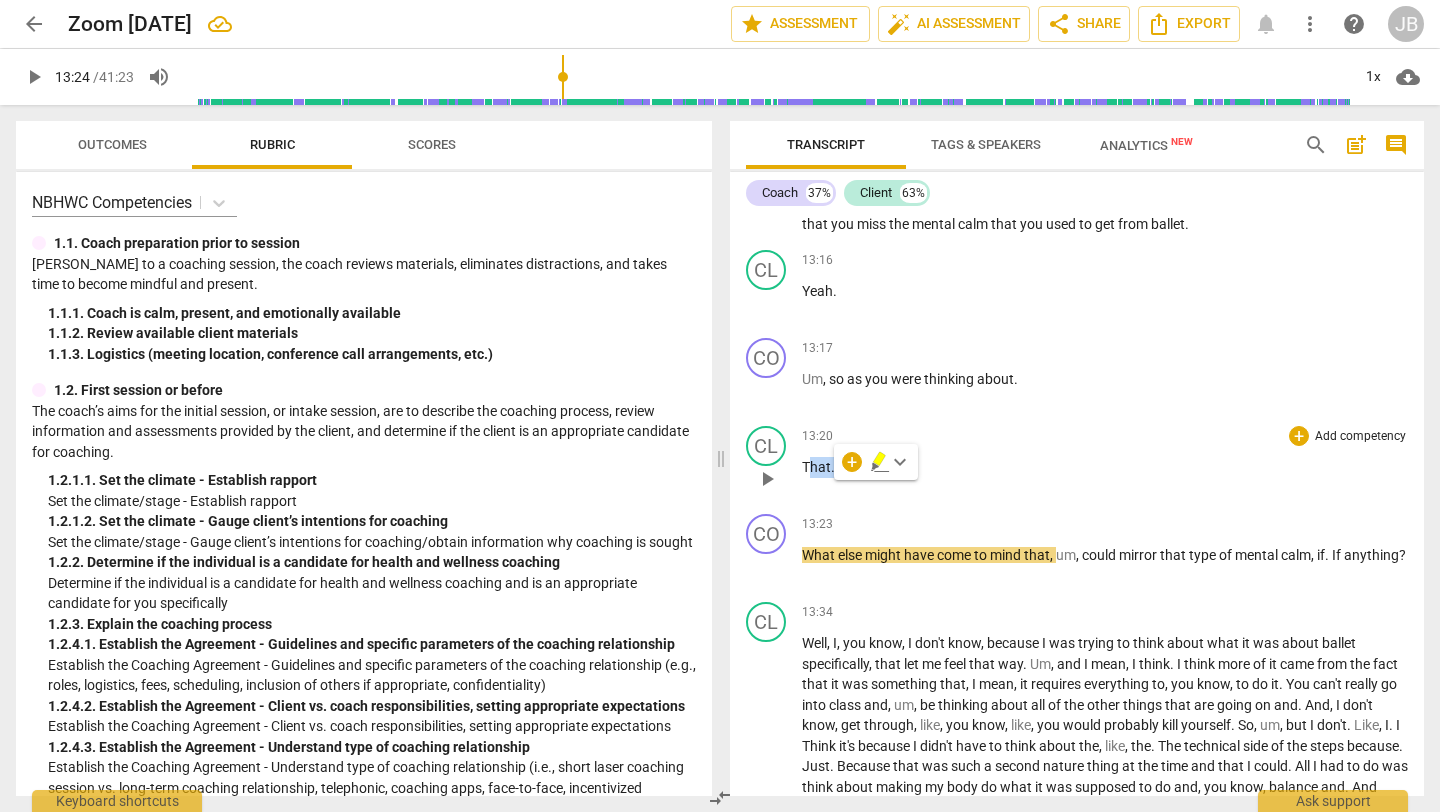 click on "13:20 + Add competency keyboard_arrow_right" at bounding box center (1105, 436) 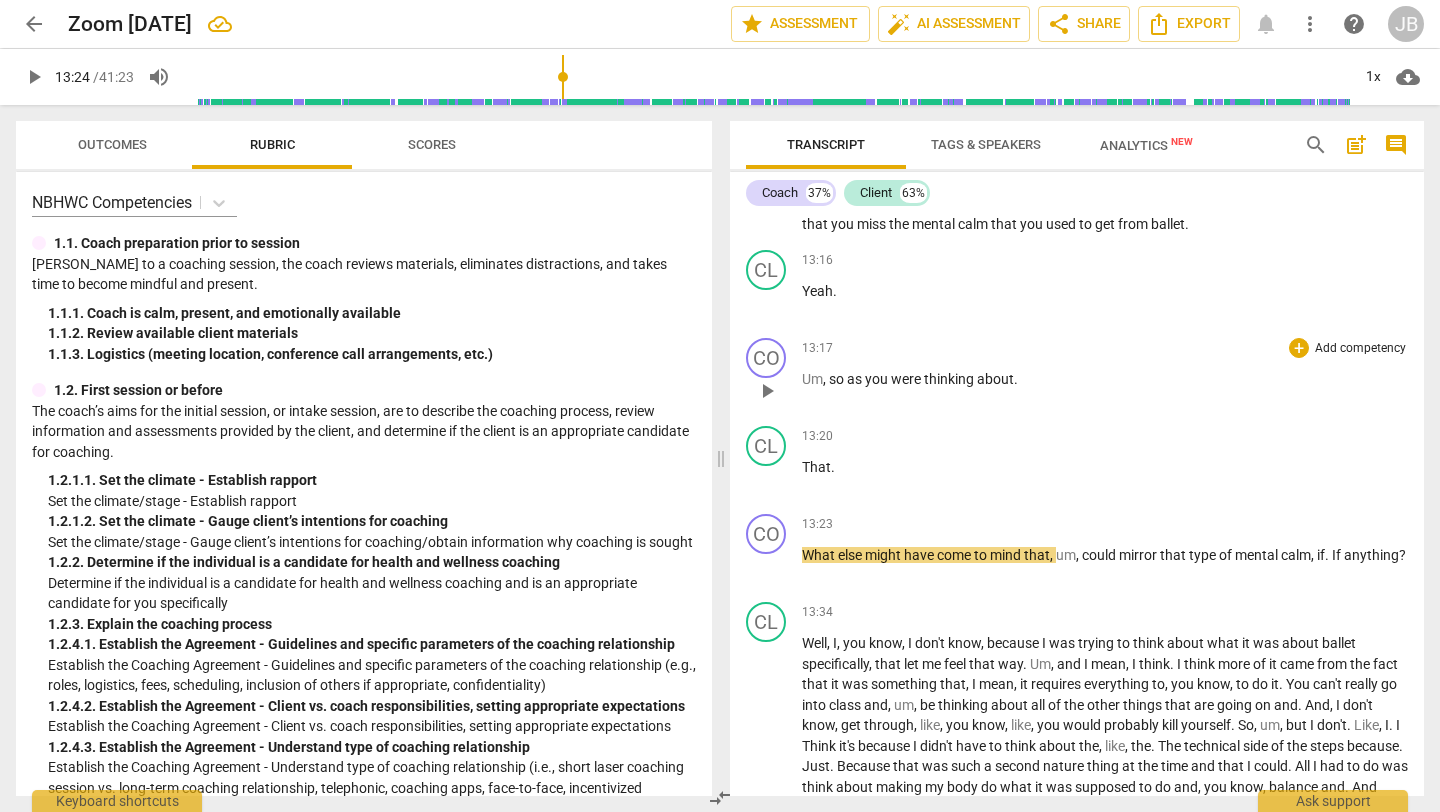 click on "." at bounding box center [1016, 379] 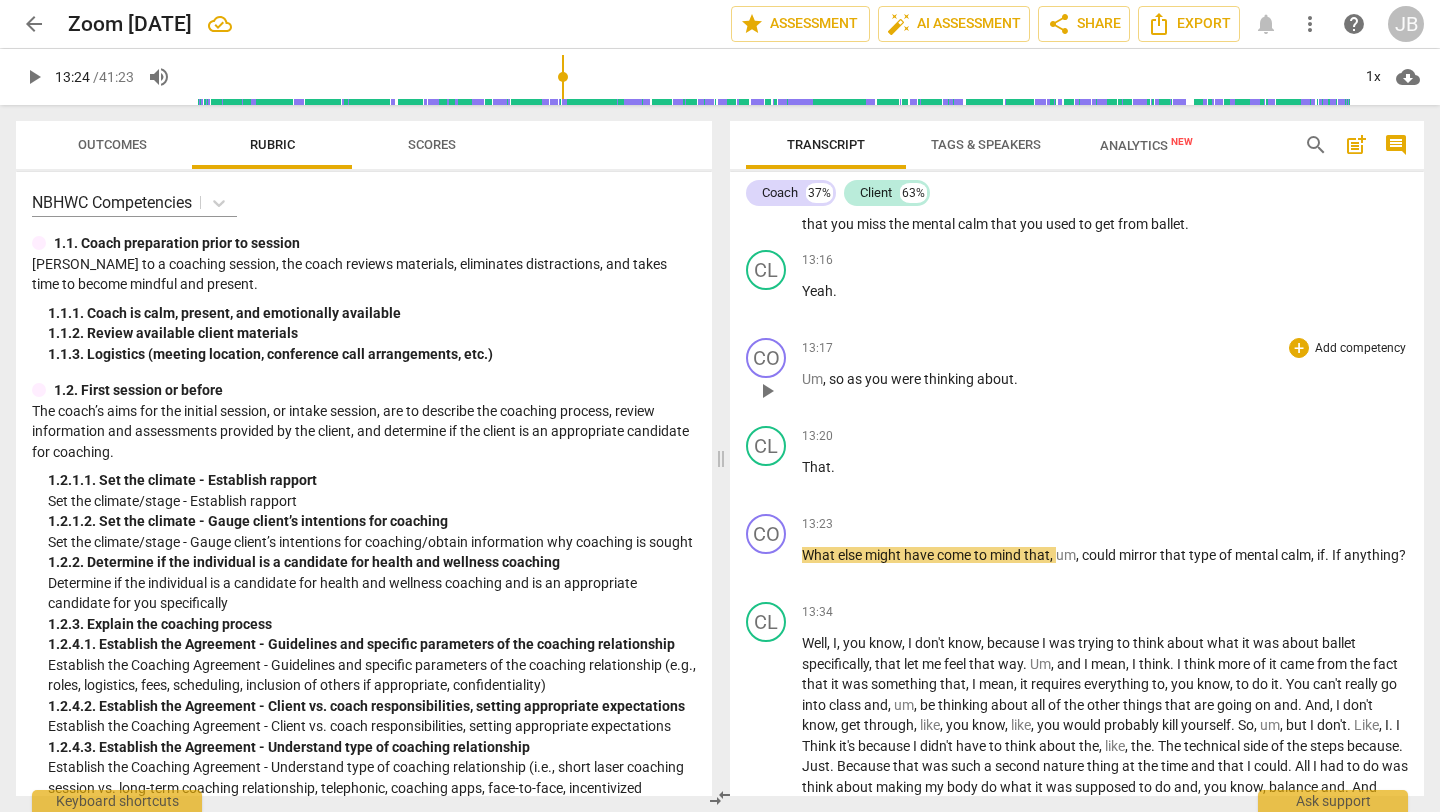 type 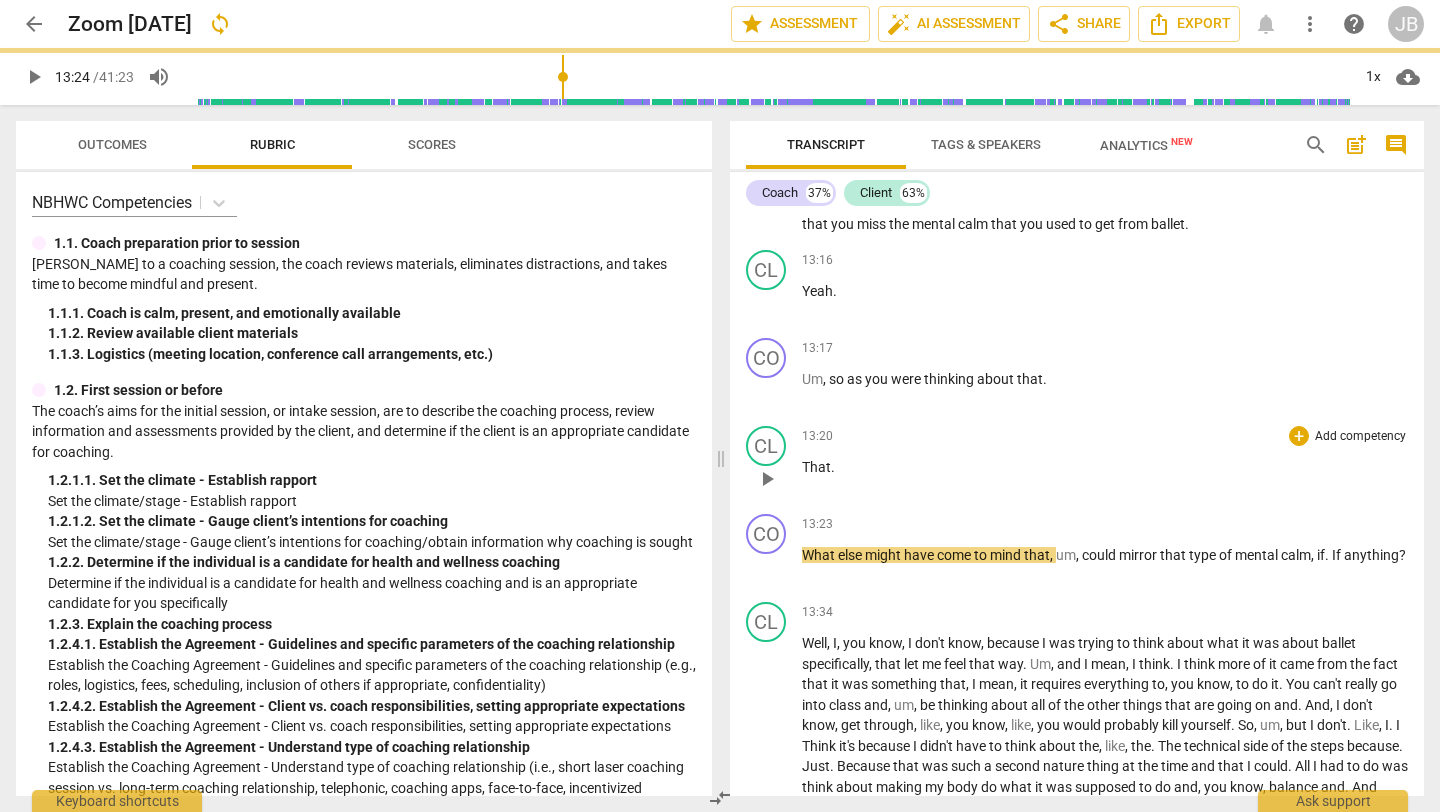 click on "That ." at bounding box center [1105, 467] 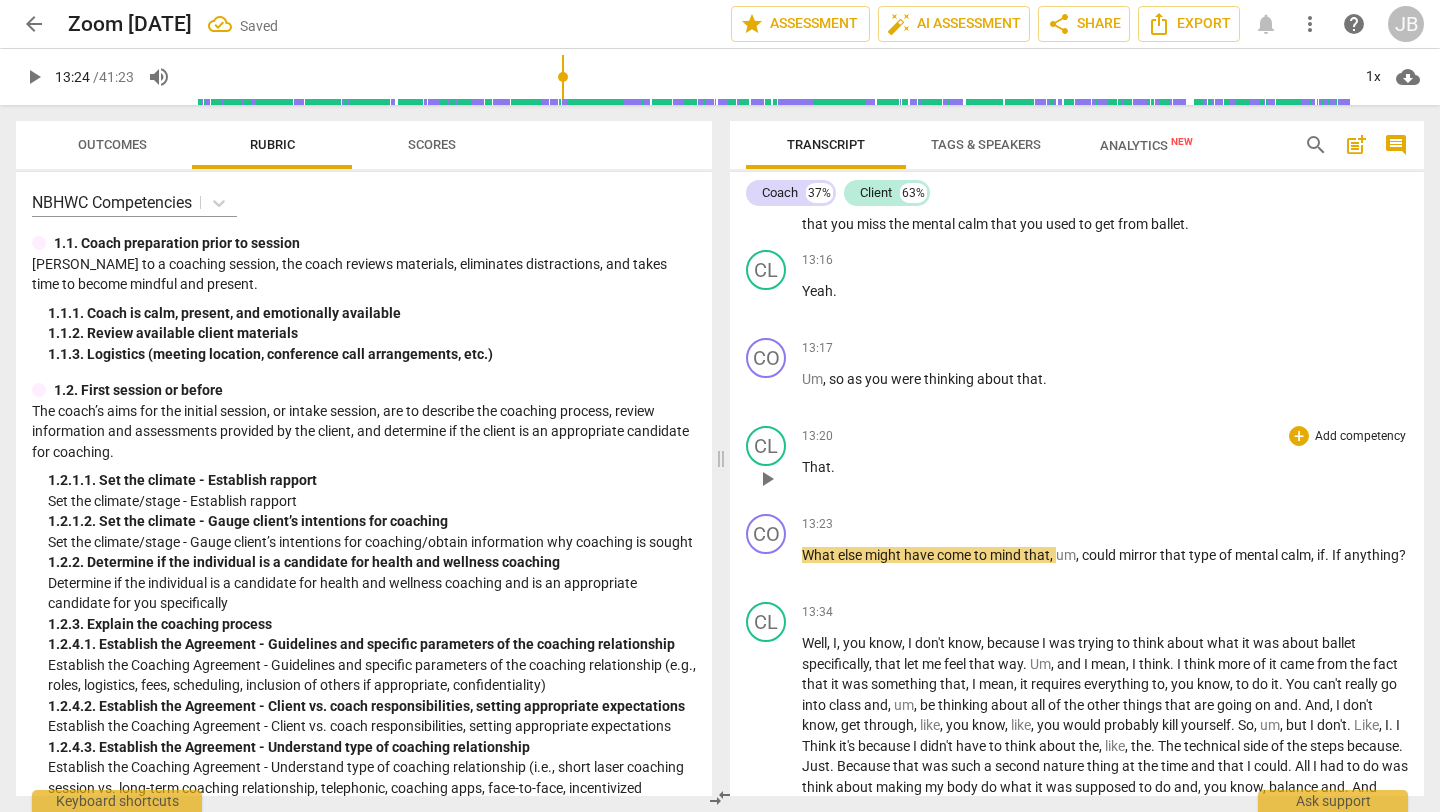type 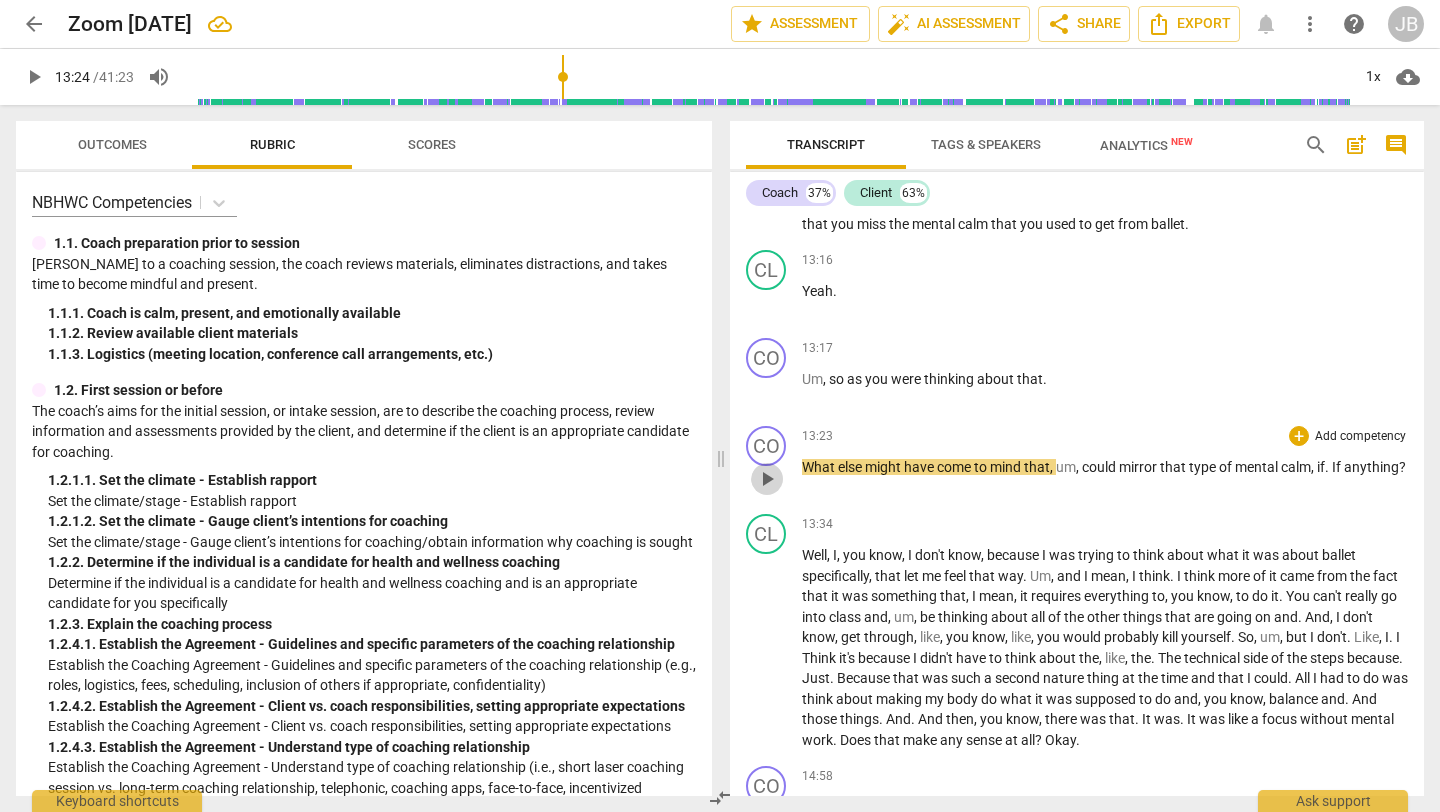 click on "play_arrow" at bounding box center (767, 479) 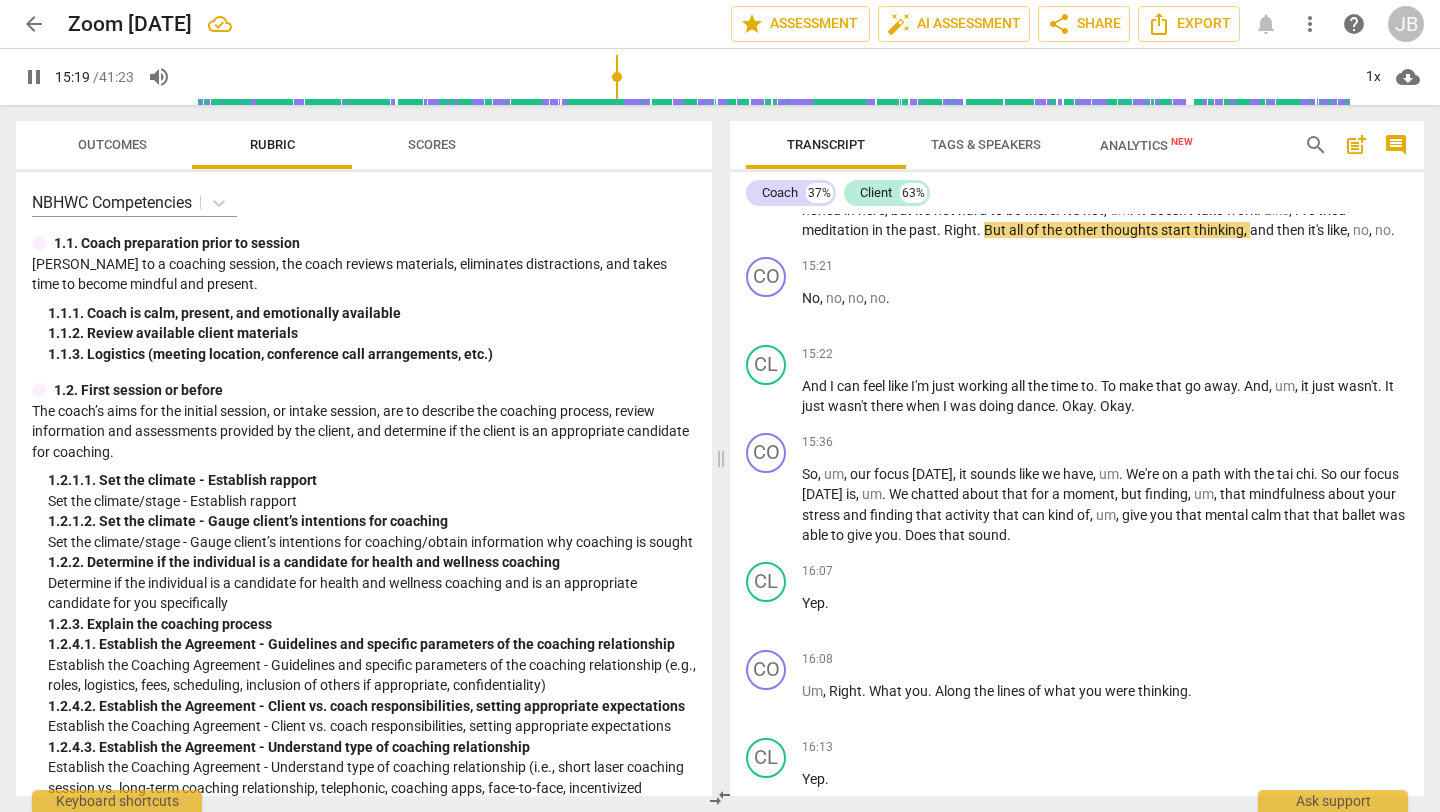 scroll, scrollTop: 5267, scrollLeft: 0, axis: vertical 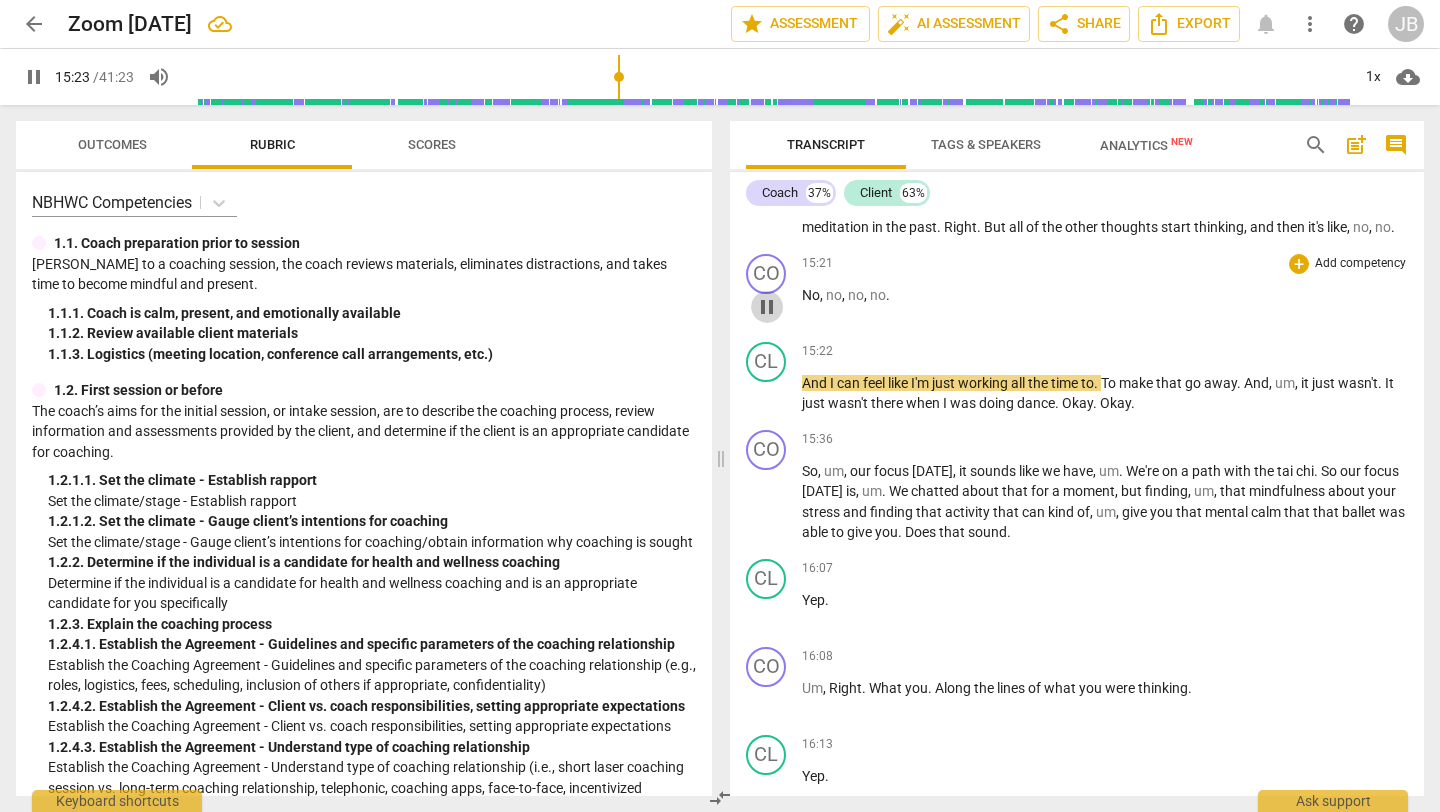 click on "pause" at bounding box center [767, 307] 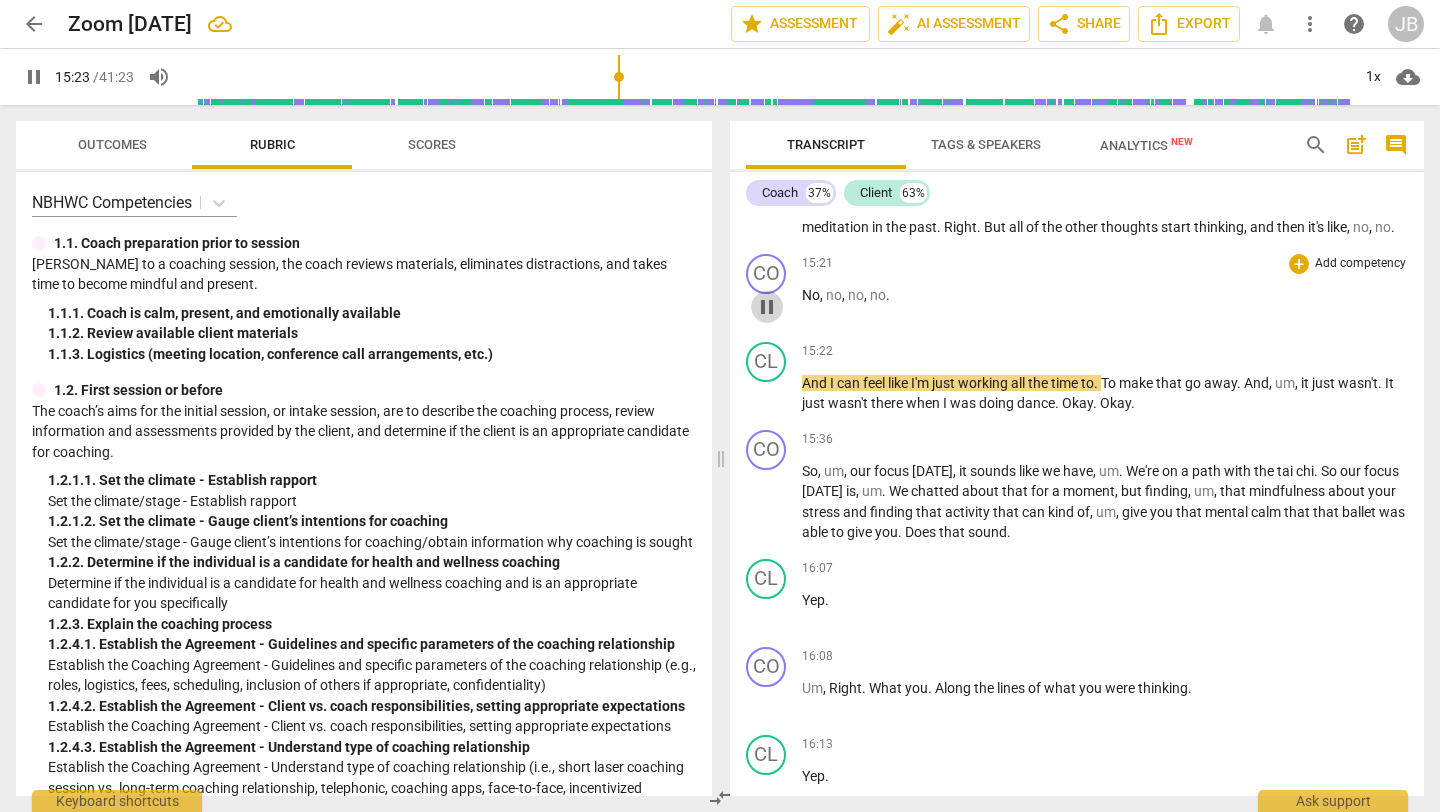 type on "924" 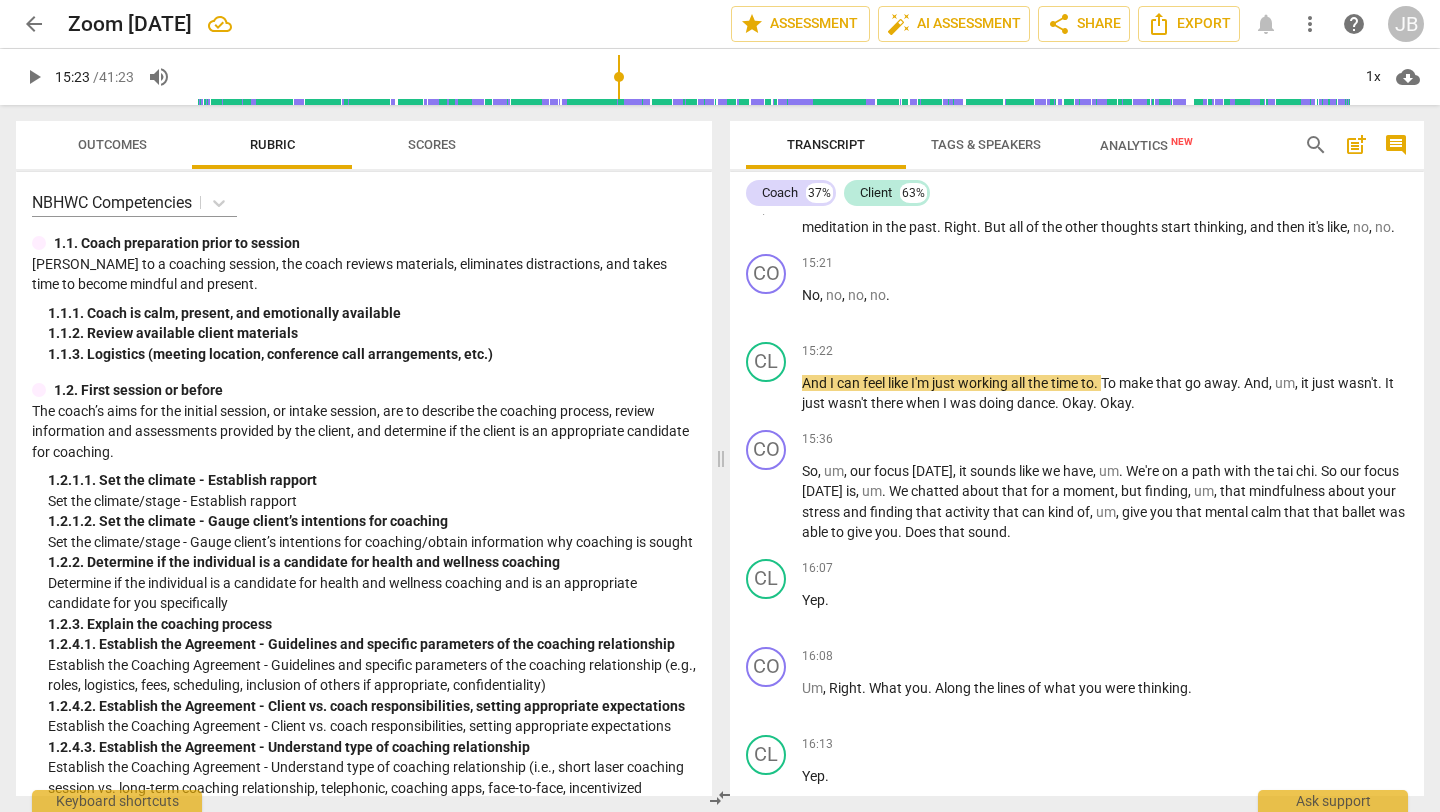 click on "CL play_arrow pause 15:00 + Add competency keyboard_arrow_right So ,   um .   Yeah ,   so   that's ,   like .   That's   what   I   miss ,   is   that ,   like ,   real   clear .   Just ,   you   know ,   you're .   You're   honed   in   here ,   but   it's   not   hard   to   be   there .   It's   not ,   um .   It   doesn't   take   work .   Like ,   I've   tried   meditation   in   the   past .   Right .   But   all   of   the   other   thoughts   start   thinking ,   and   then   it's   like ,   no ,   no ." at bounding box center (1077, 191) 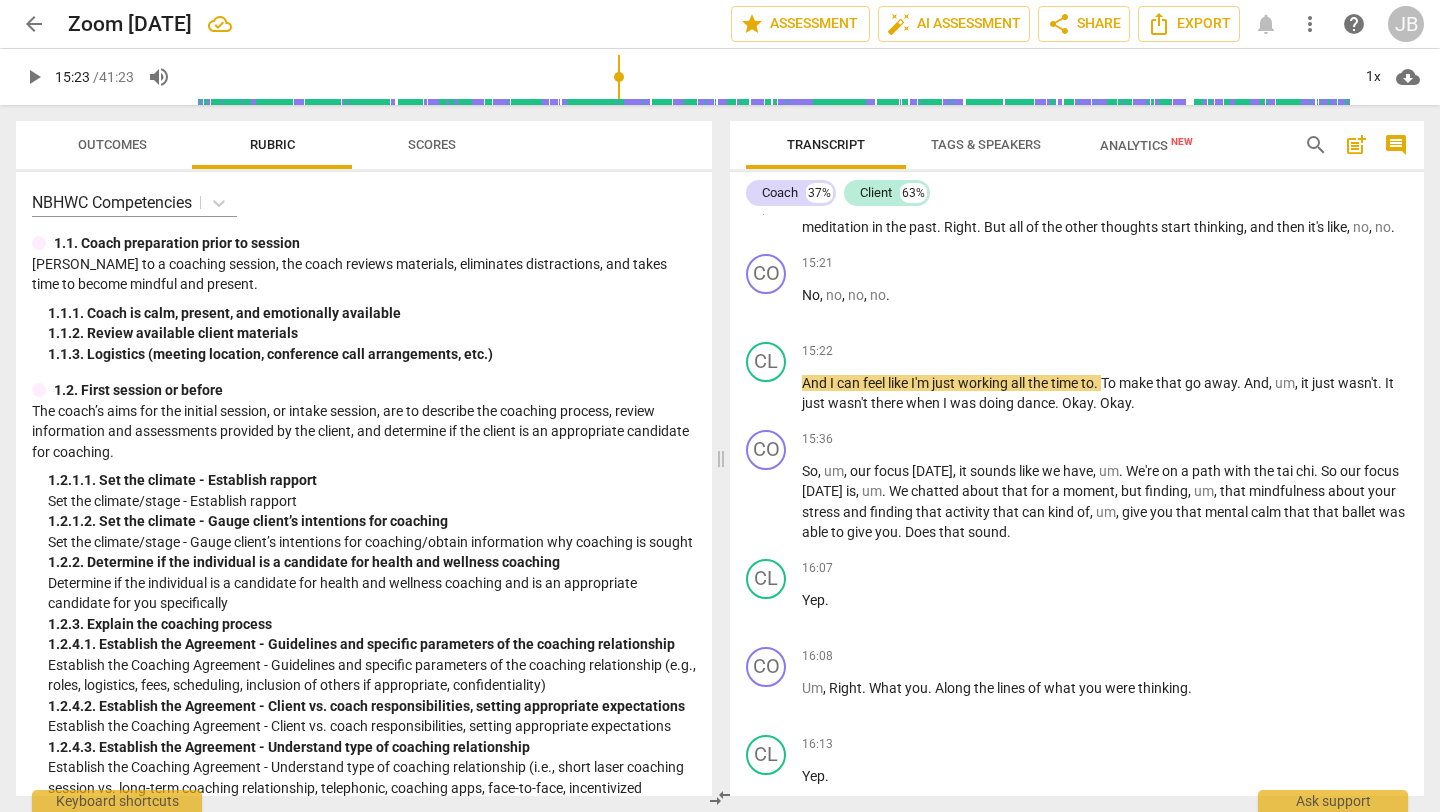type 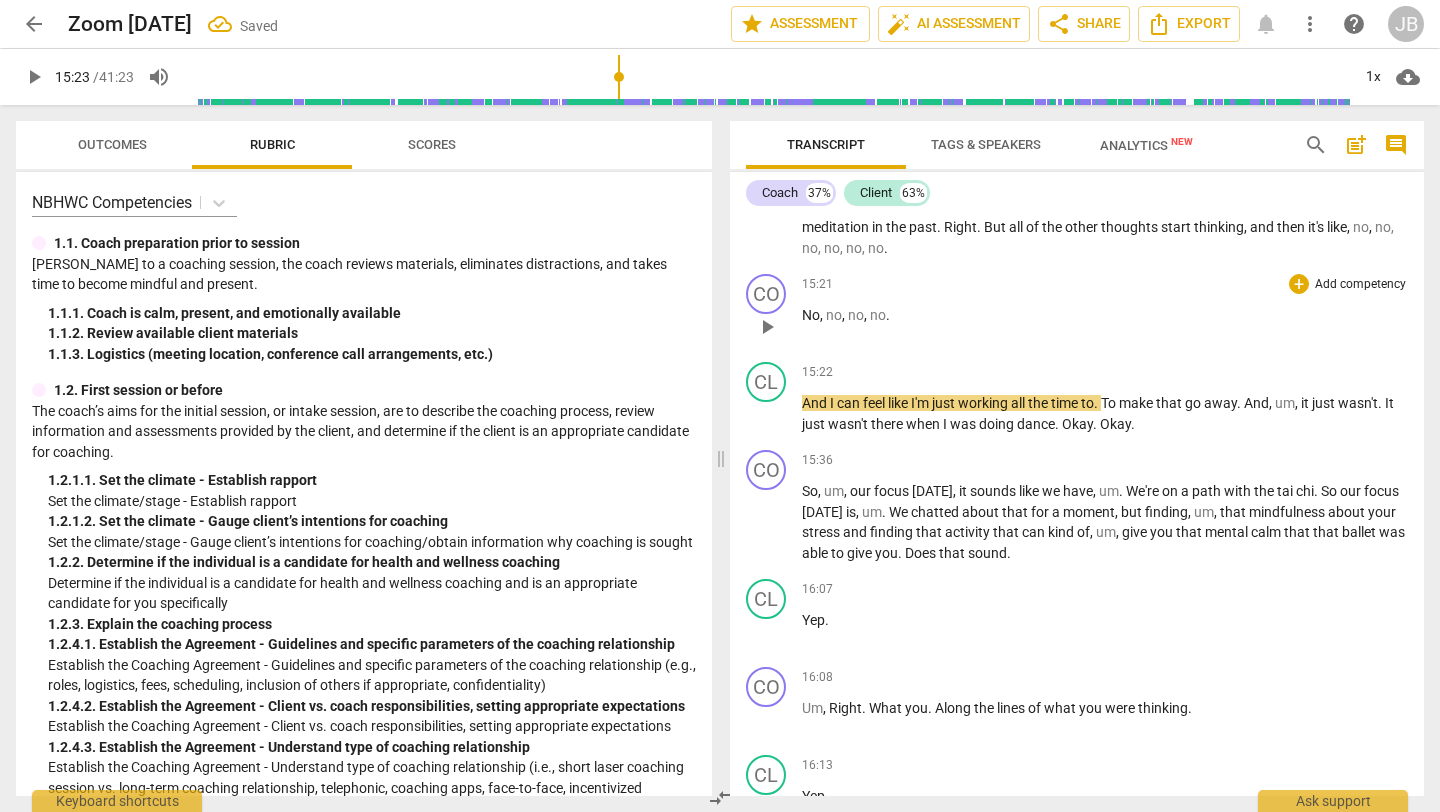 click on "No ,   no ,   no ,   no ." at bounding box center (1105, 315) 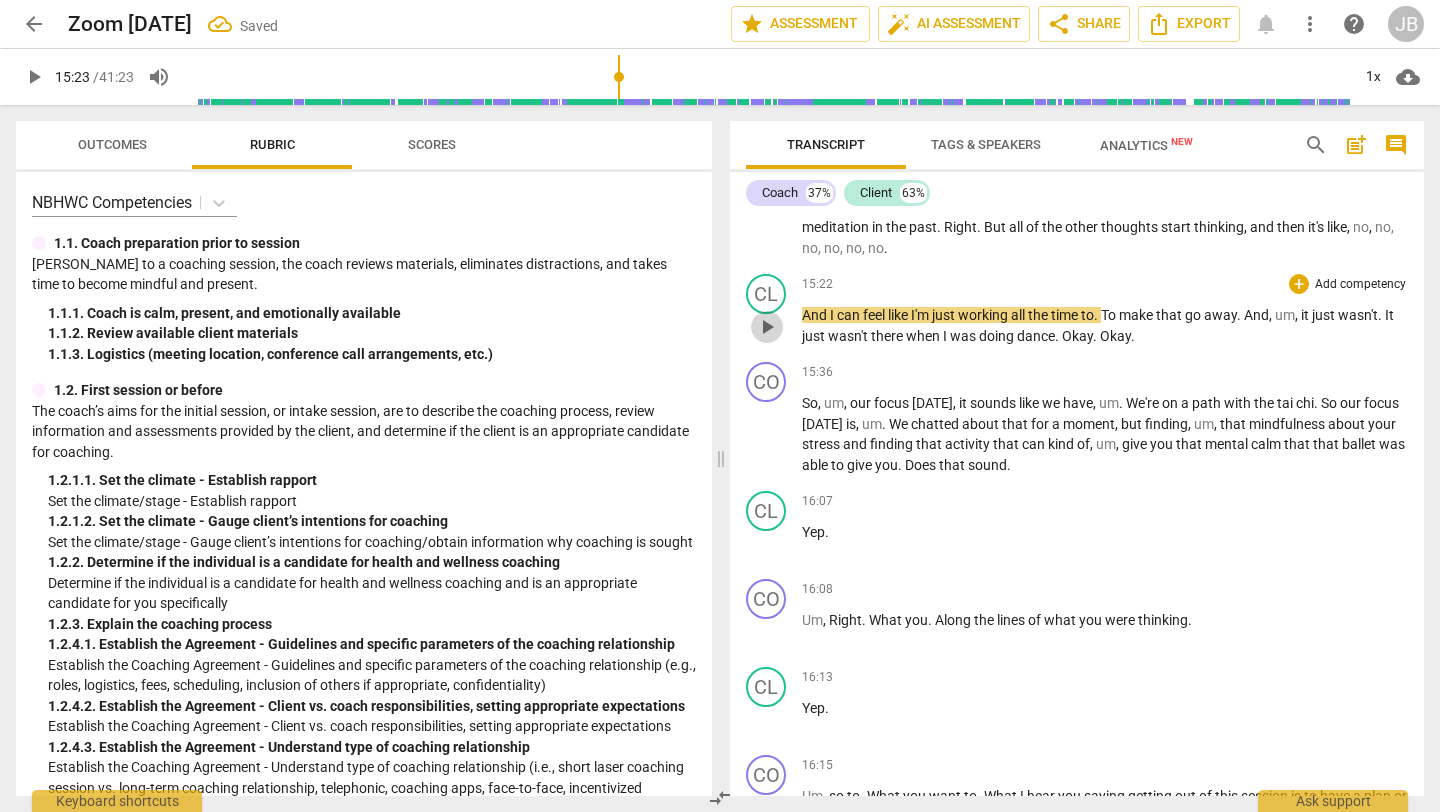 click on "play_arrow" at bounding box center [767, 327] 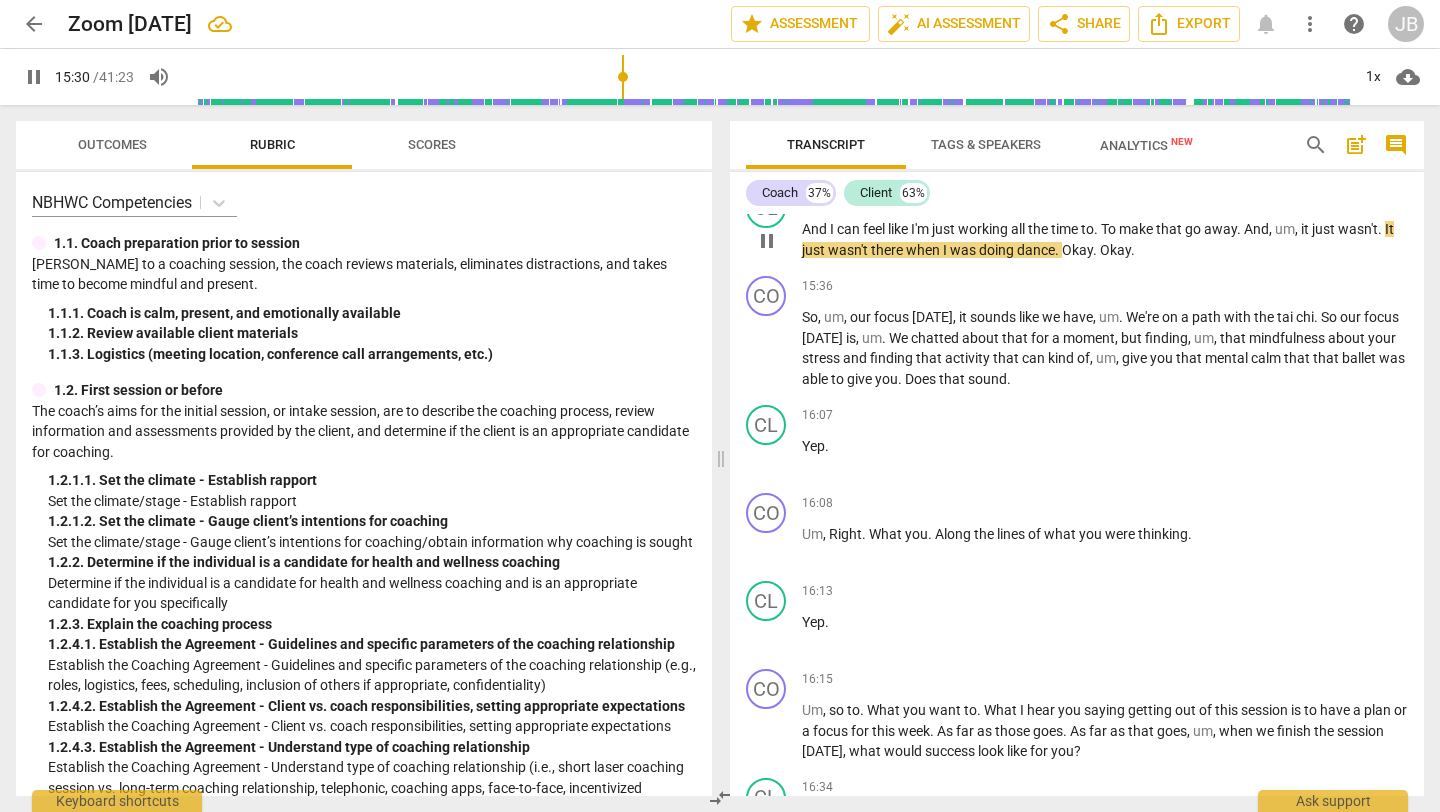 scroll, scrollTop: 5355, scrollLeft: 0, axis: vertical 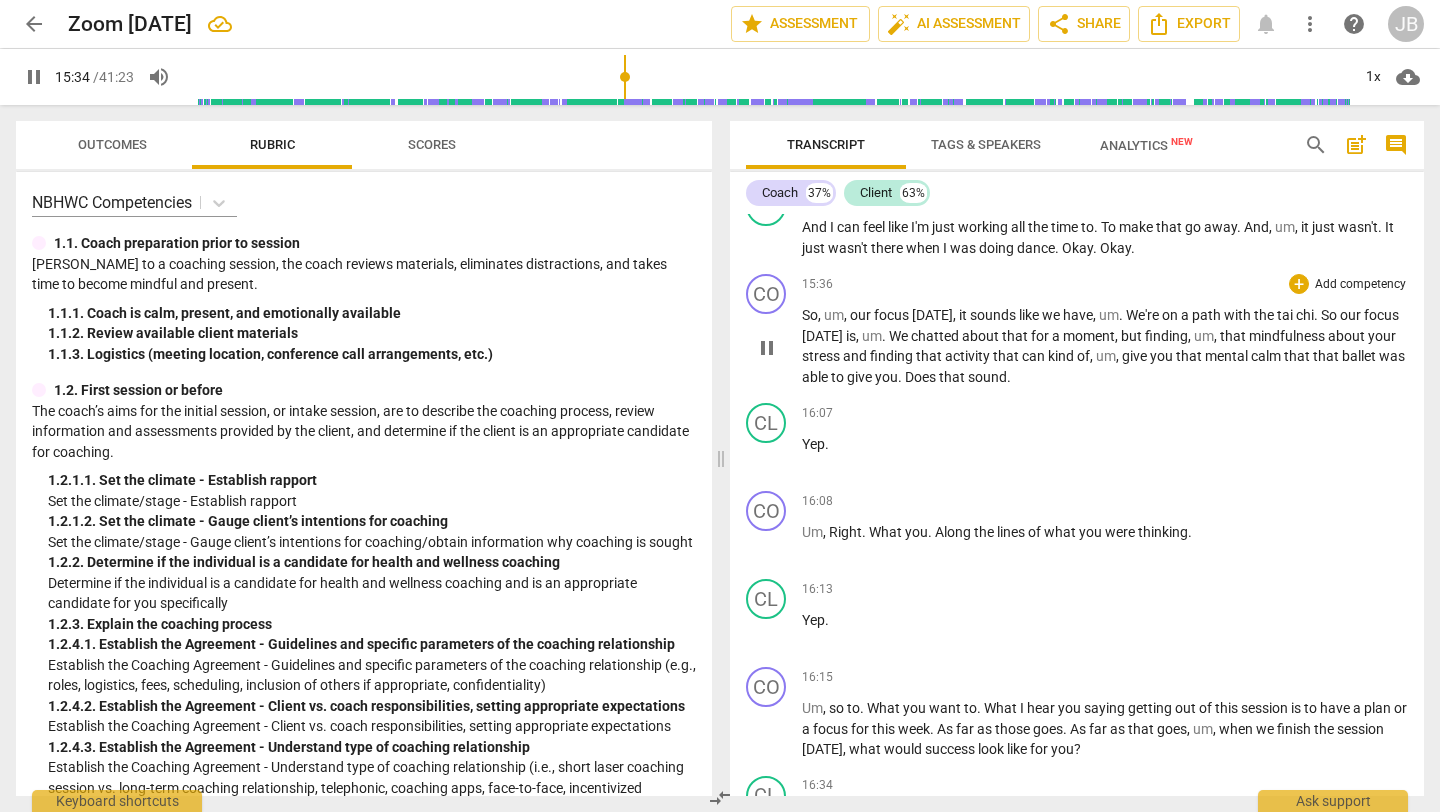 click on "pause" at bounding box center [767, 348] 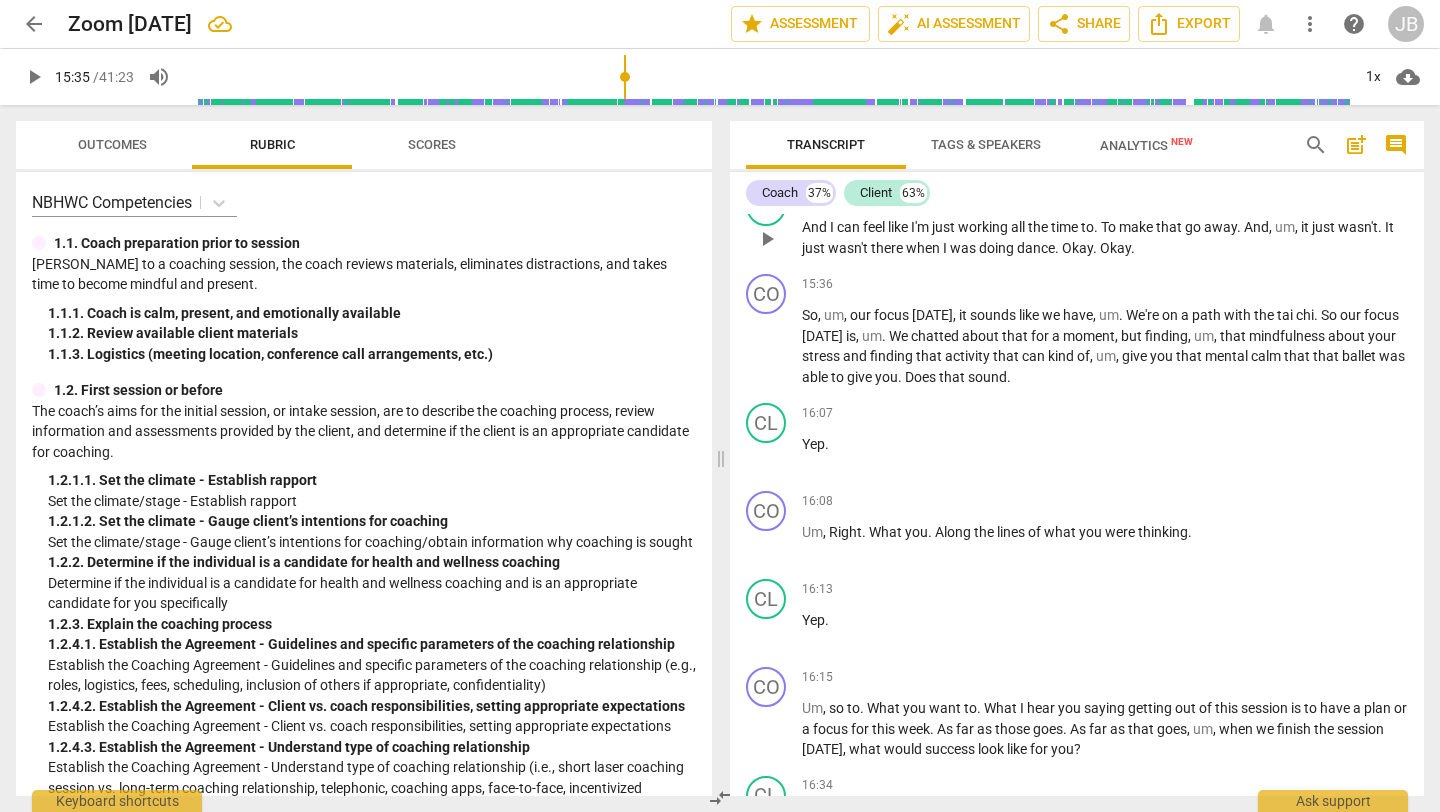click on "Okay" at bounding box center (1077, 248) 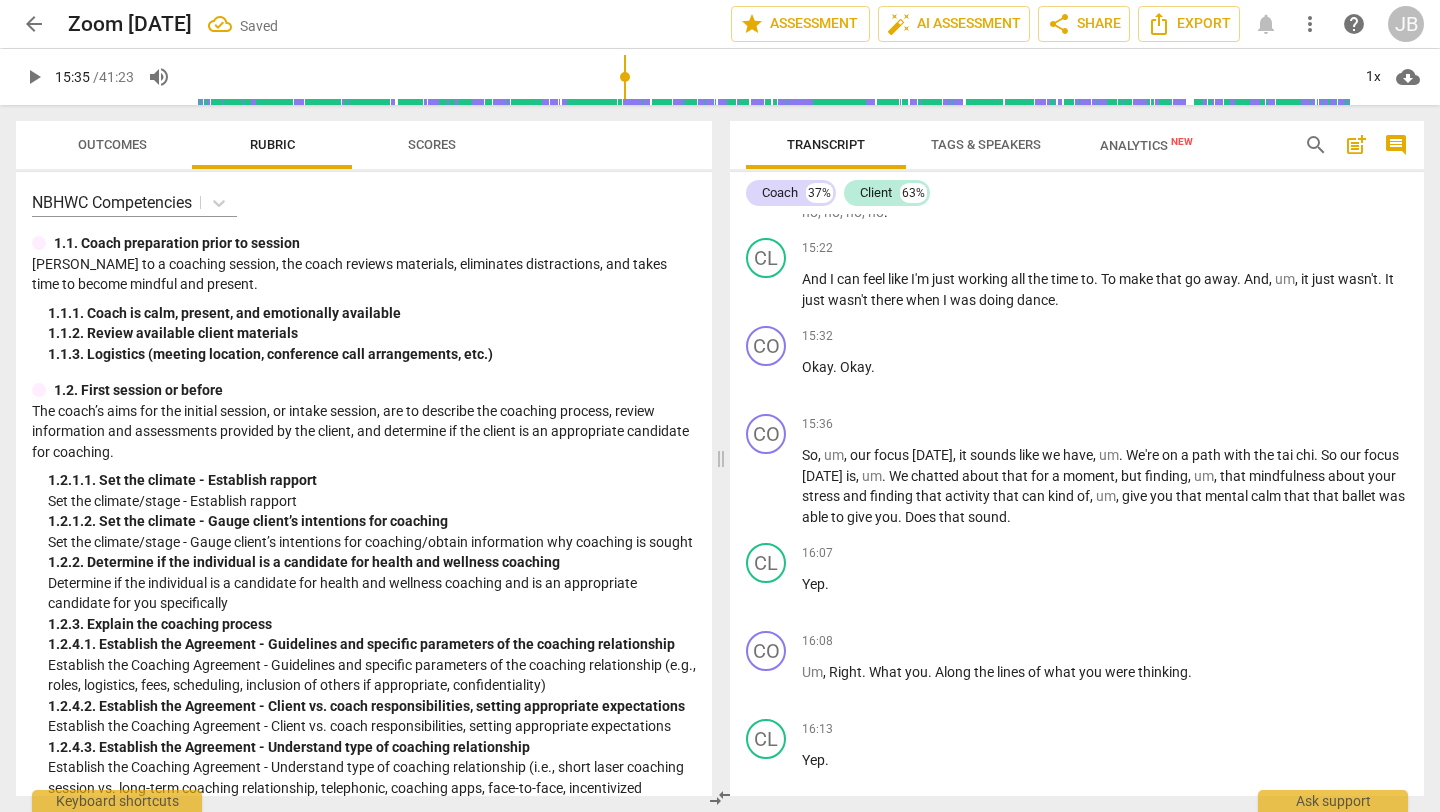 scroll, scrollTop: 5301, scrollLeft: 0, axis: vertical 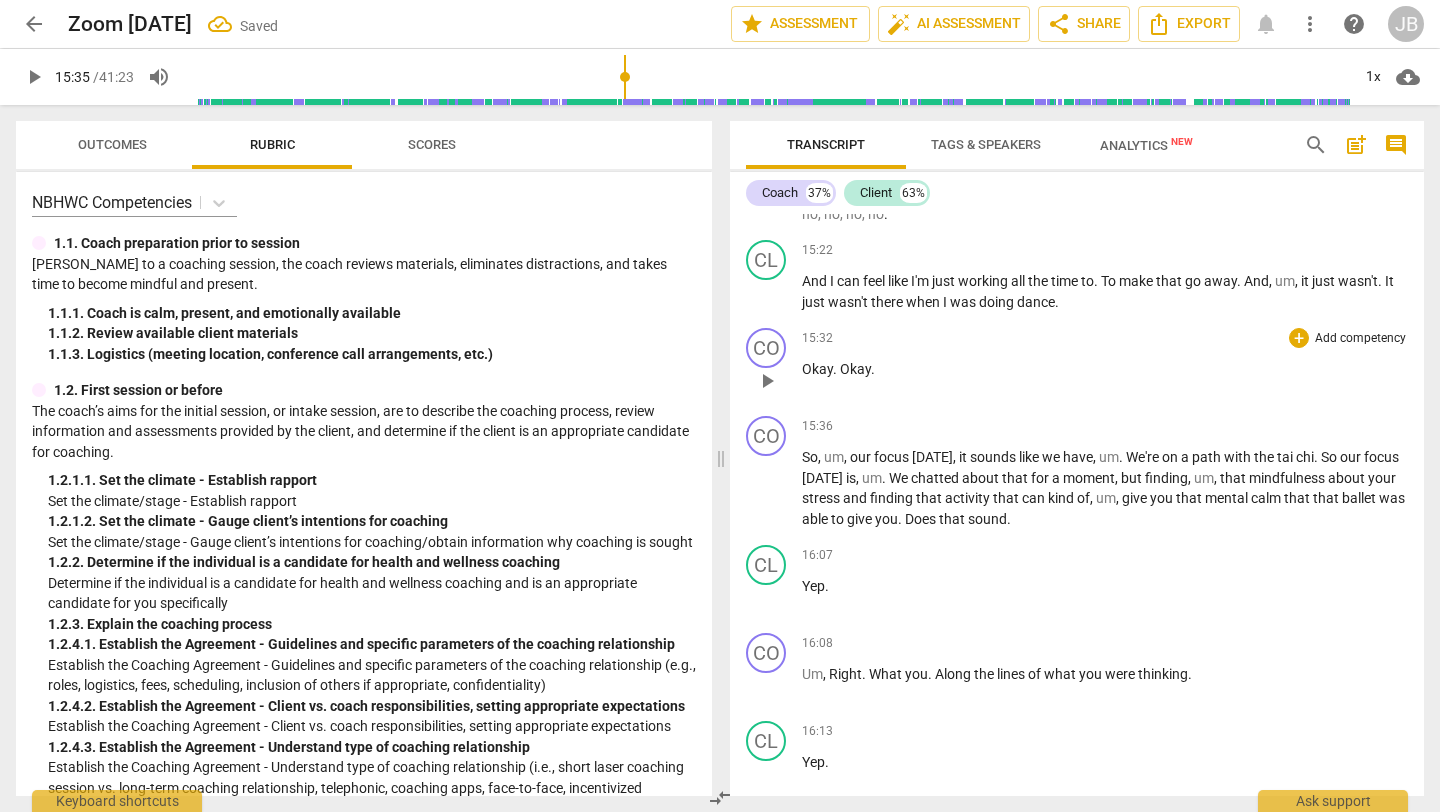 click on "play_arrow" at bounding box center [767, 381] 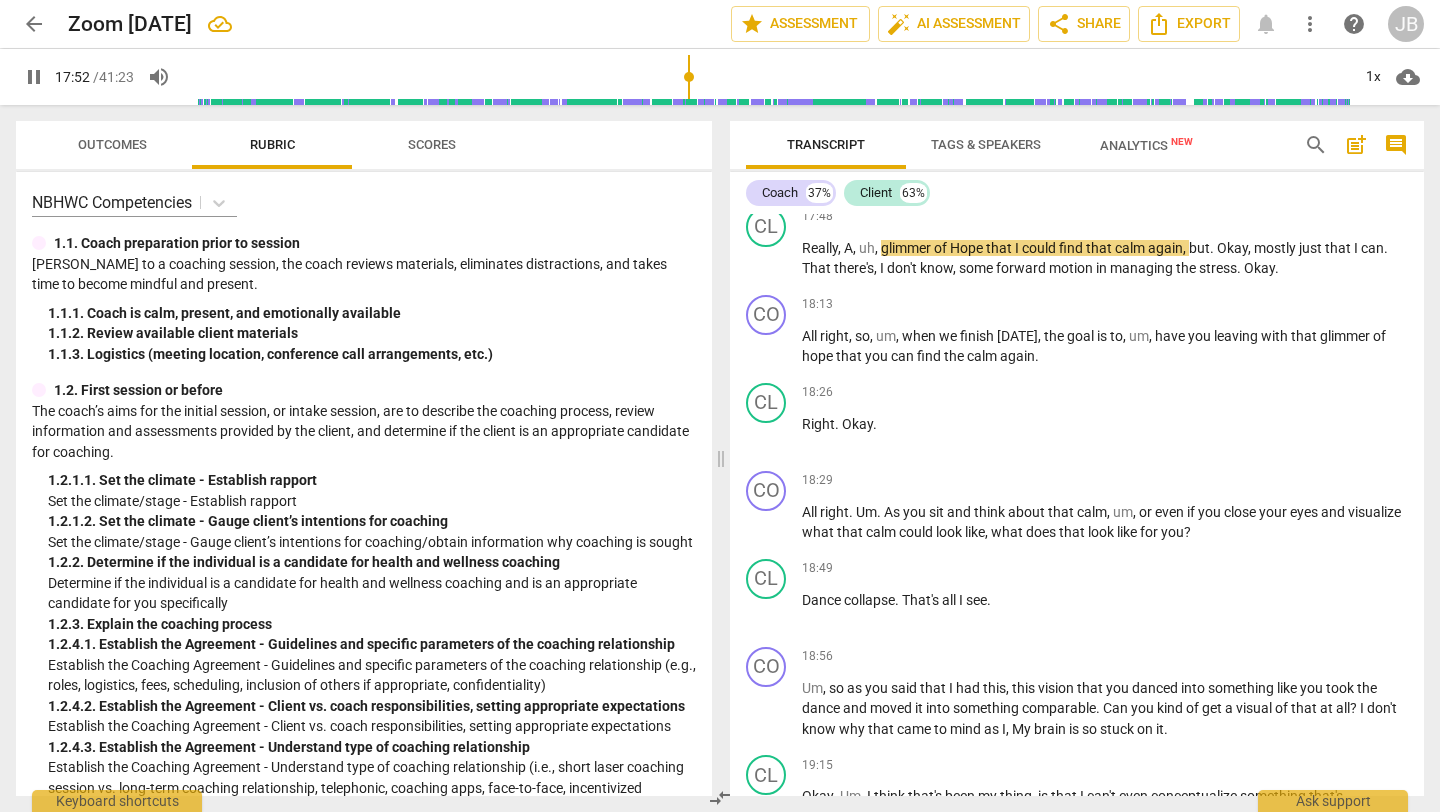 scroll, scrollTop: 6586, scrollLeft: 0, axis: vertical 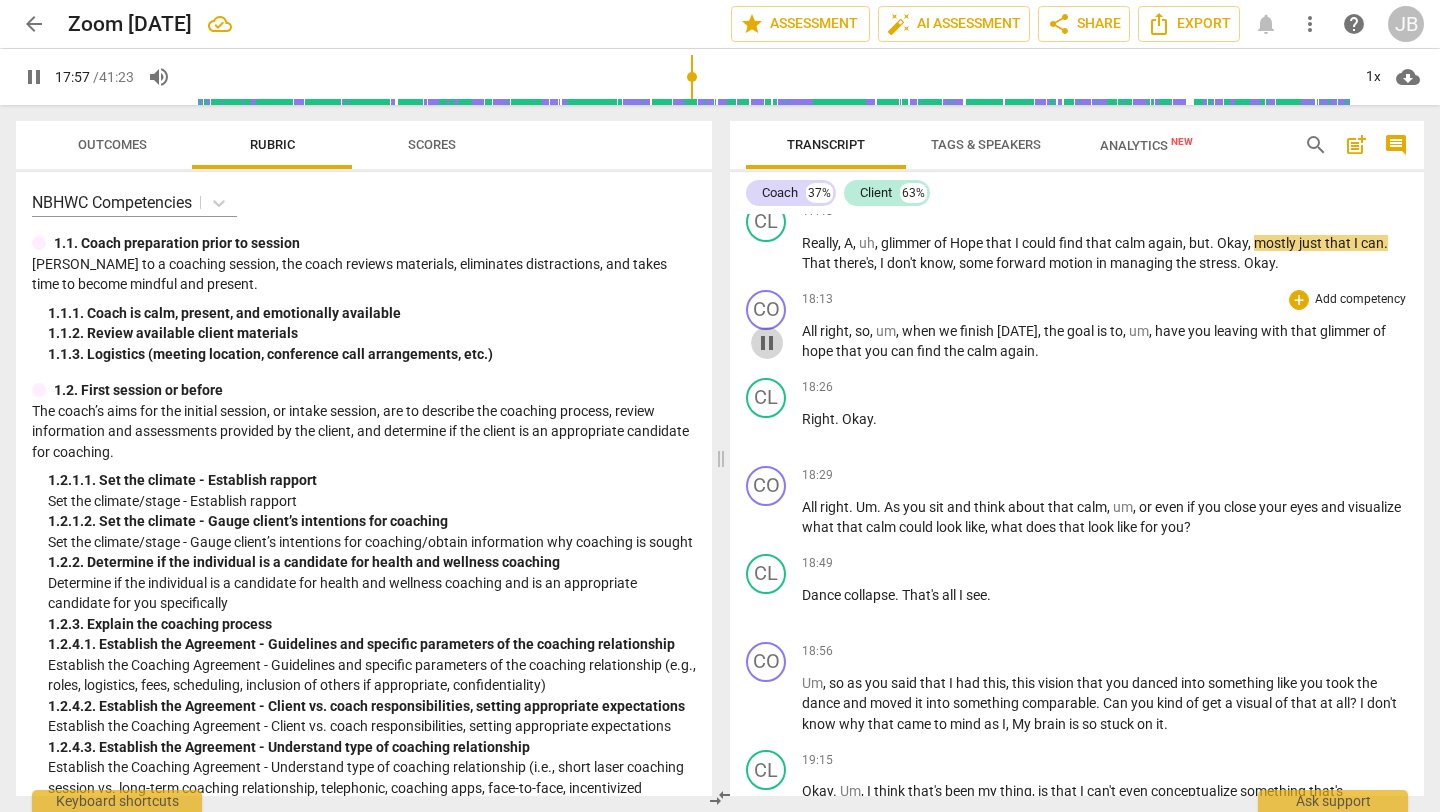 click on "pause" at bounding box center (767, 343) 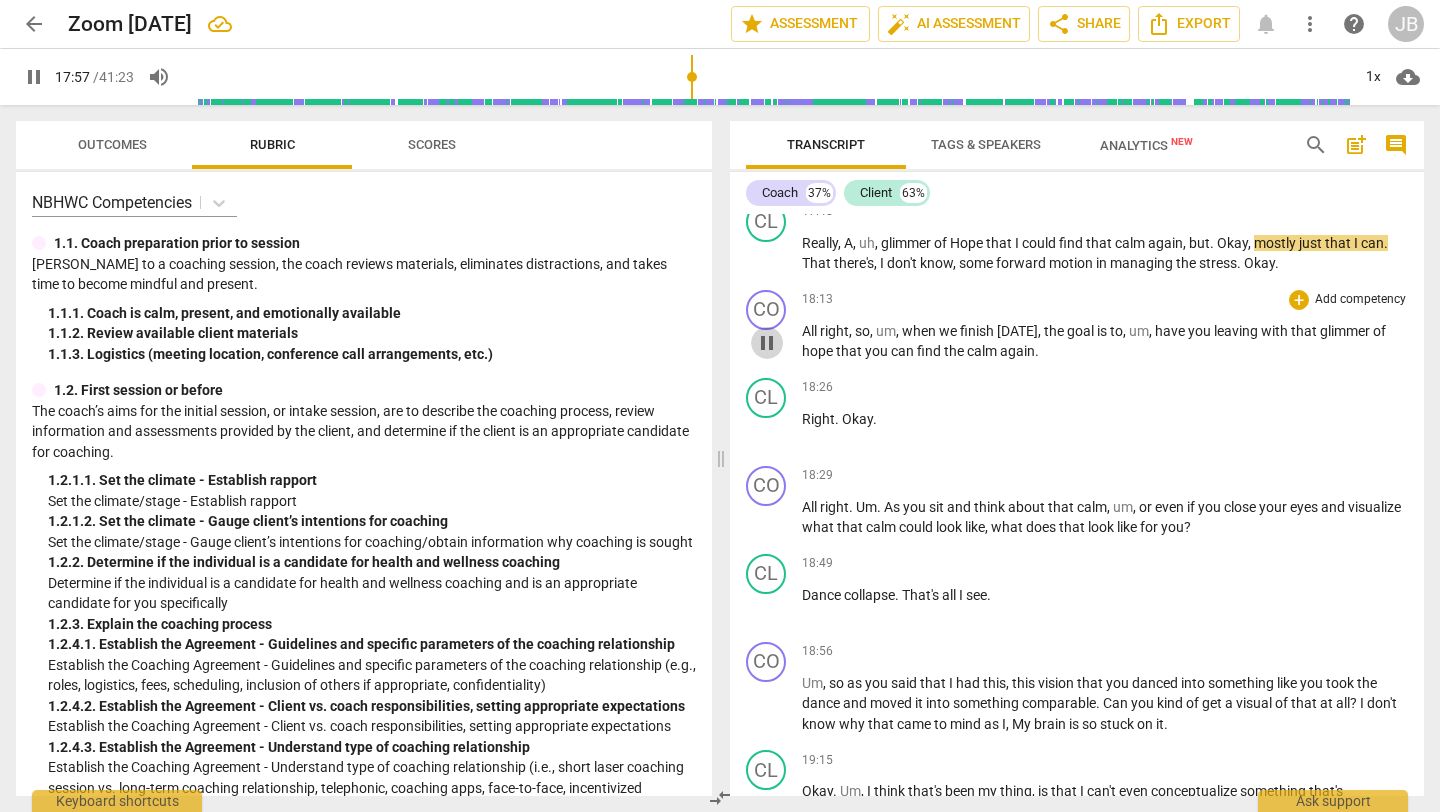 type on "1078" 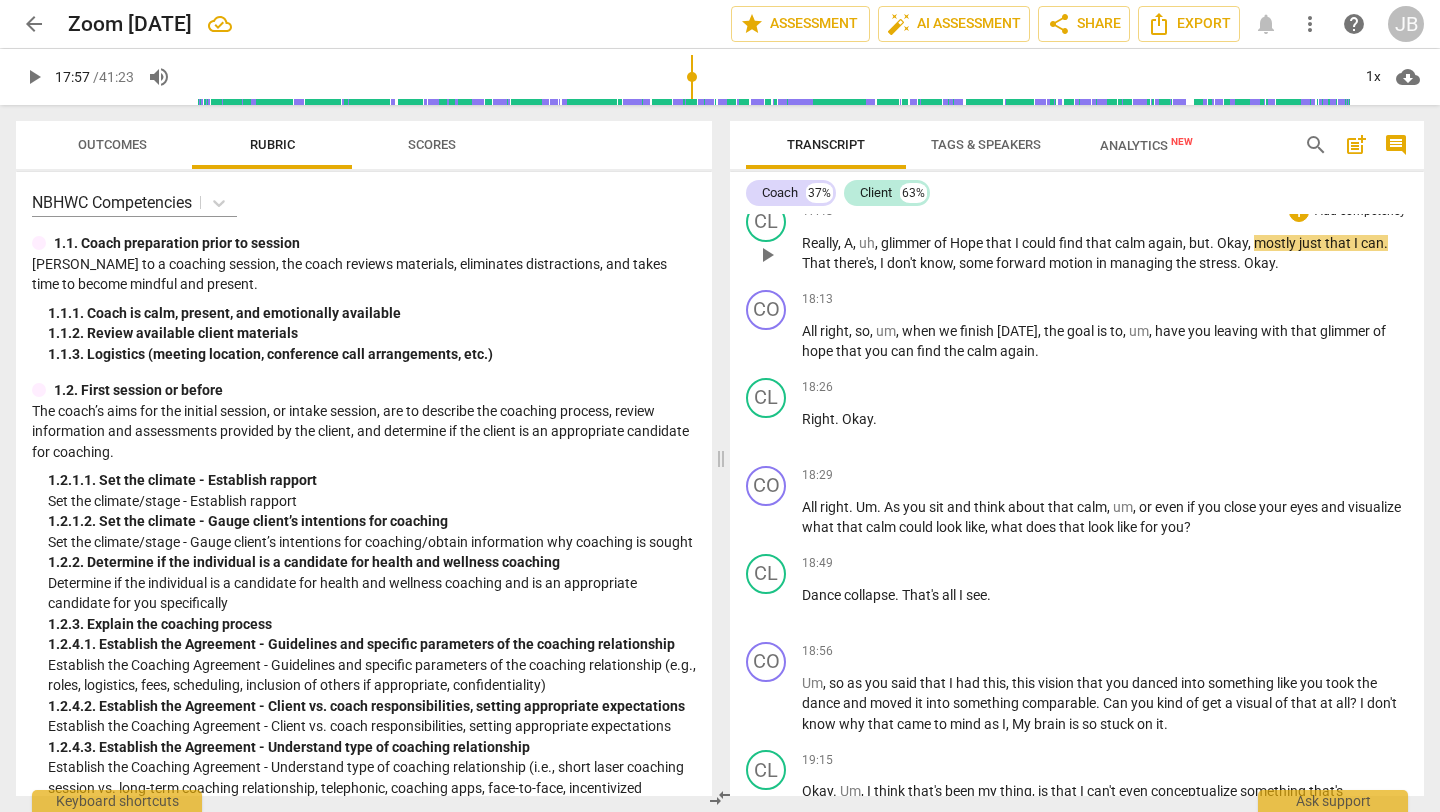 click on "Really ,   A ,   uh ,   glimmer   of   Hope   that   I   could   find   that   calm   again ,   but .   Okay ,   mostly   just   that   I   can .   That   there's ,   I   don't   know ,   some   forward   motion   in   managing   the   stress .   Okay ." at bounding box center (1105, 253) 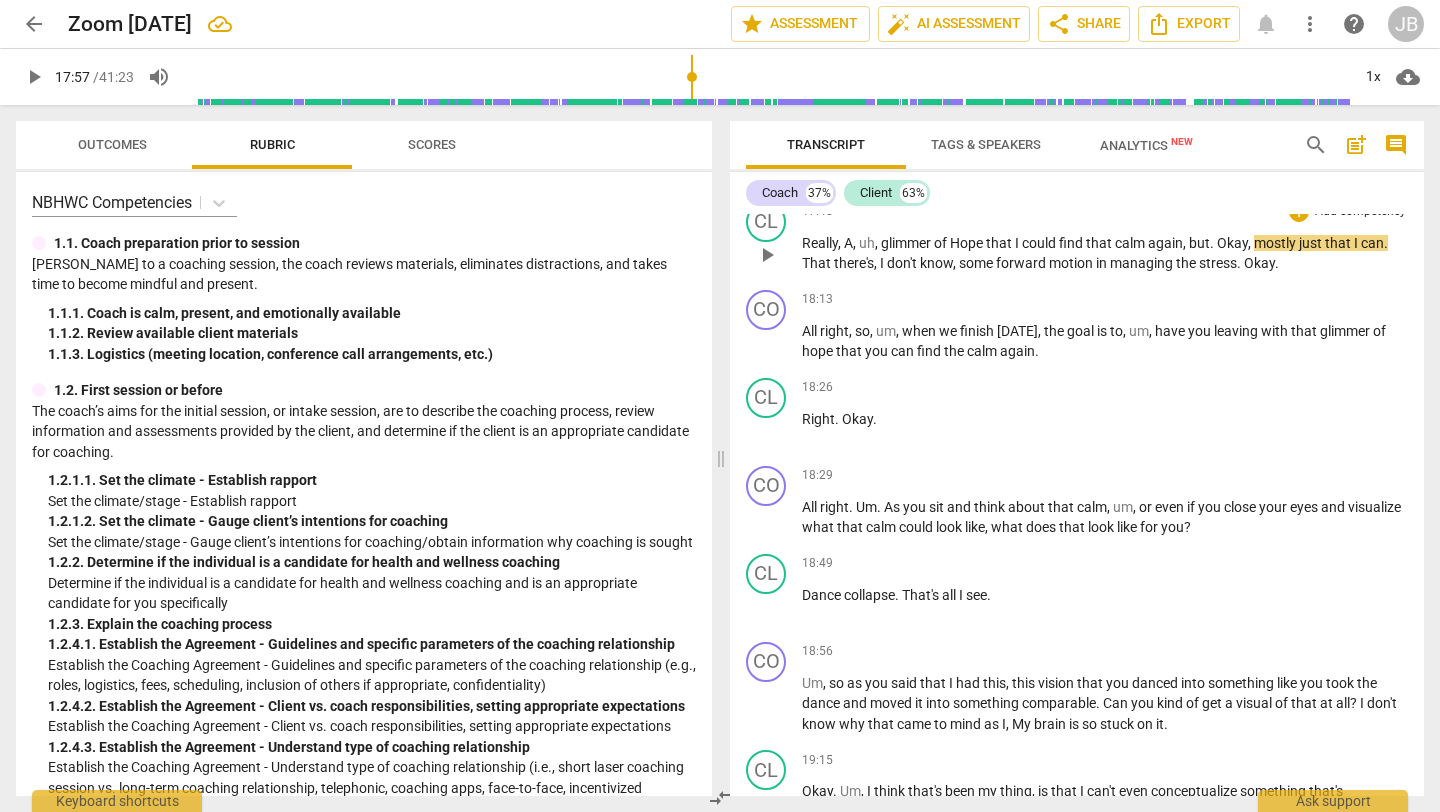 type 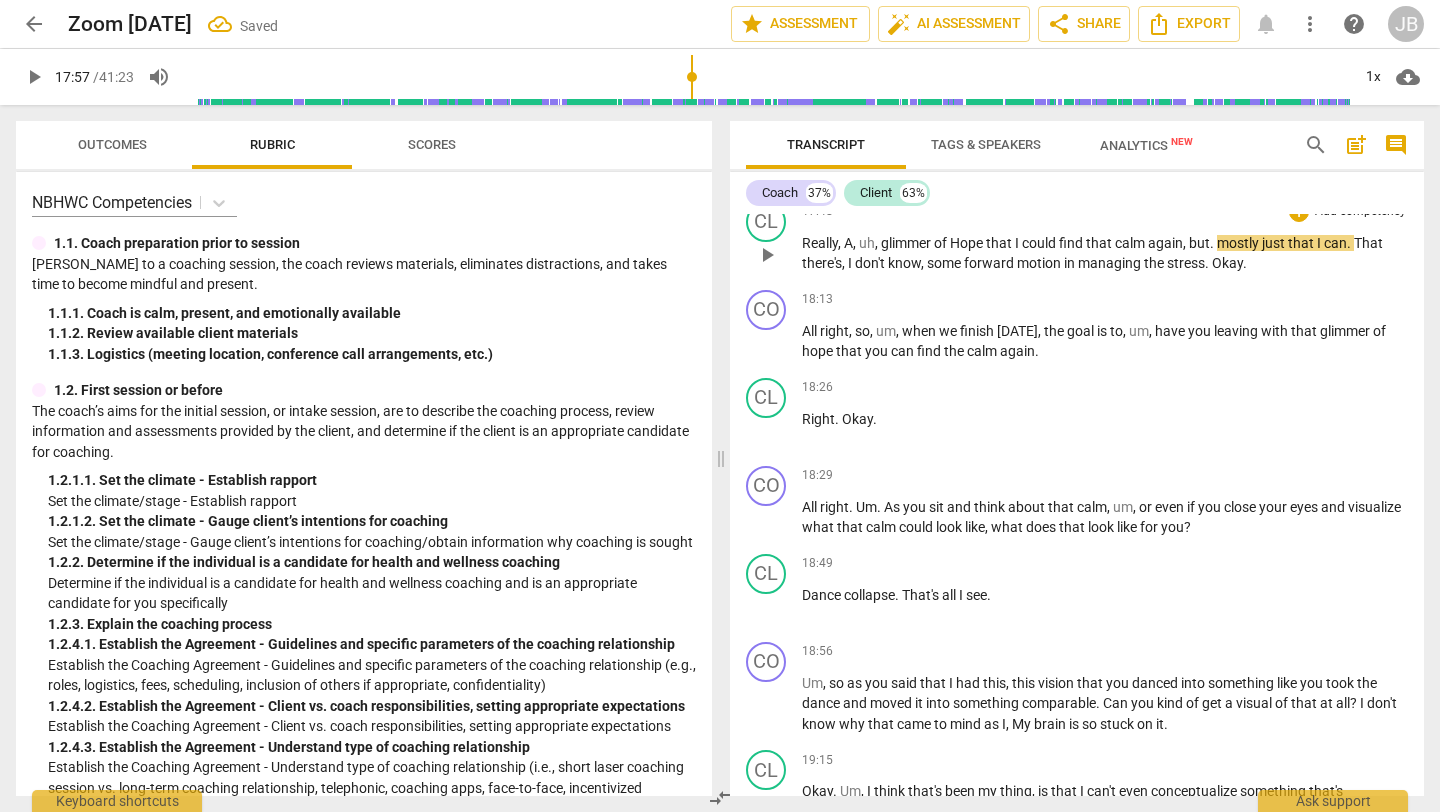 click on "play_arrow" at bounding box center (767, 255) 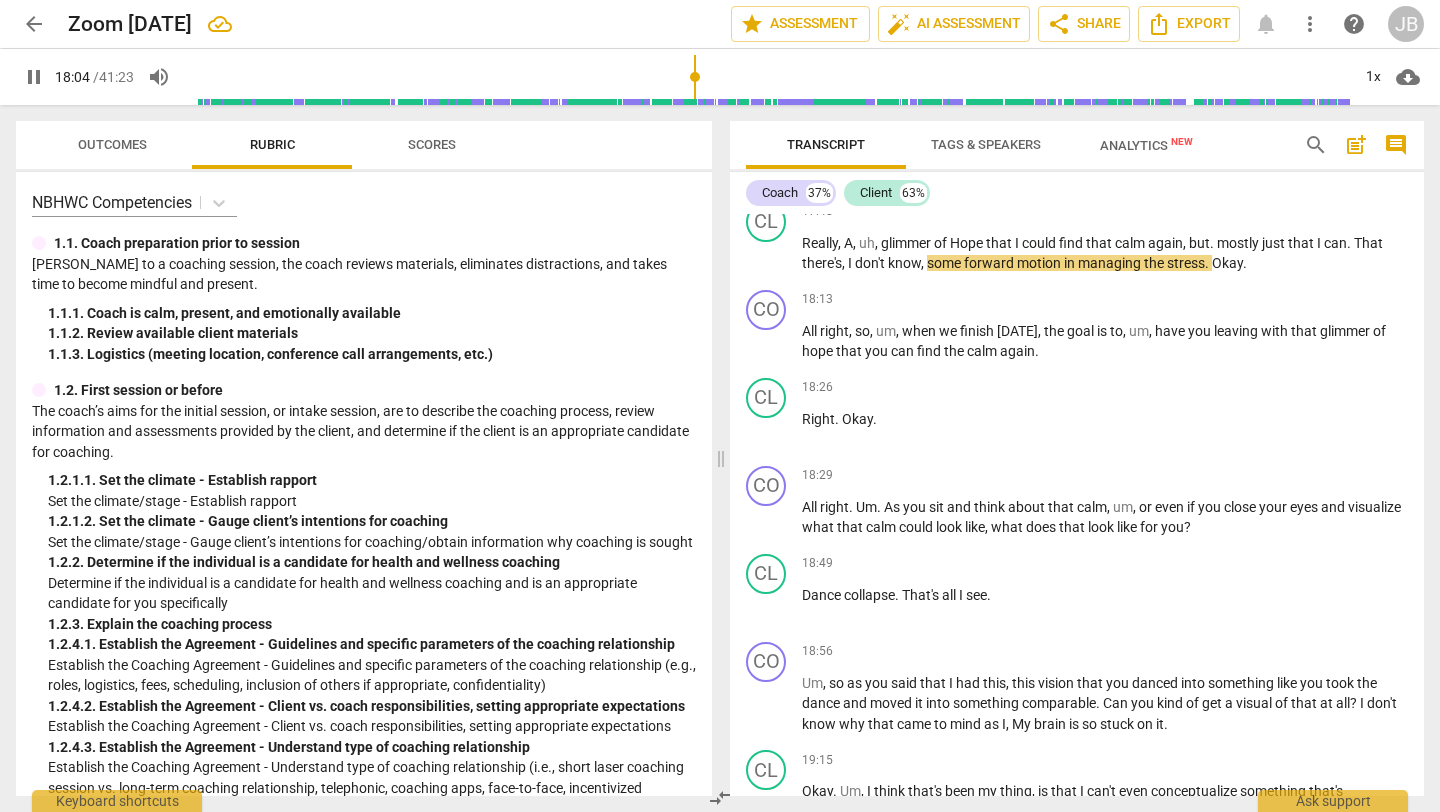 click on "Okay" at bounding box center (1227, 263) 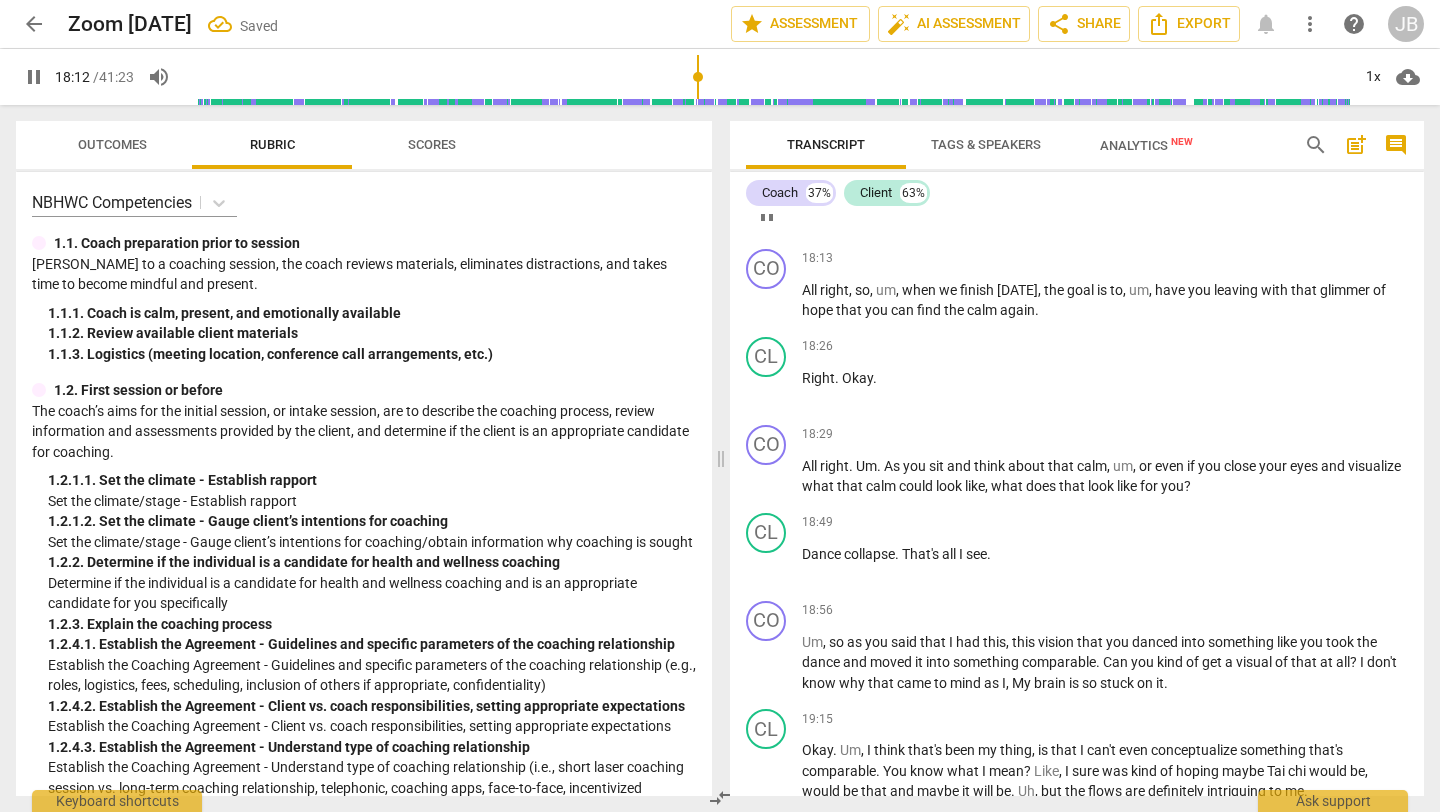scroll, scrollTop: 6718, scrollLeft: 0, axis: vertical 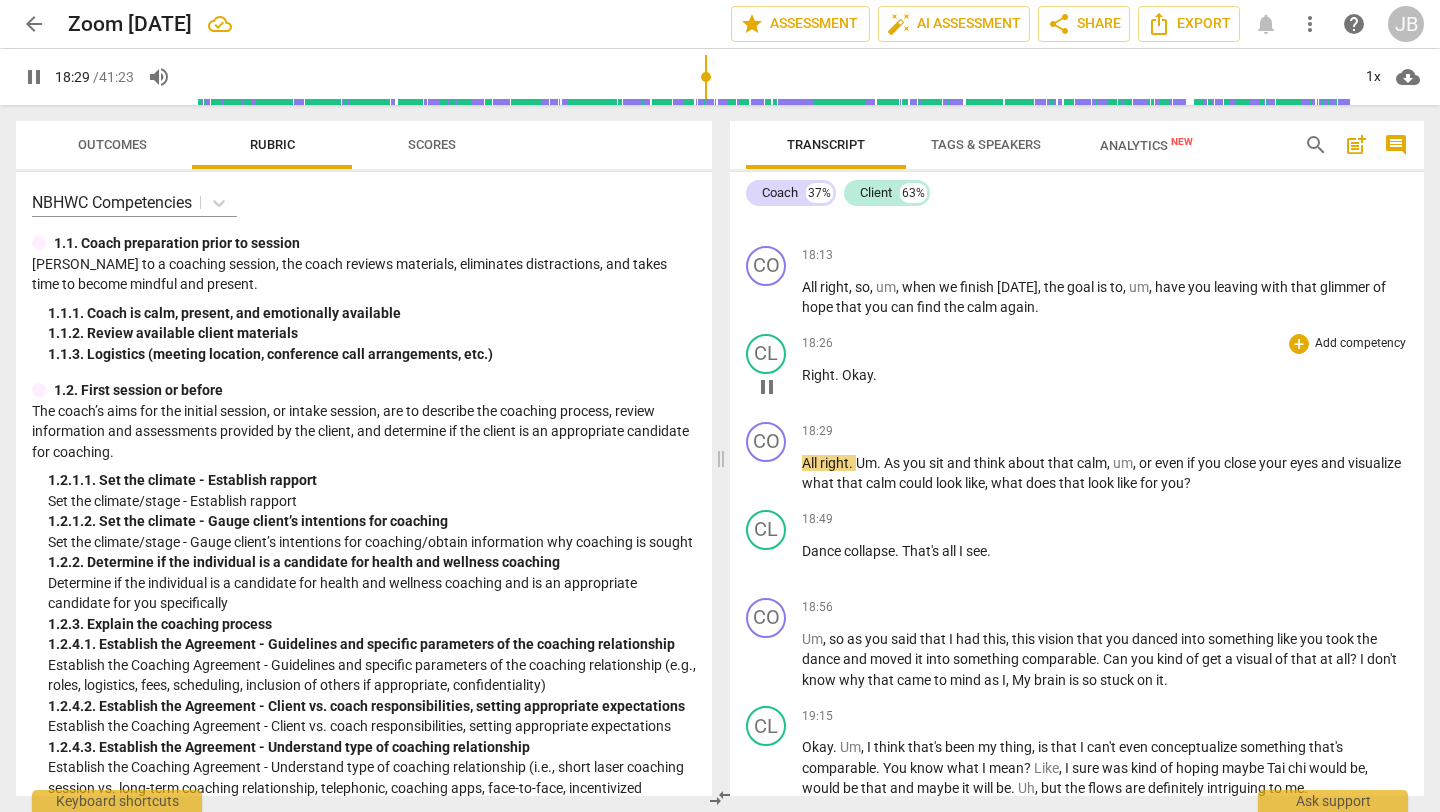 click on "pause" at bounding box center [767, 387] 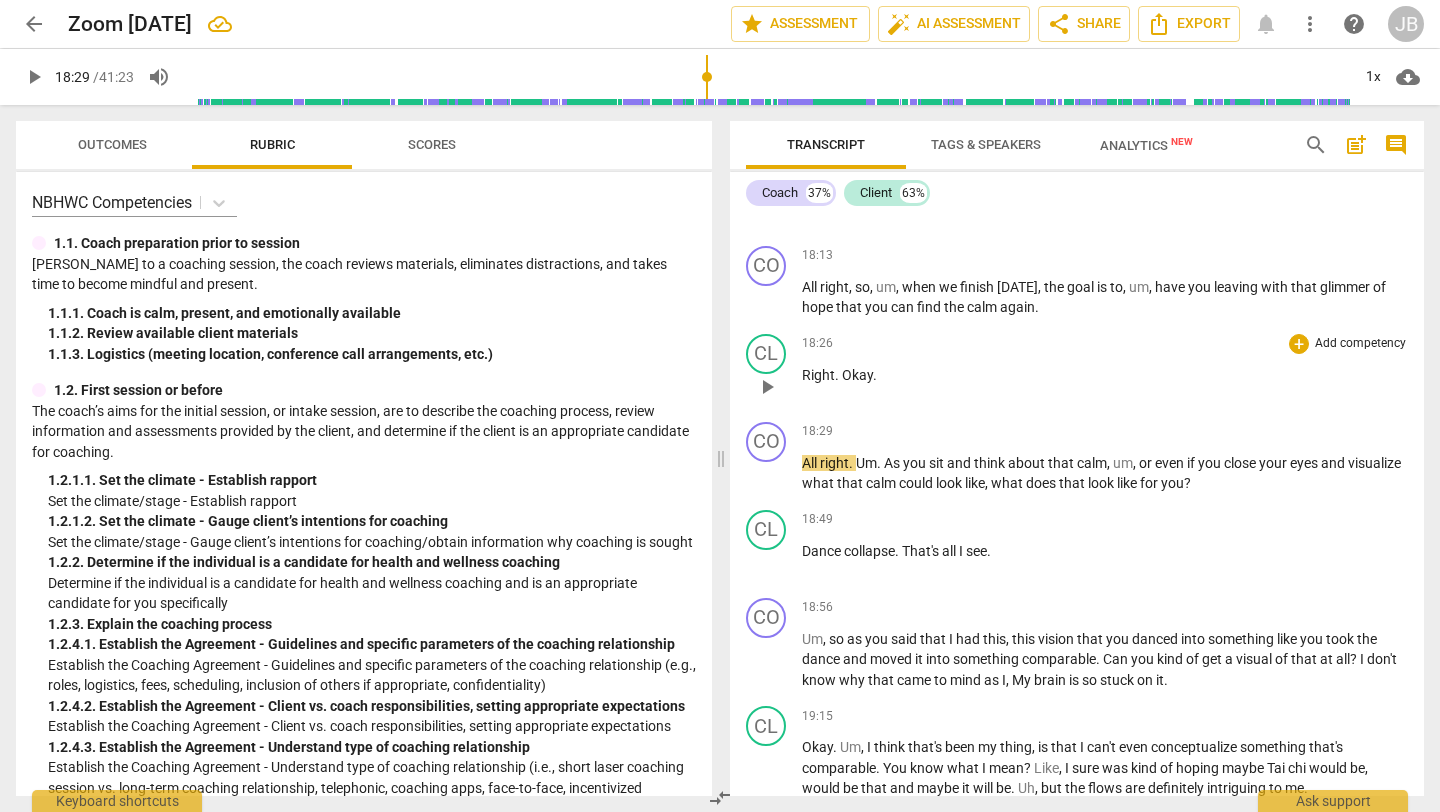 click on "Okay" at bounding box center [857, 375] 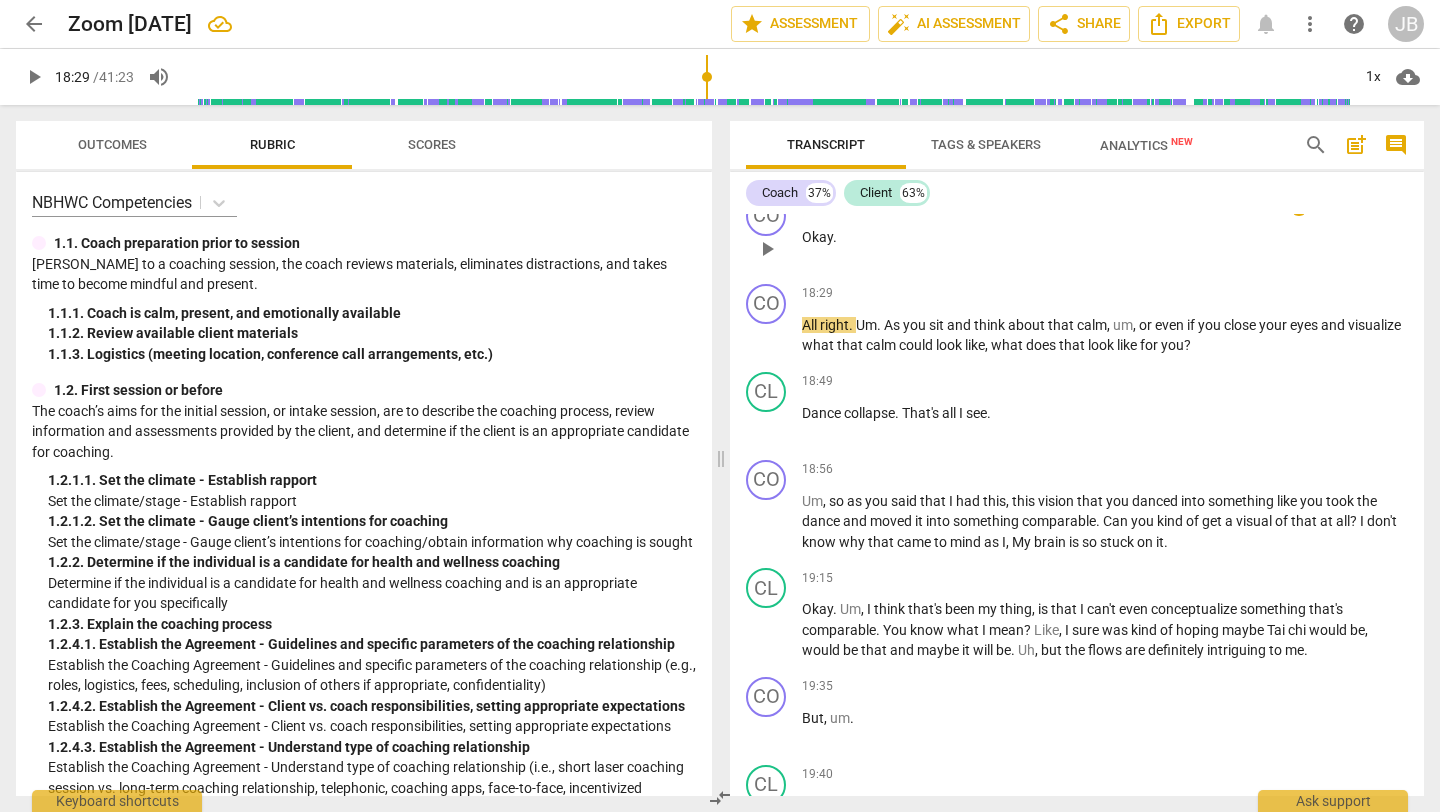 scroll, scrollTop: 6946, scrollLeft: 0, axis: vertical 